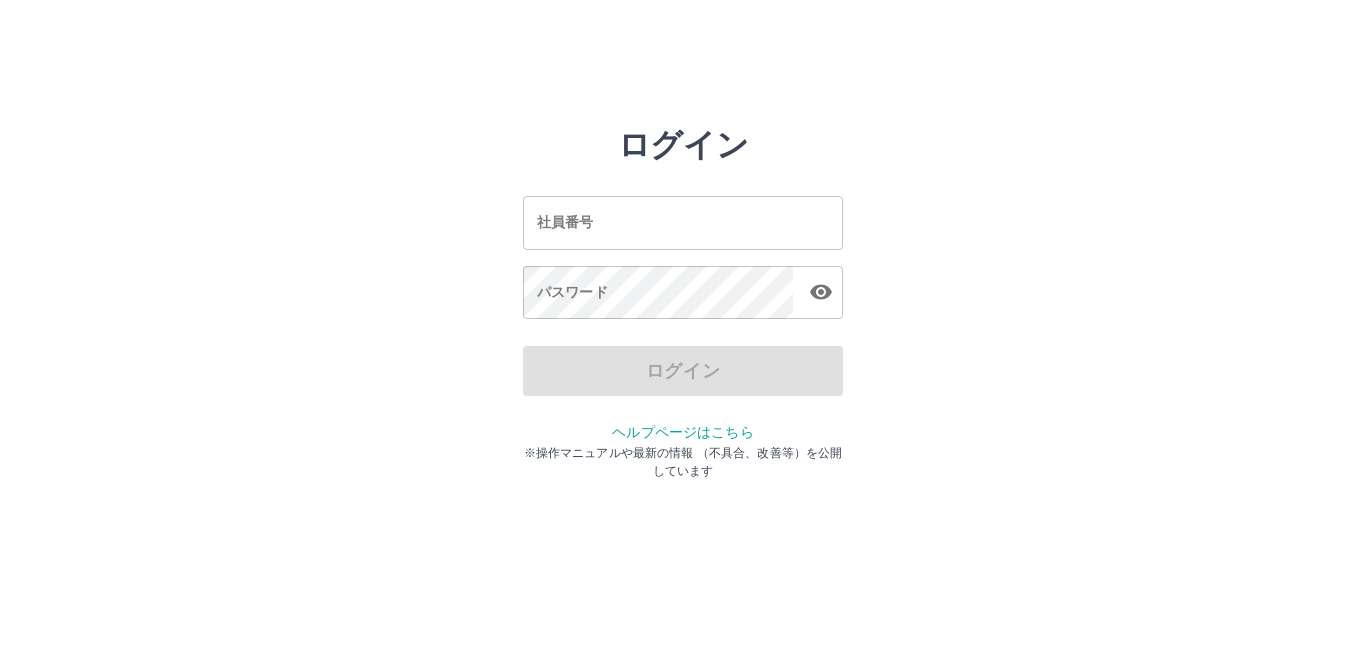 scroll, scrollTop: 0, scrollLeft: 0, axis: both 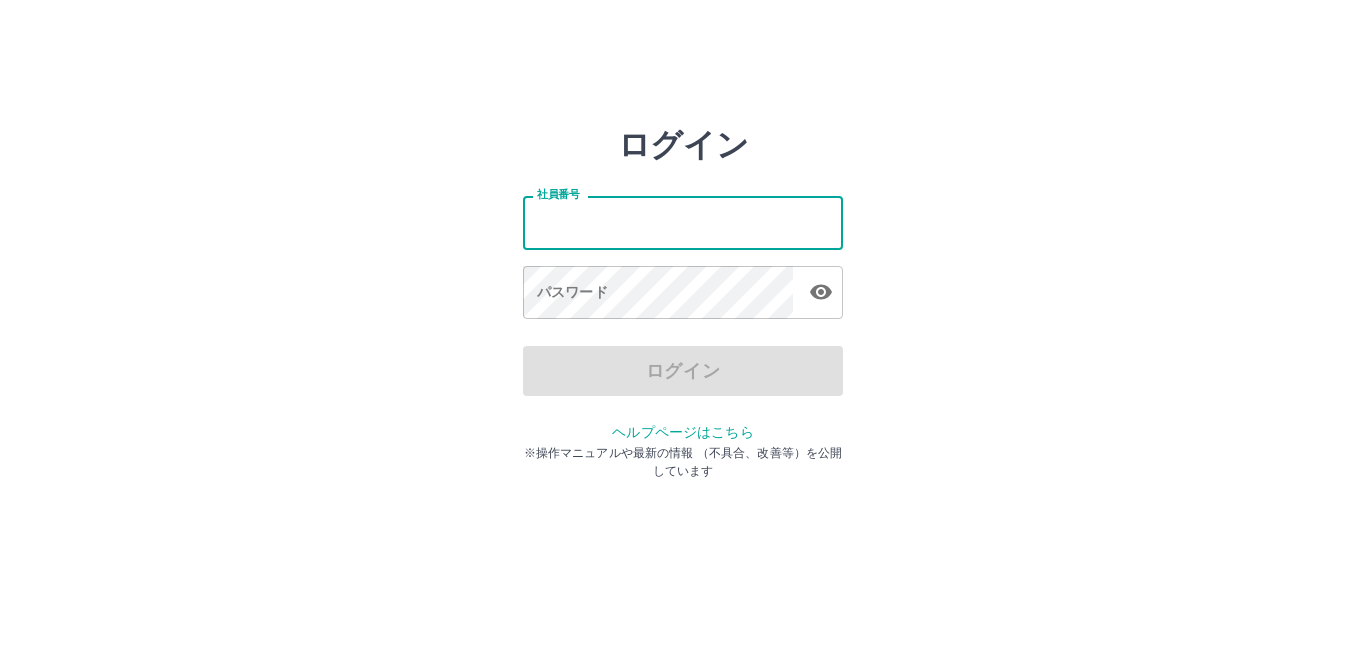 click on "社員番号" at bounding box center (683, 222) 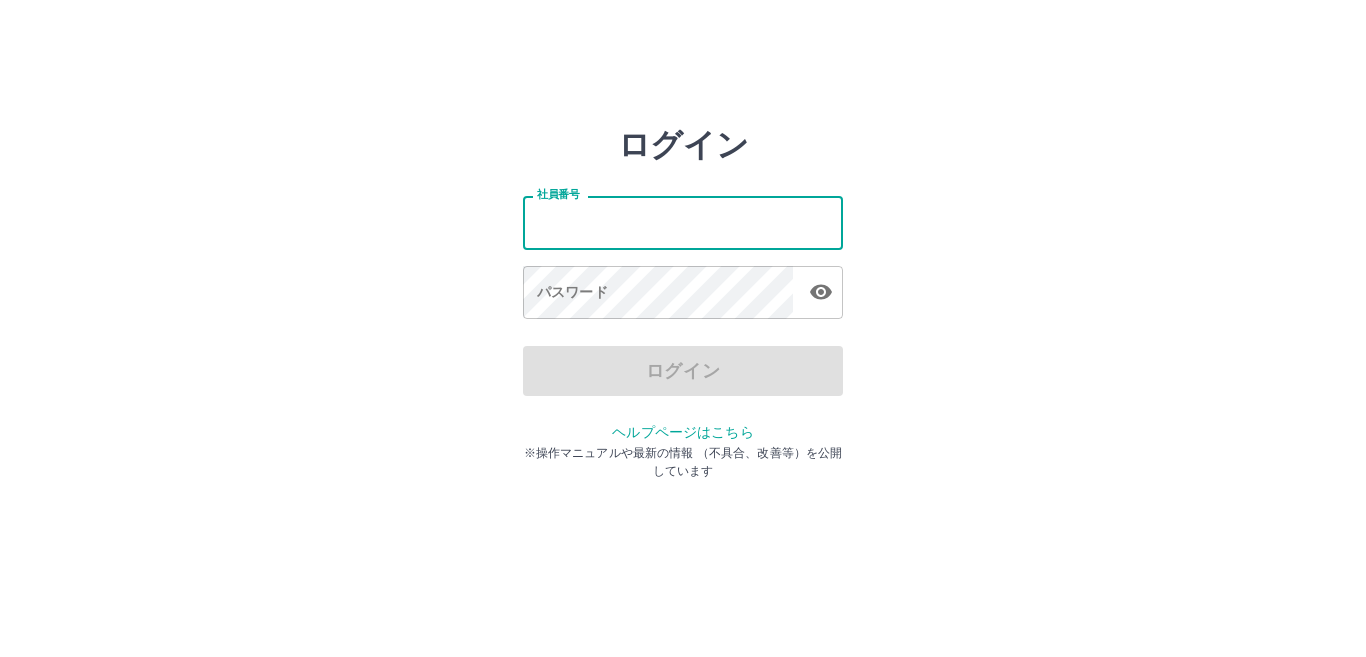 type on "*******" 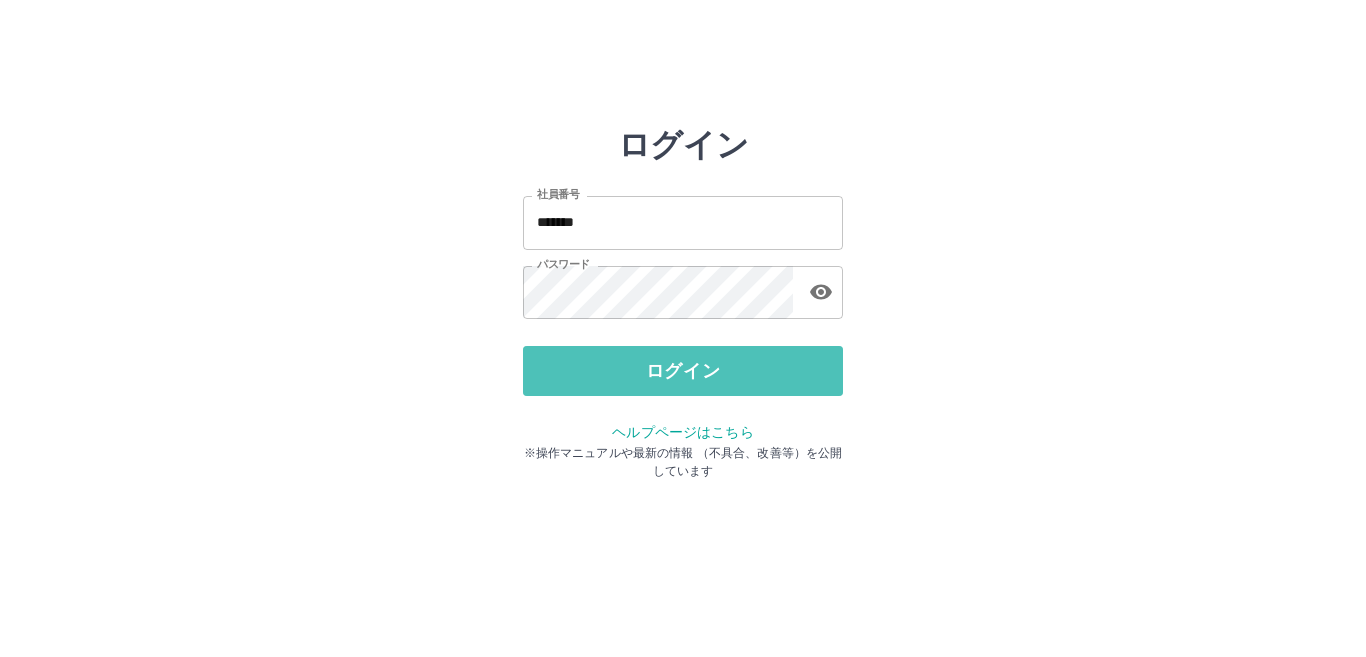 click on "ログイン" at bounding box center [683, 371] 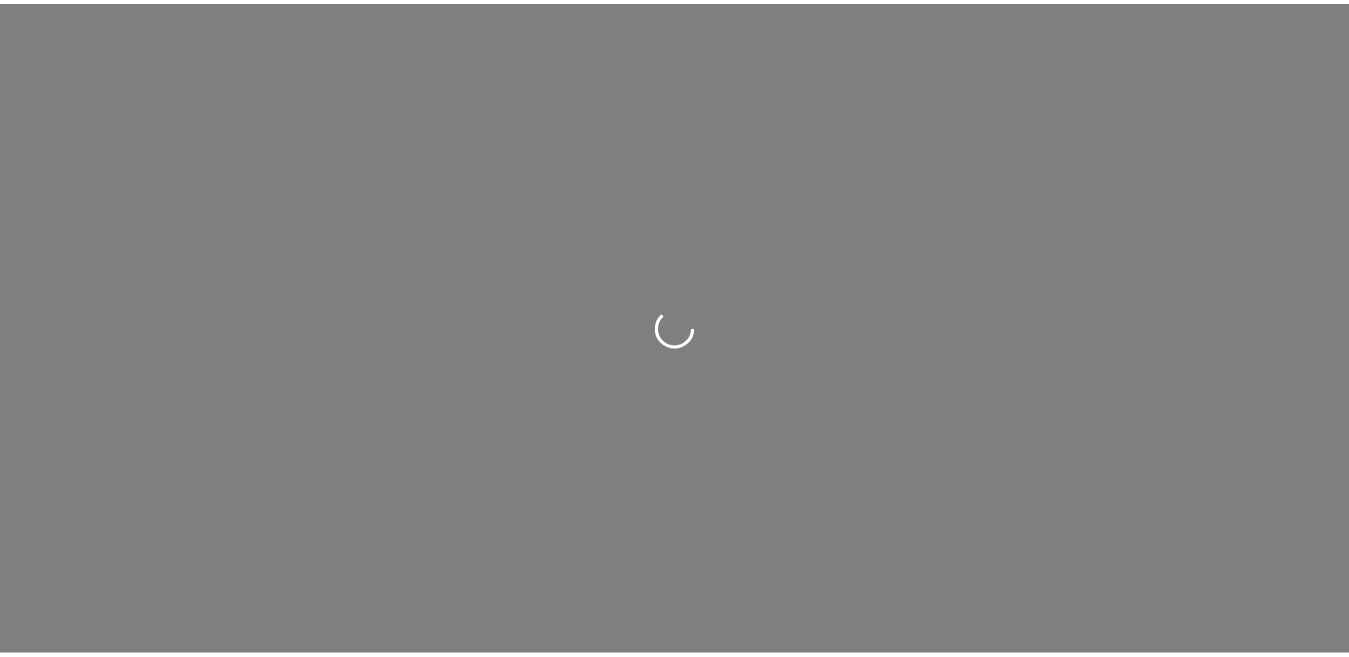 scroll, scrollTop: 0, scrollLeft: 0, axis: both 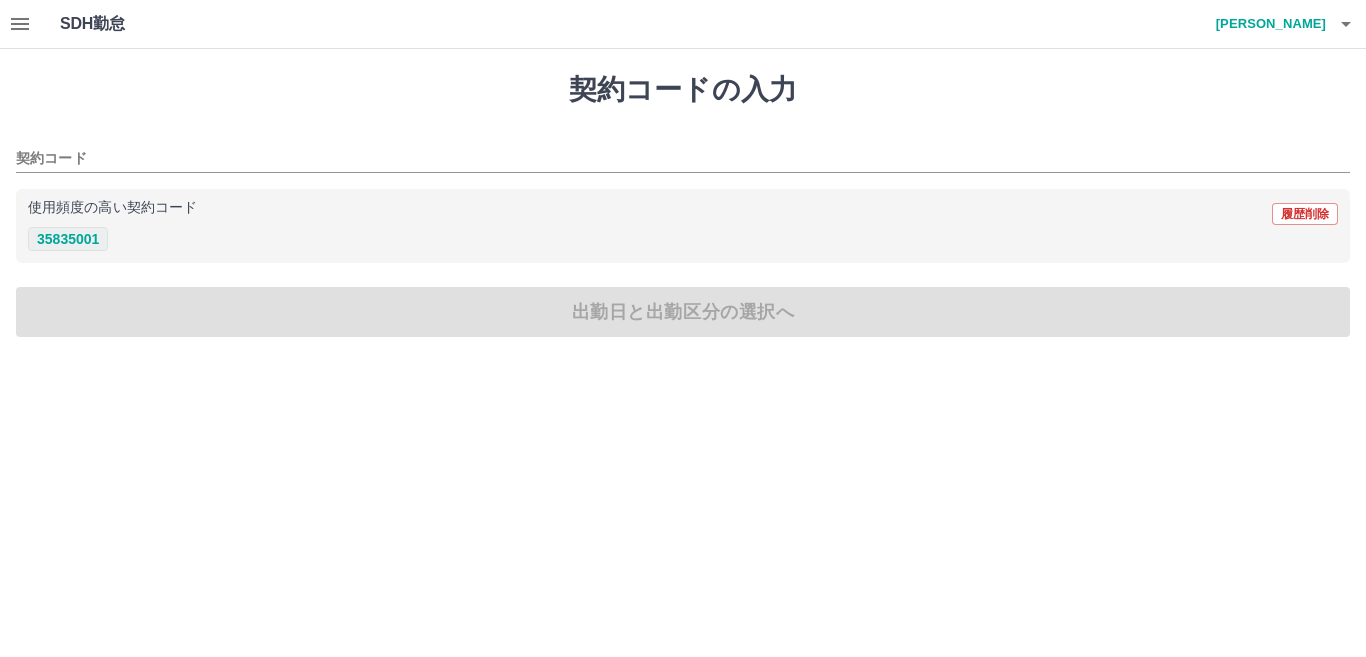 click on "35835001" at bounding box center [68, 239] 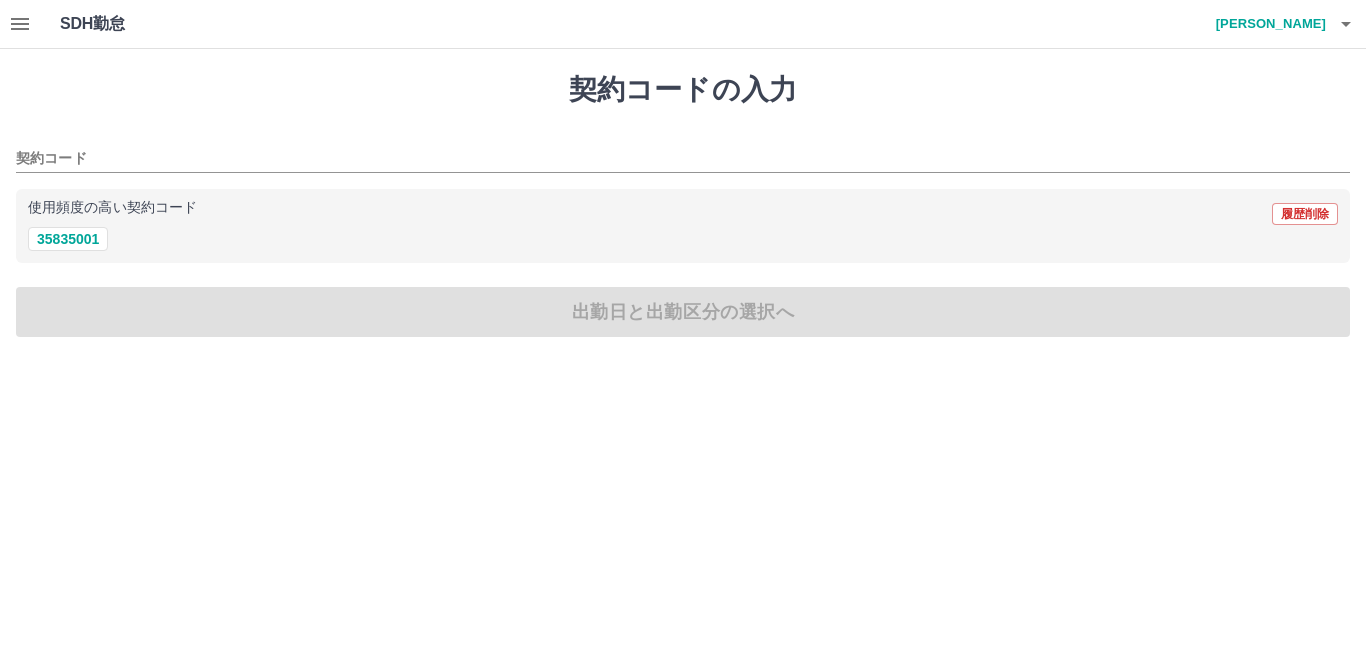 type on "********" 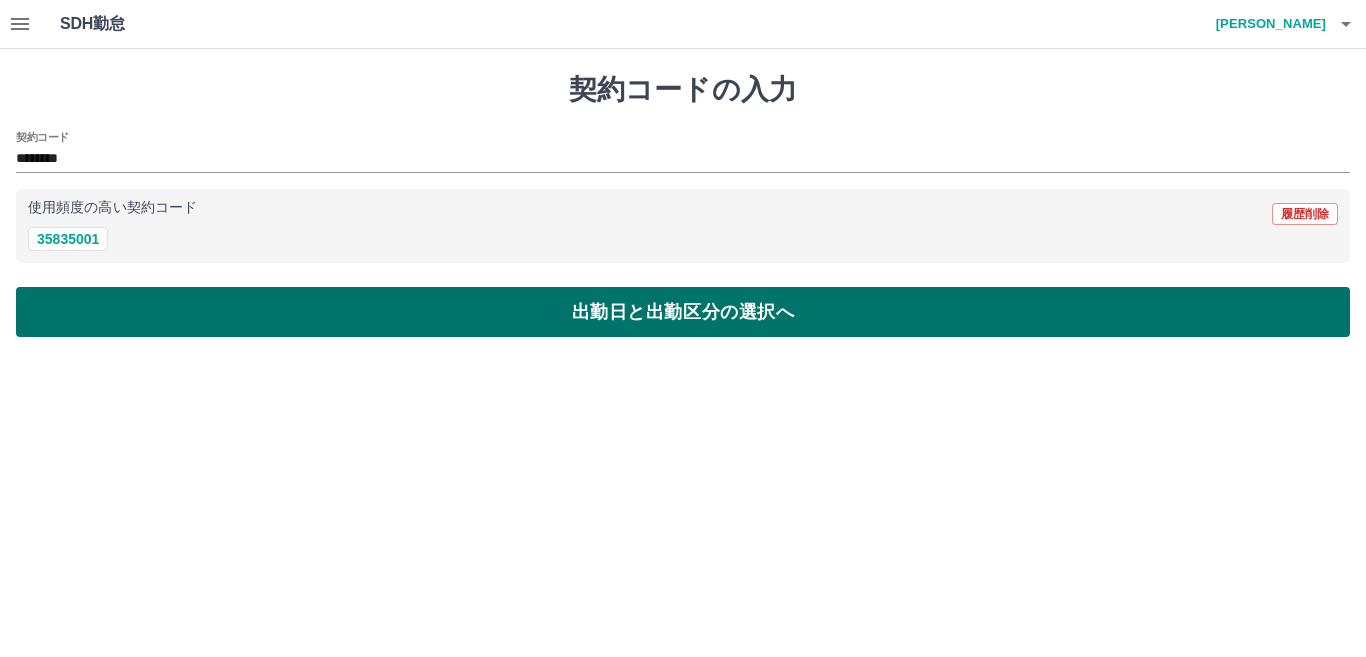 click on "出勤日と出勤区分の選択へ" at bounding box center (683, 312) 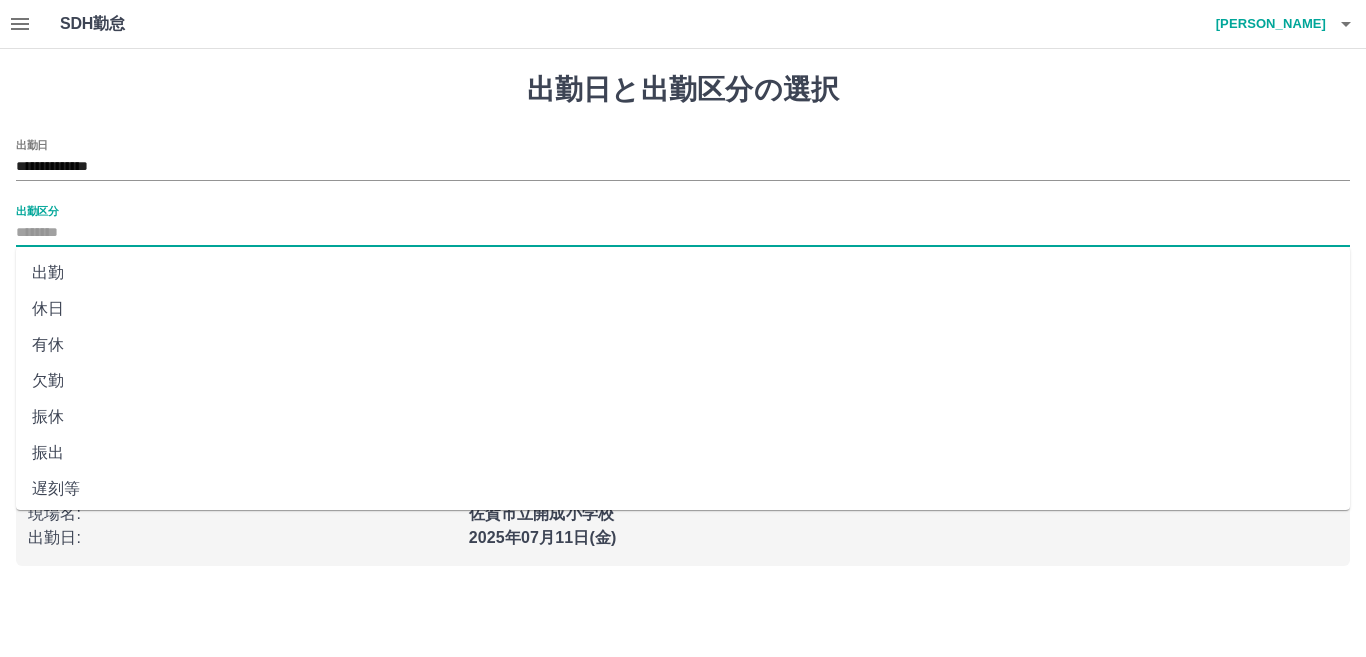 click on "出勤区分" at bounding box center (683, 233) 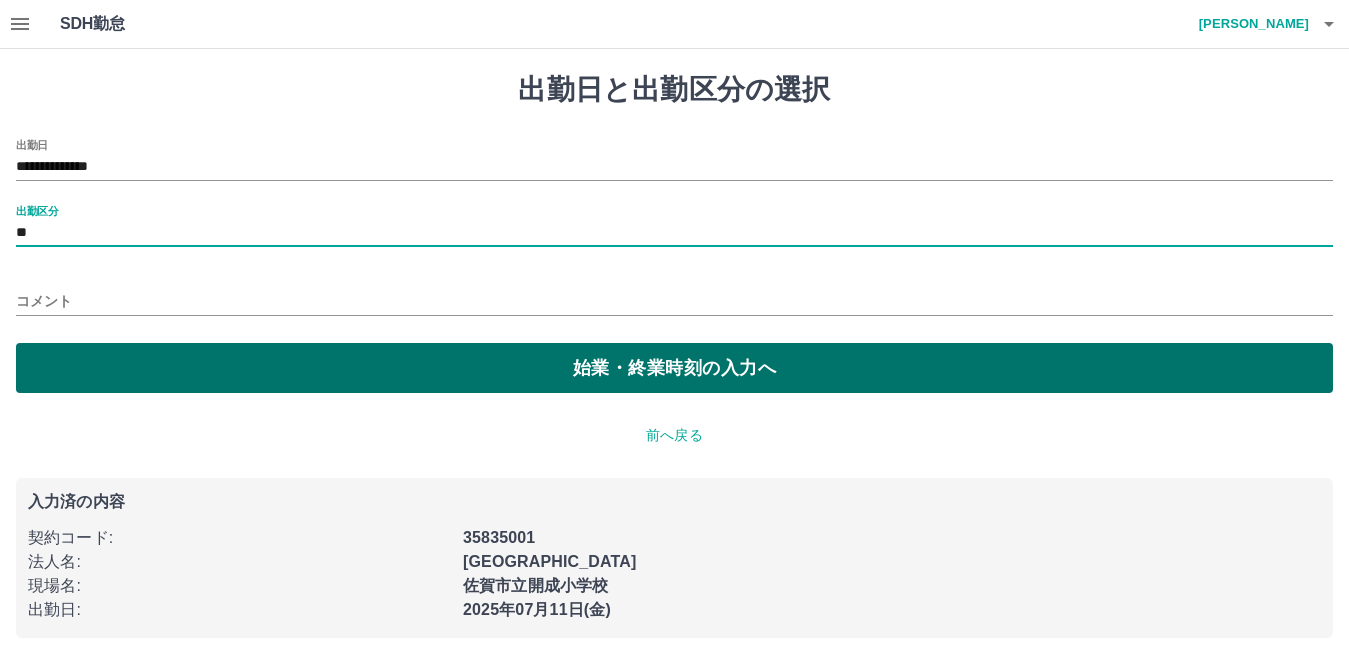 drag, startPoint x: 42, startPoint y: 333, endPoint x: 30, endPoint y: 364, distance: 33.24154 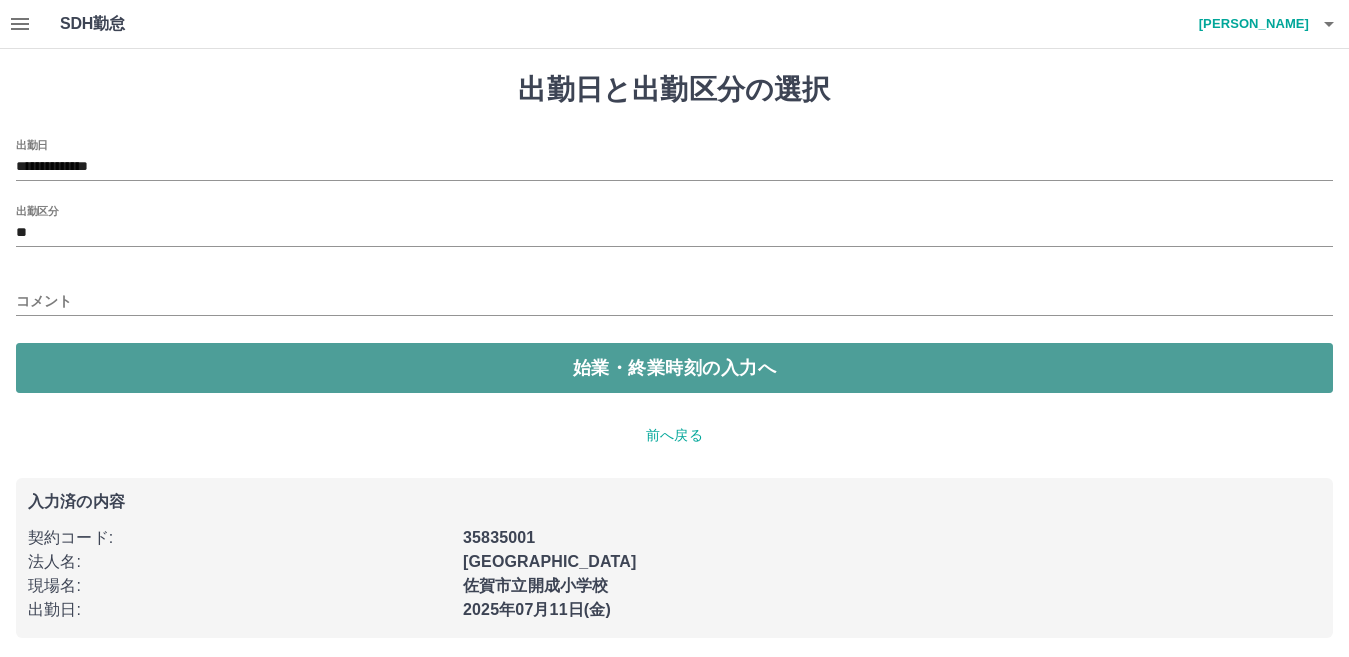 click on "始業・終業時刻の入力へ" at bounding box center [674, 368] 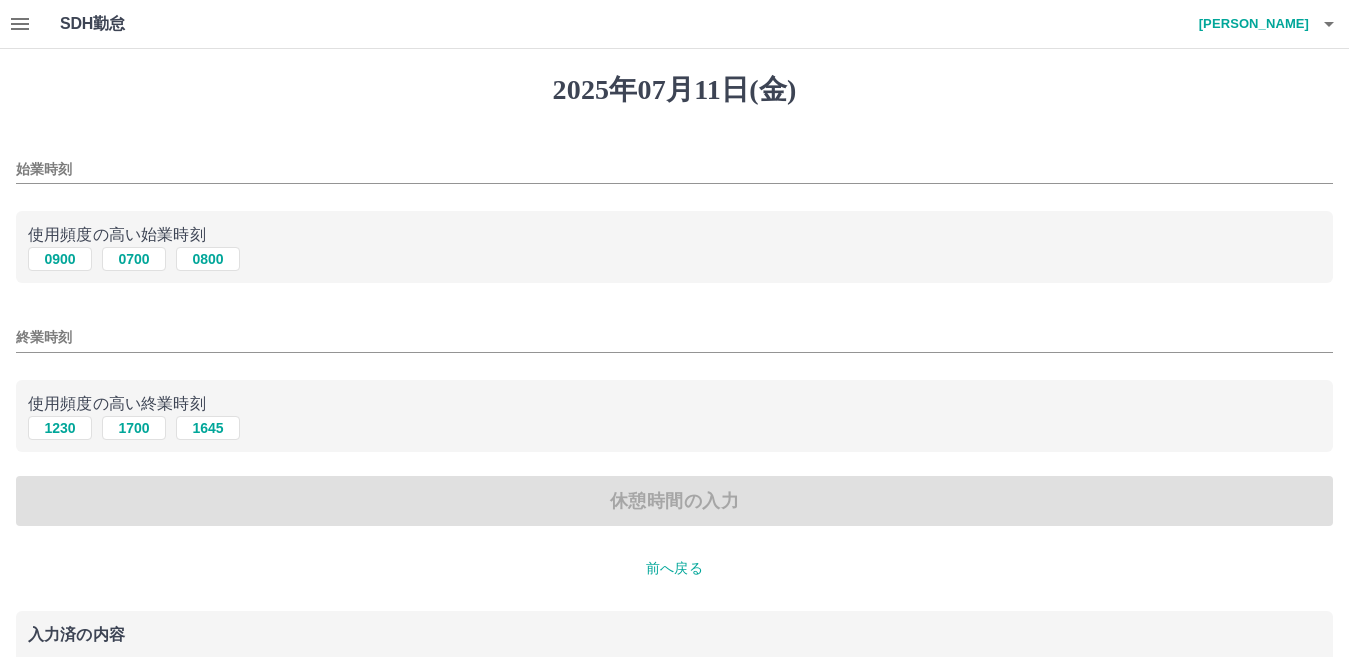 click on "始業時刻" at bounding box center (674, 169) 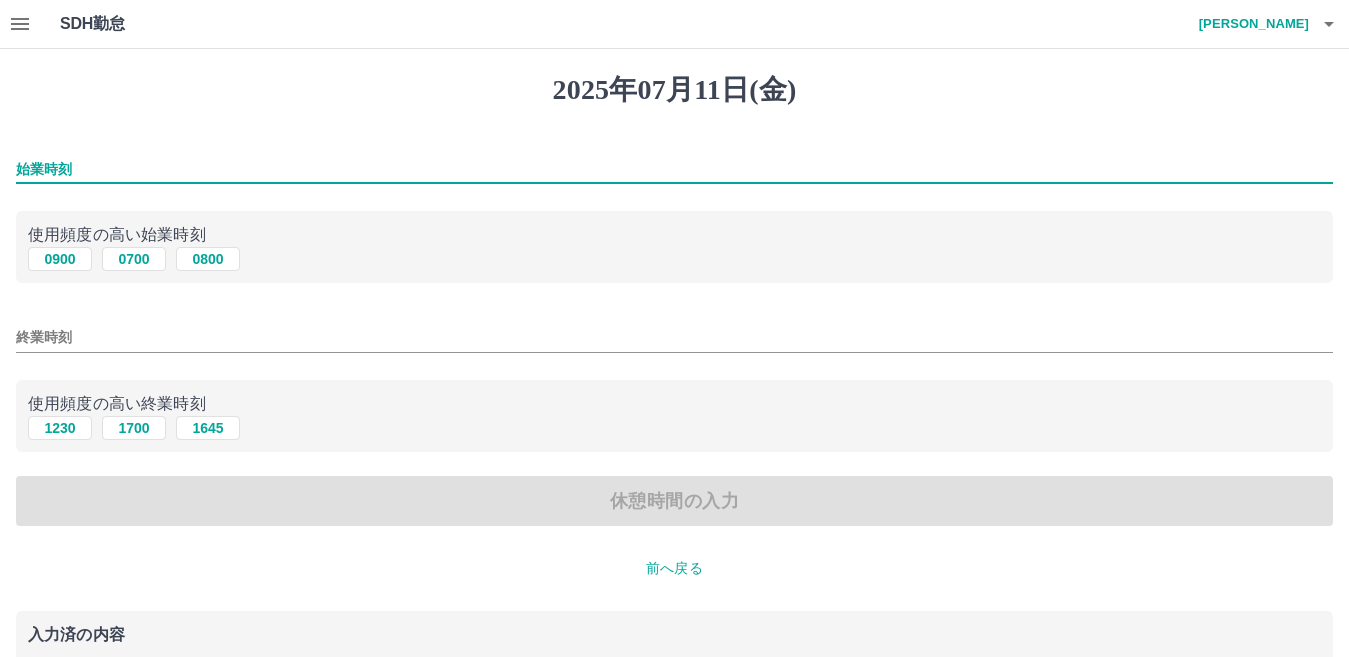 type on "****" 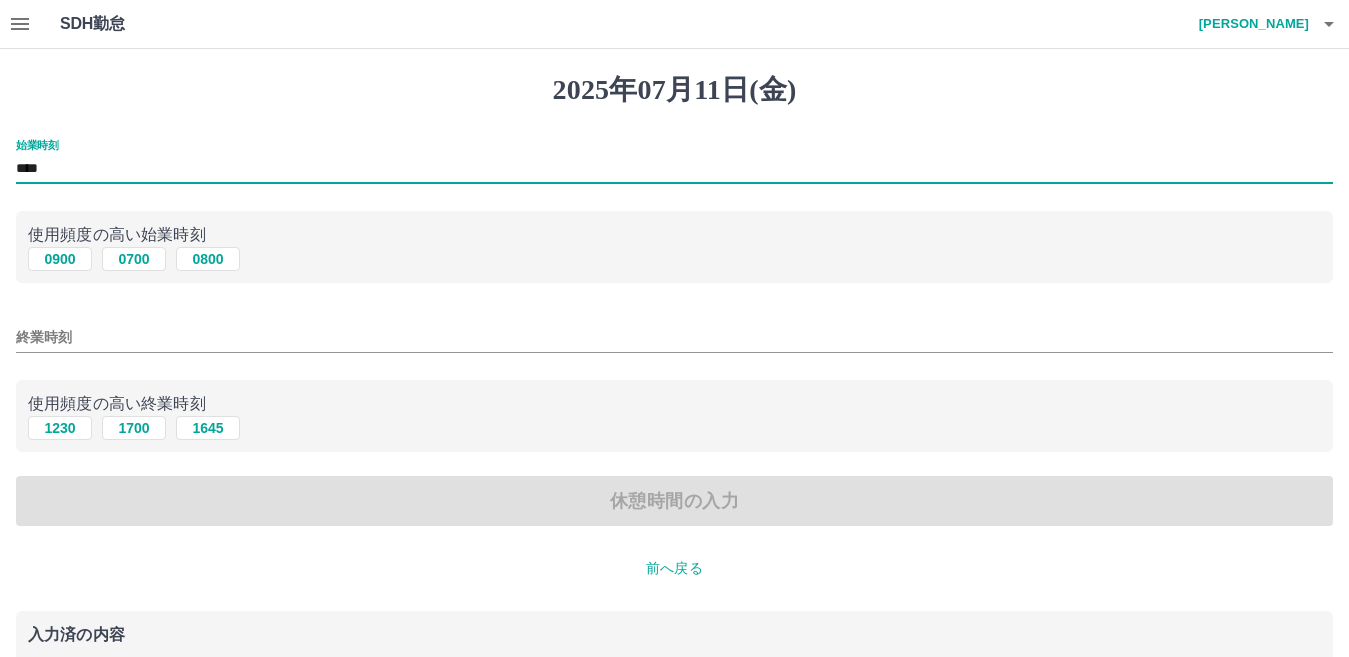 click on "終業時刻" at bounding box center [674, 337] 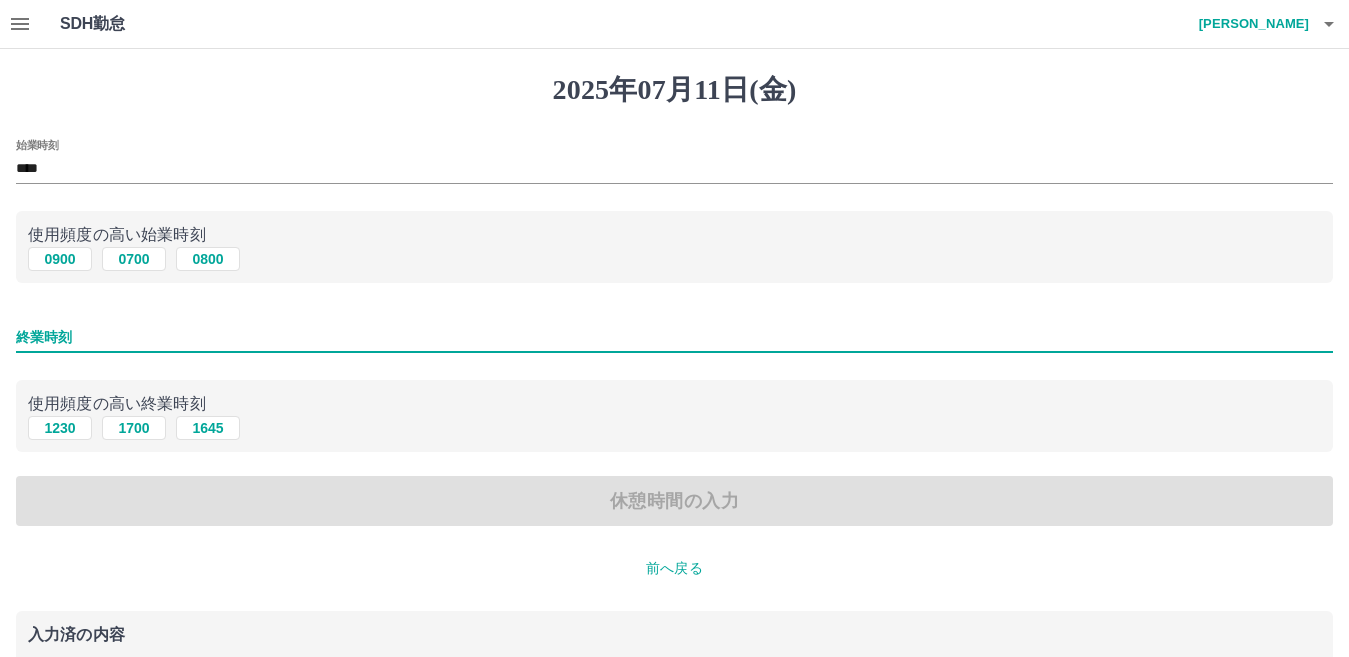 type on "****" 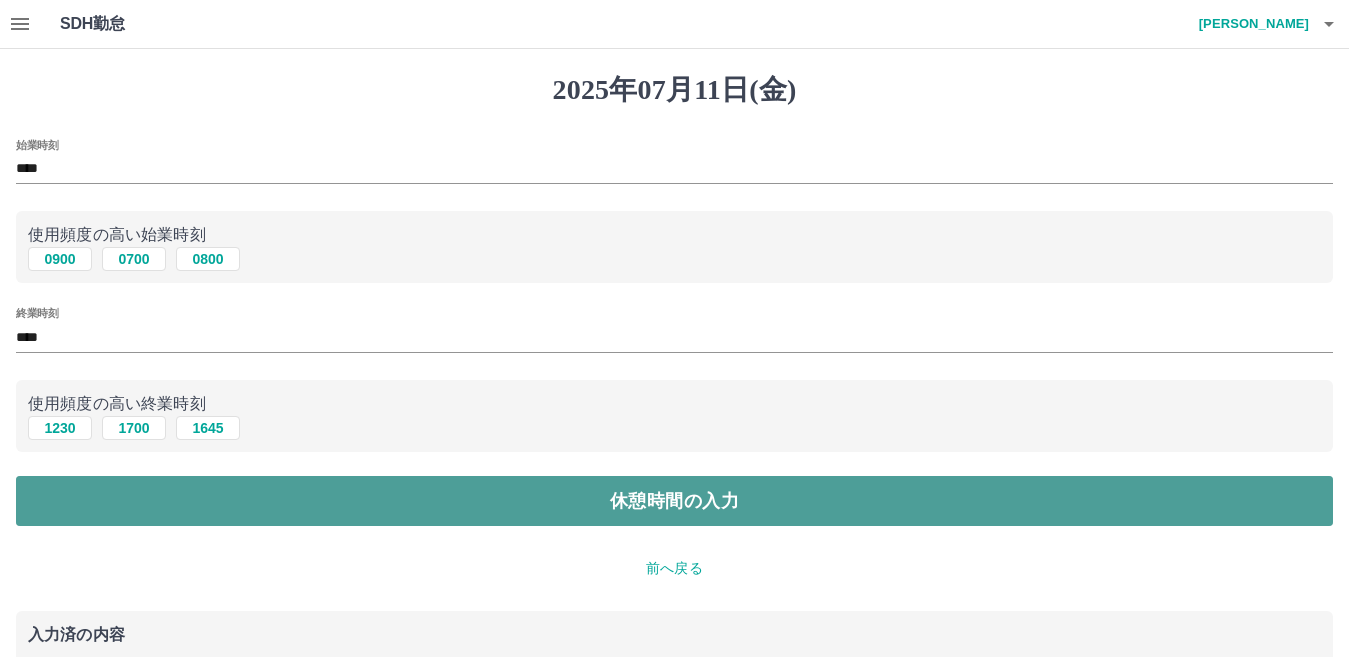 click on "休憩時間の入力" at bounding box center [674, 501] 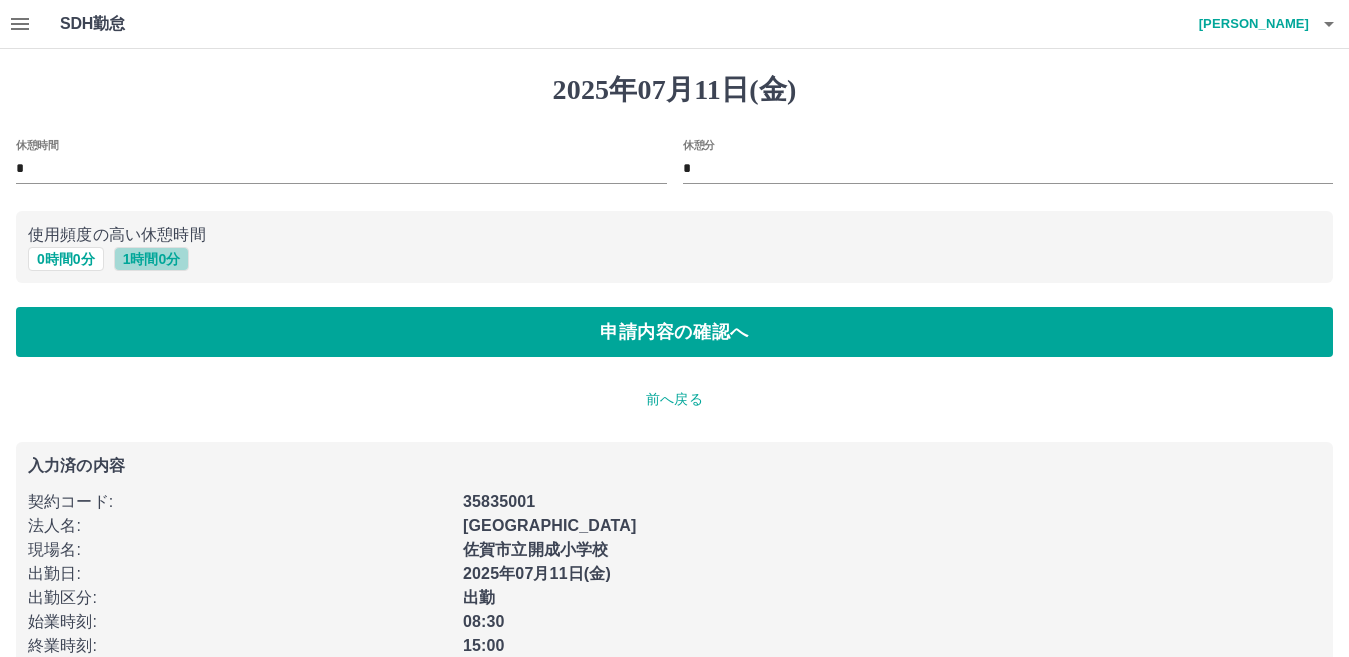 click on "1 時間 0 分" at bounding box center (152, 259) 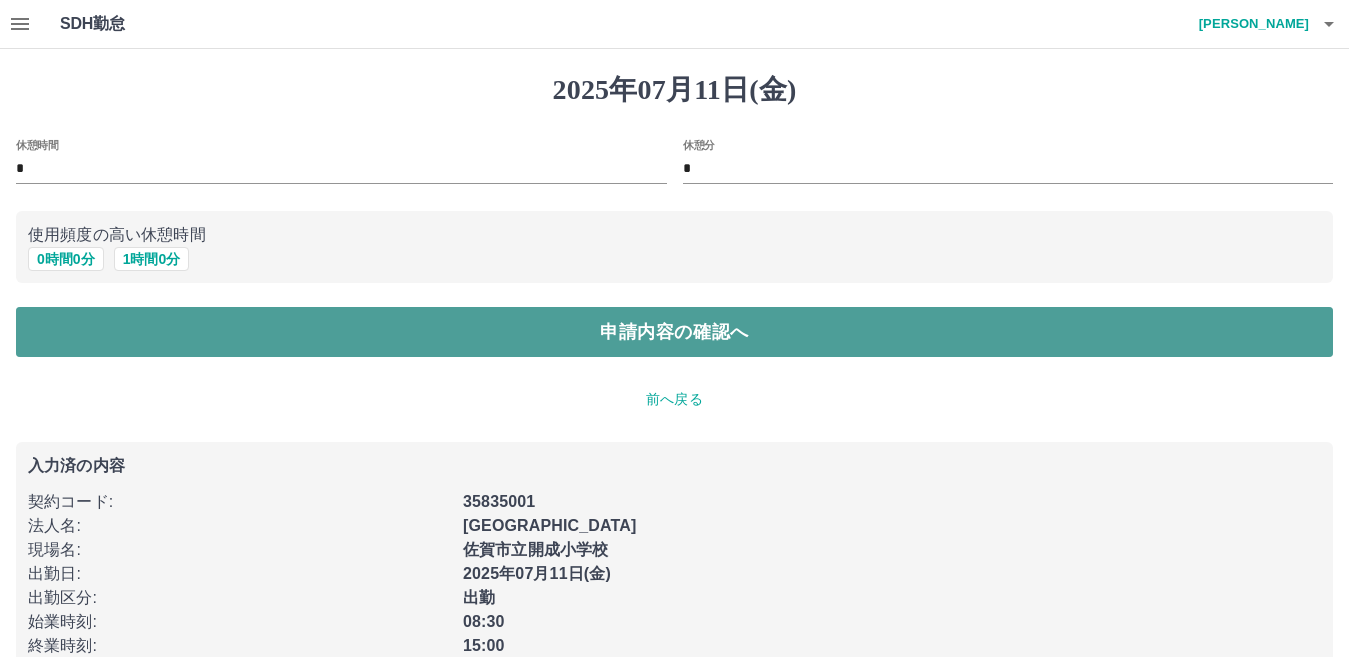 click on "申請内容の確認へ" at bounding box center [674, 332] 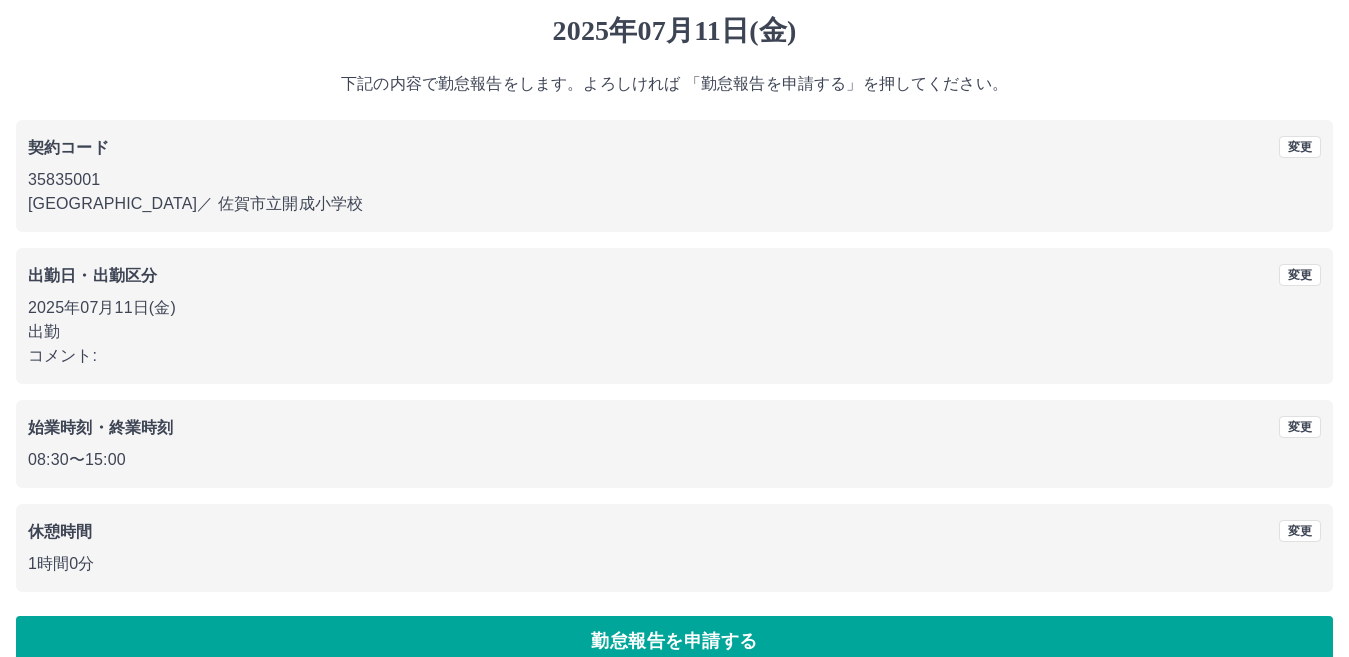 scroll, scrollTop: 92, scrollLeft: 0, axis: vertical 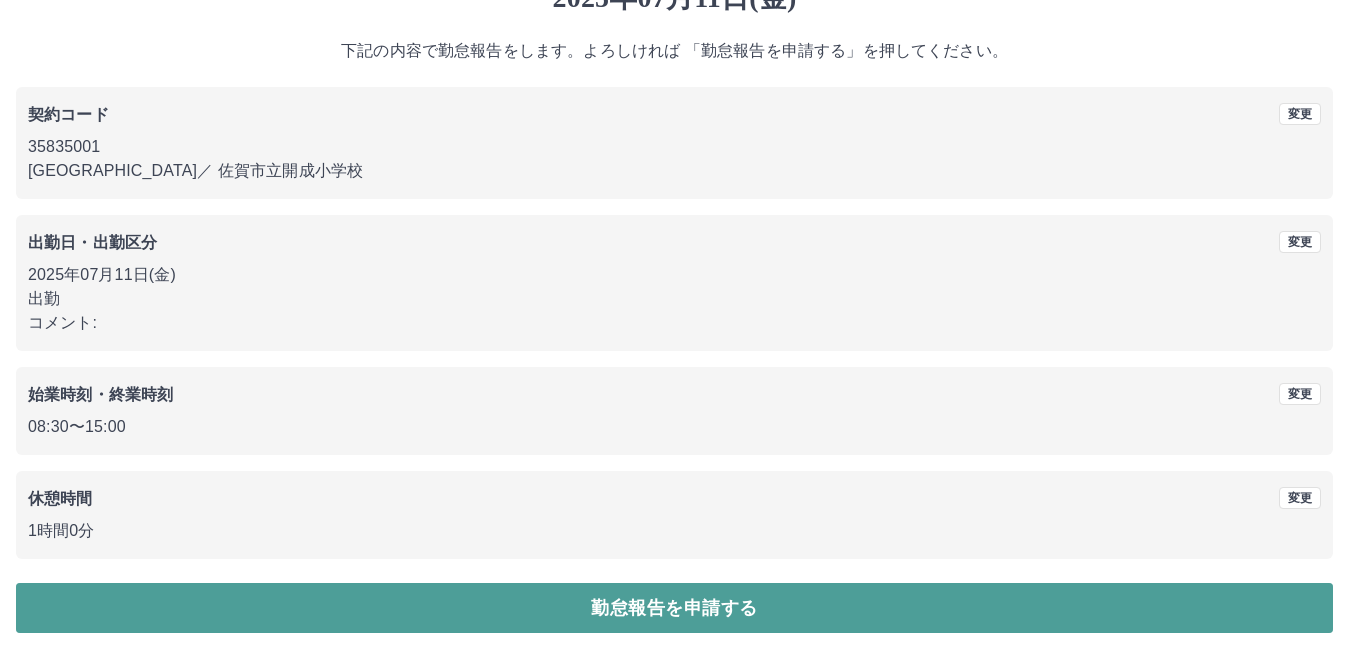 click on "勤怠報告を申請する" at bounding box center [674, 608] 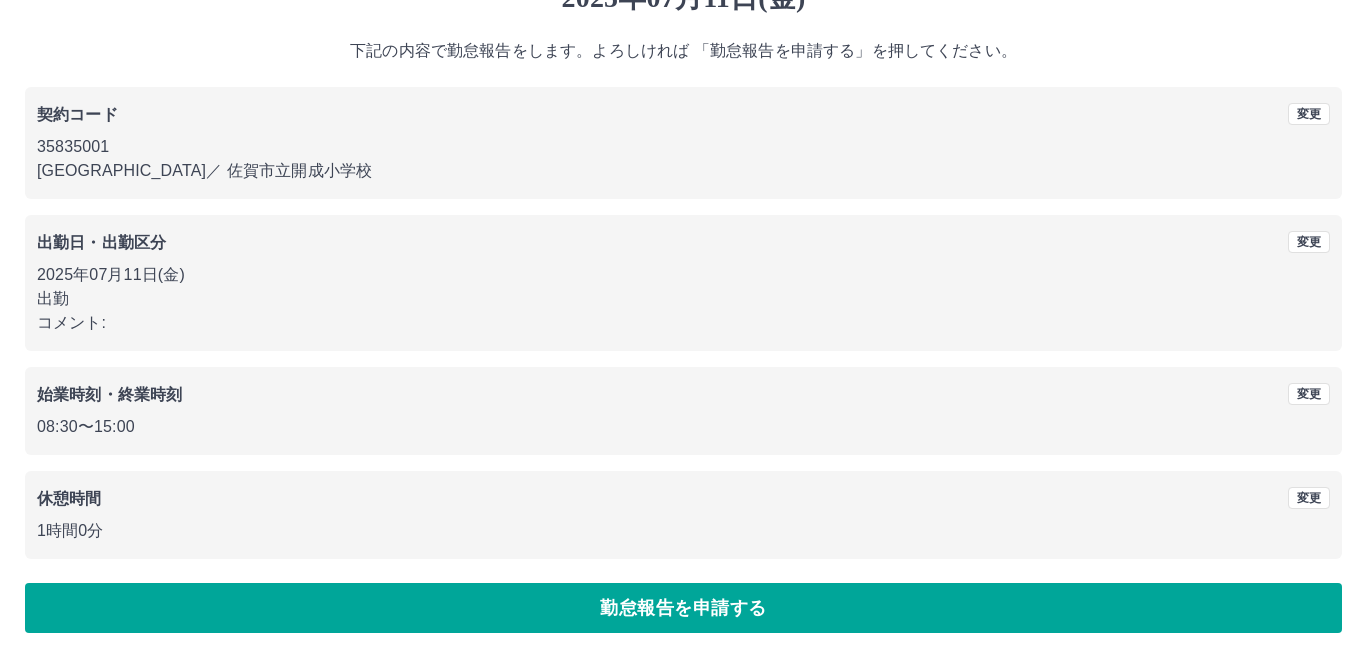 scroll, scrollTop: 0, scrollLeft: 0, axis: both 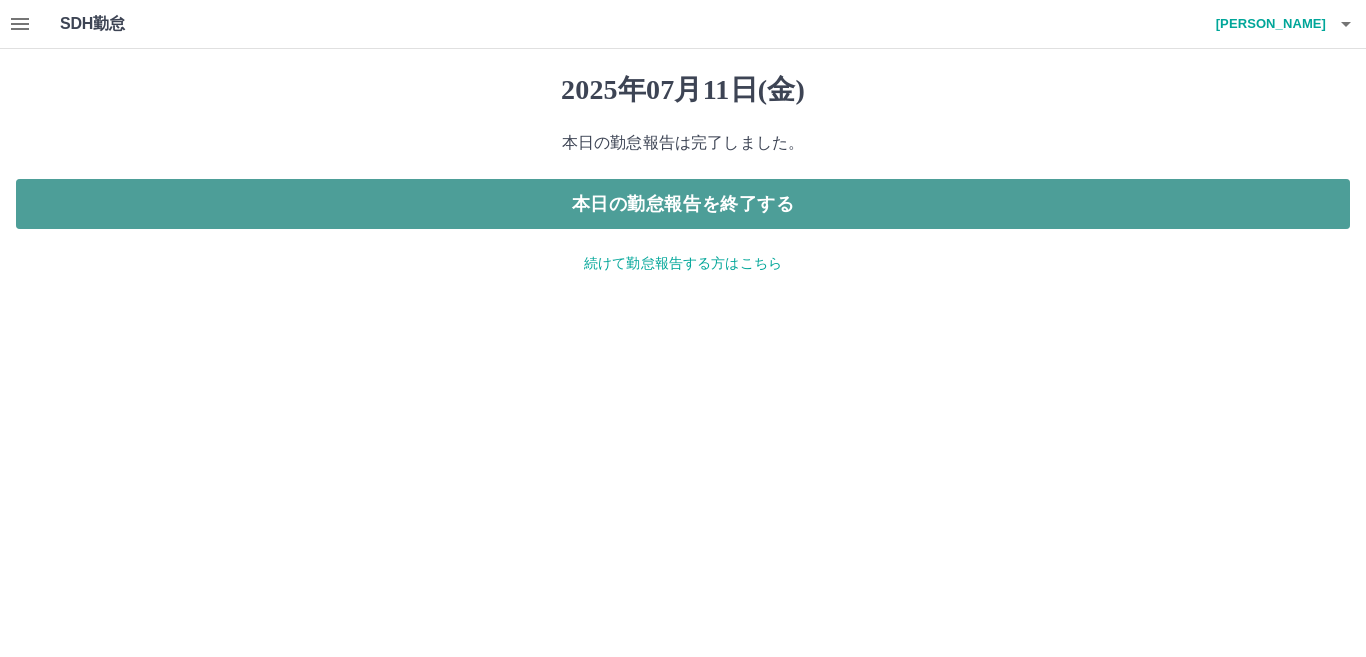 click on "本日の勤怠報告を終了する" at bounding box center [683, 204] 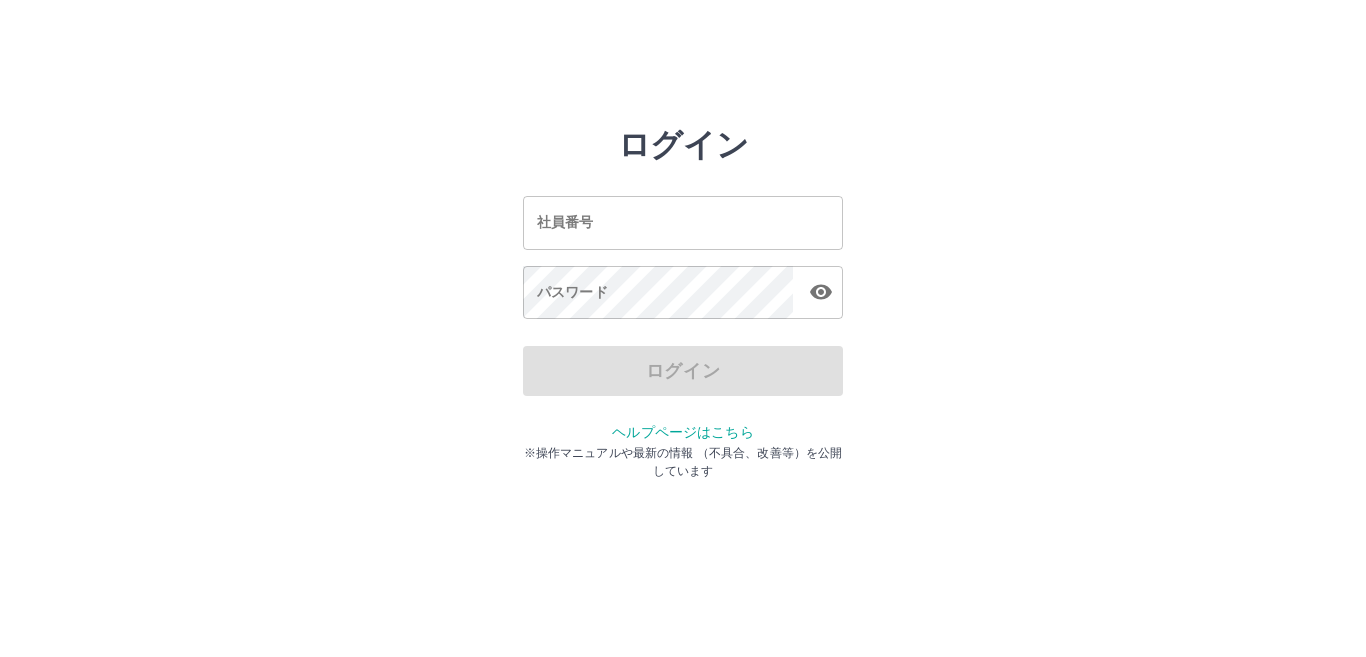 scroll, scrollTop: 0, scrollLeft: 0, axis: both 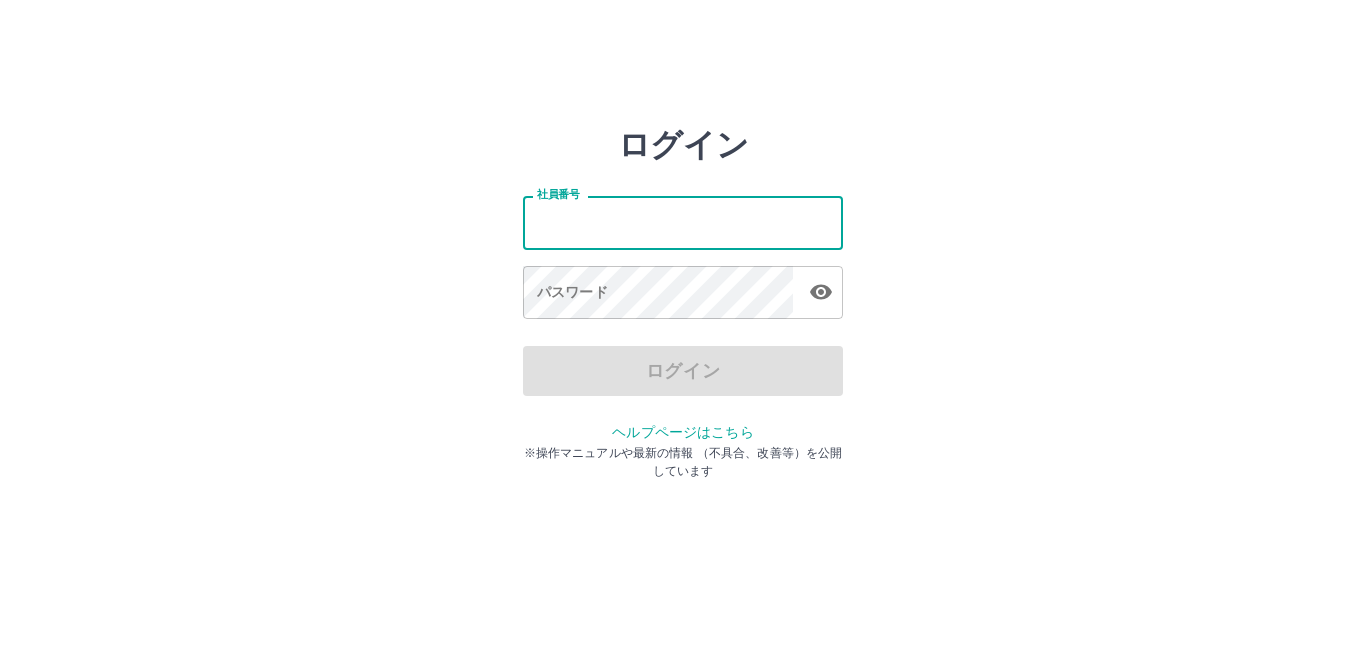 type on "*******" 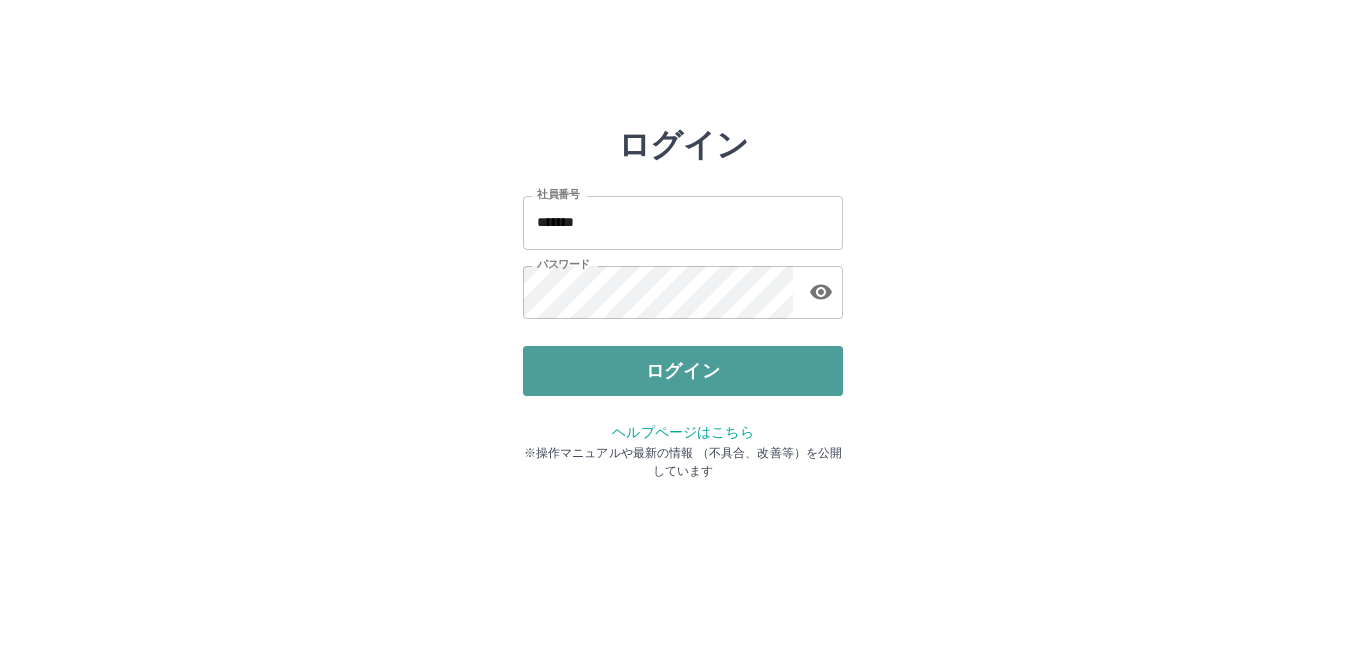 click on "ログイン" at bounding box center [683, 371] 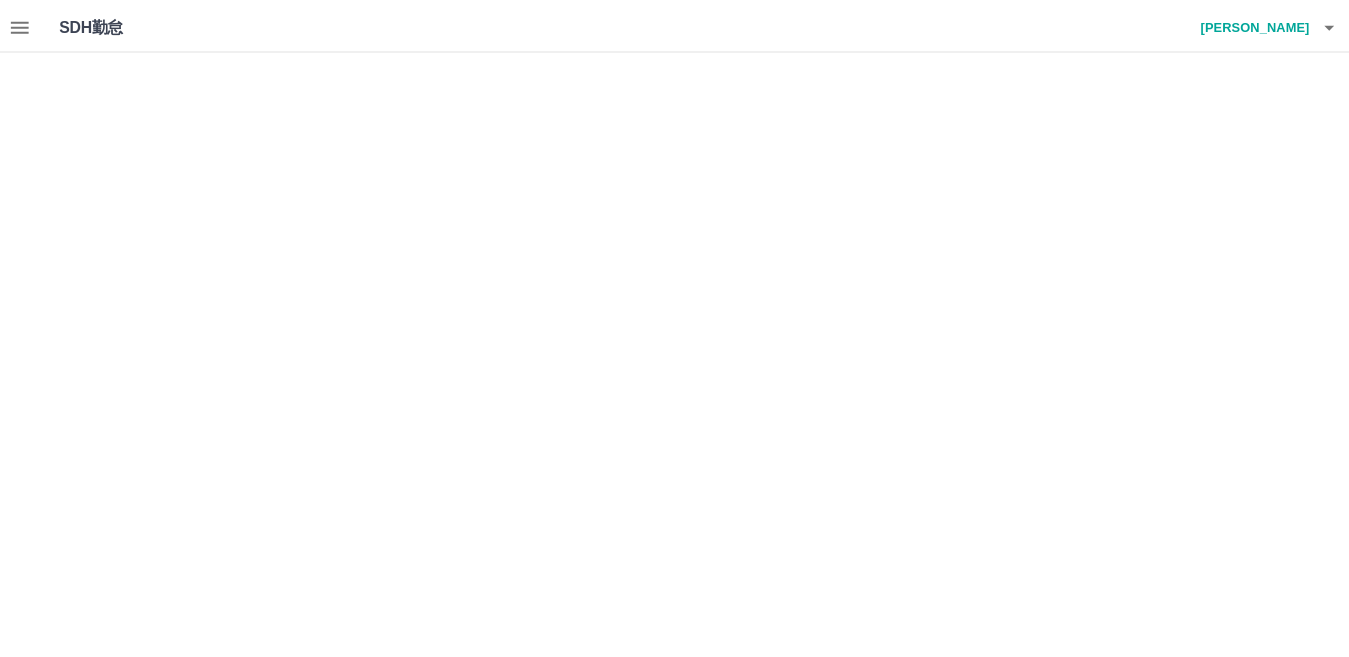 scroll, scrollTop: 0, scrollLeft: 0, axis: both 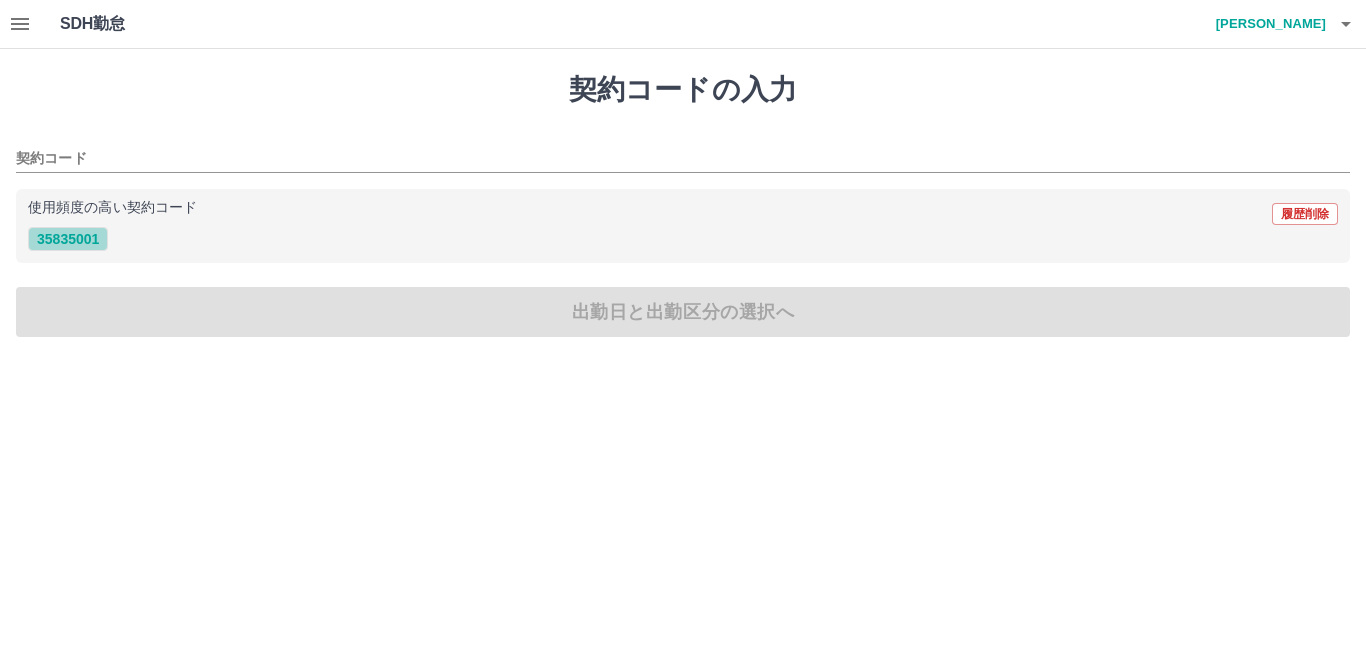 click on "35835001" at bounding box center [68, 239] 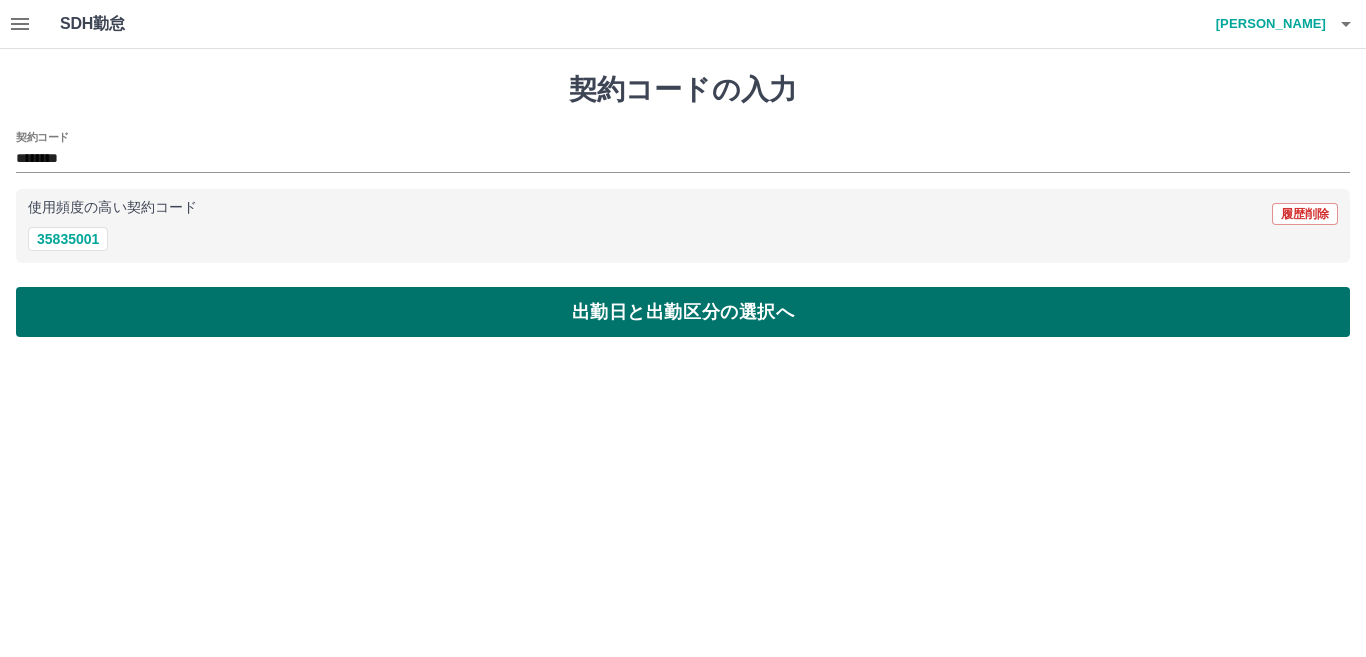 click on "出勤日と出勤区分の選択へ" at bounding box center (683, 312) 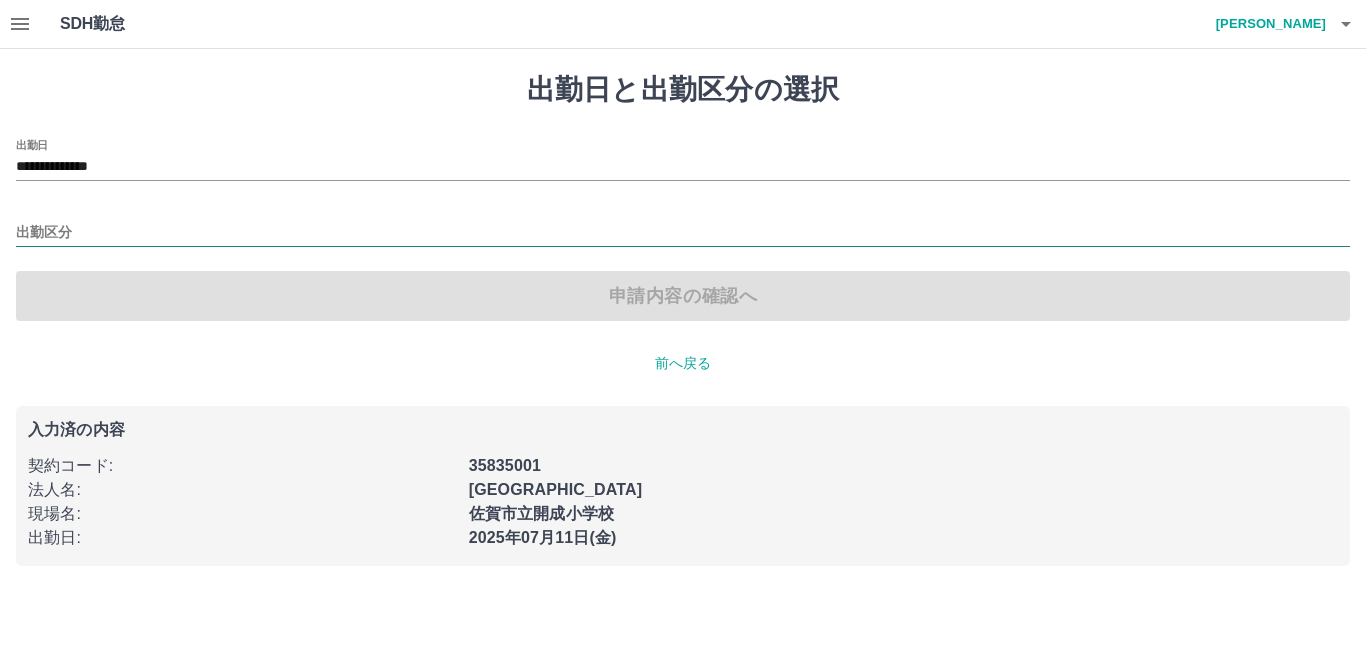 click on "出勤区分" at bounding box center (683, 233) 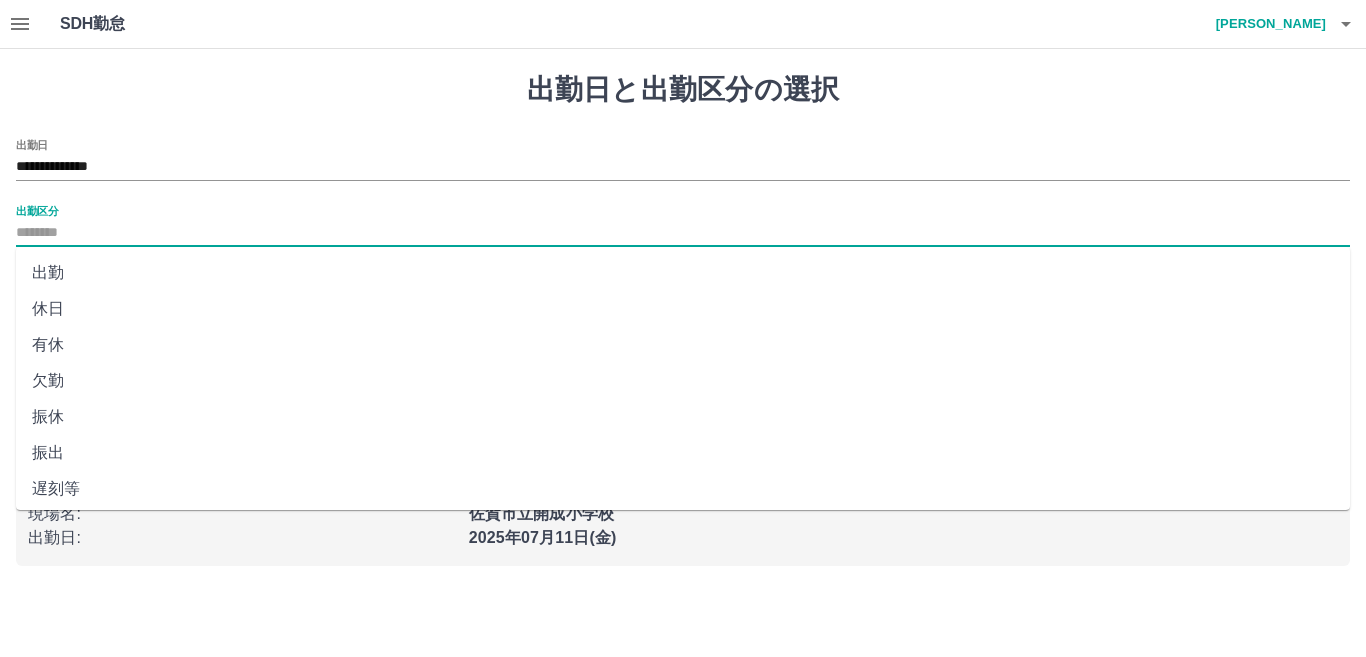 click on "出勤" at bounding box center [683, 273] 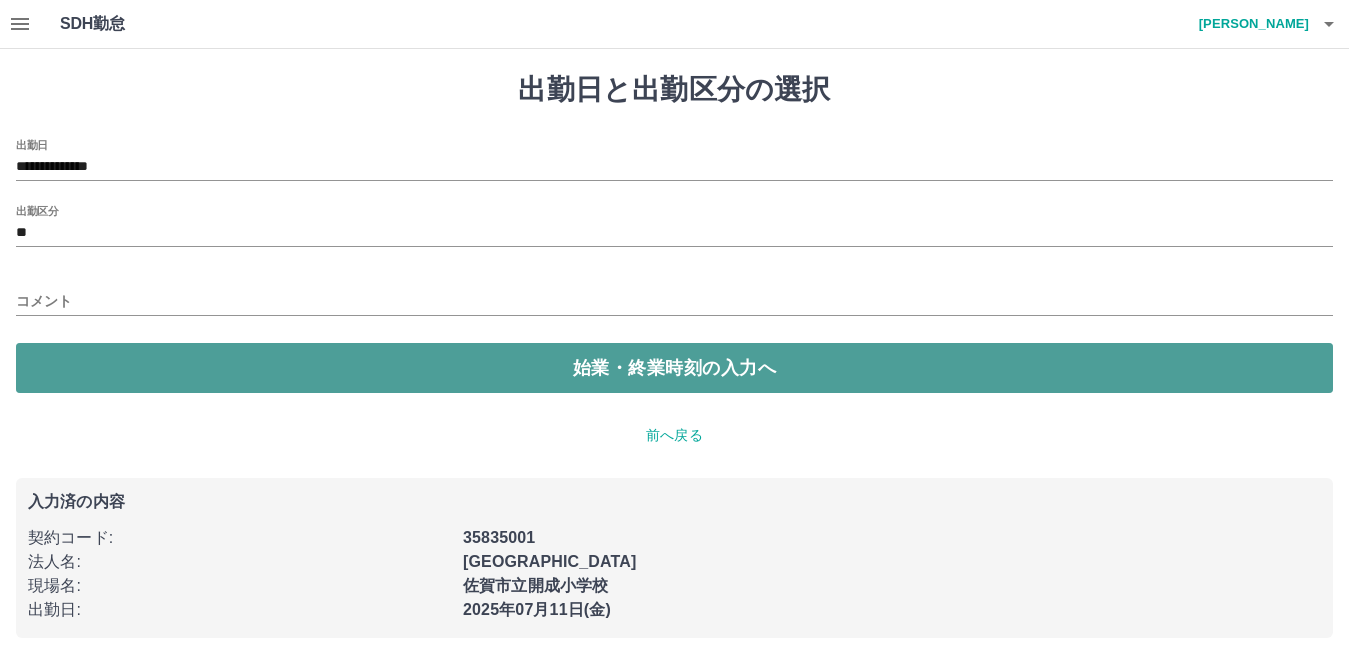 click on "始業・終業時刻の入力へ" at bounding box center (674, 368) 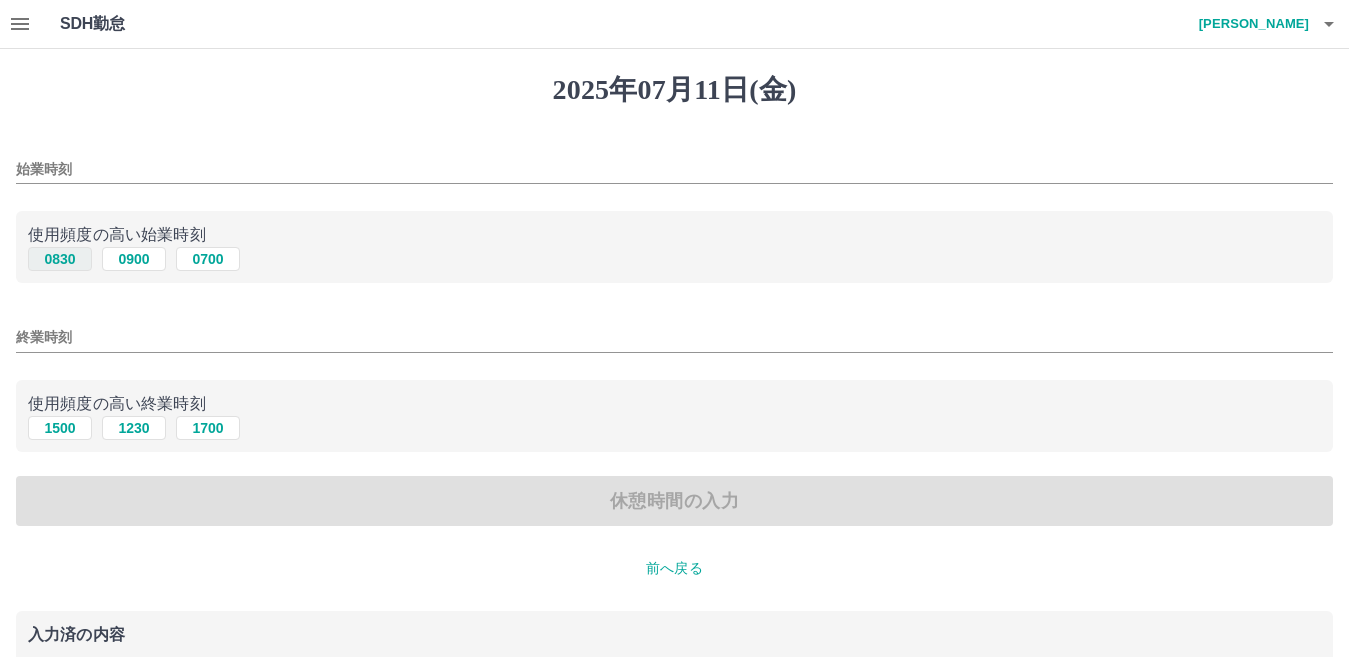 click on "0830" at bounding box center (60, 259) 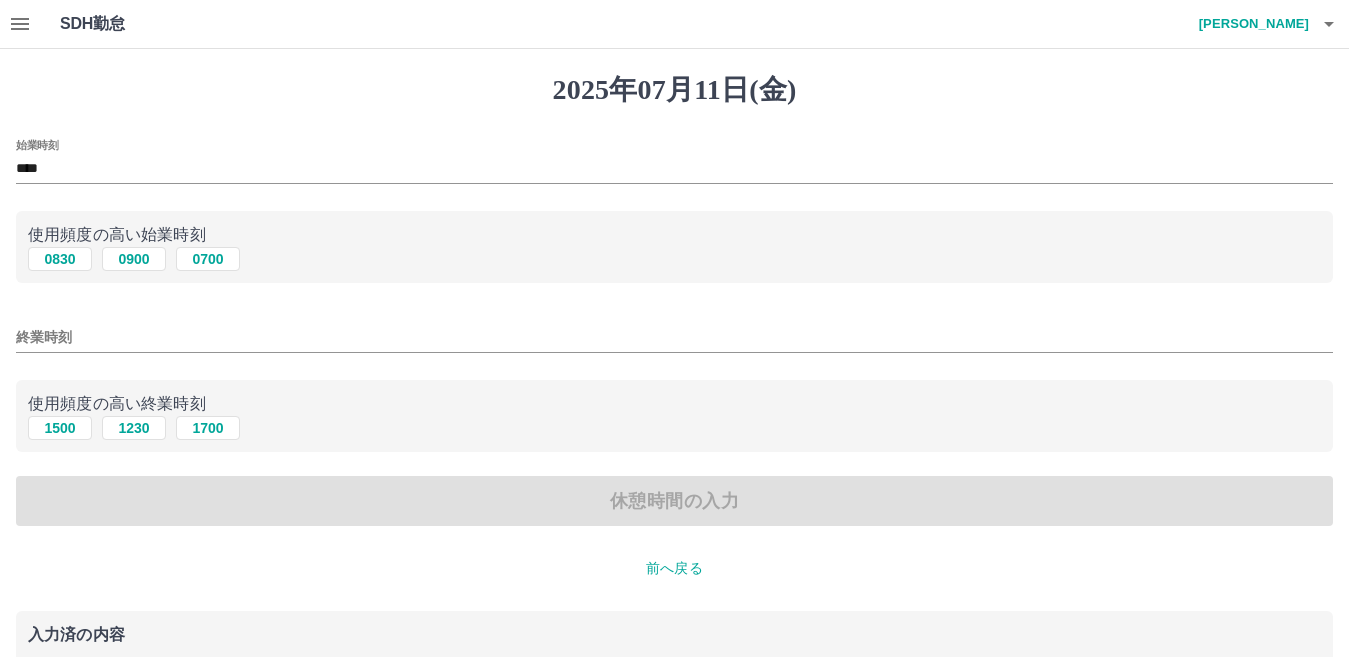 click on "終業時刻" at bounding box center (674, 337) 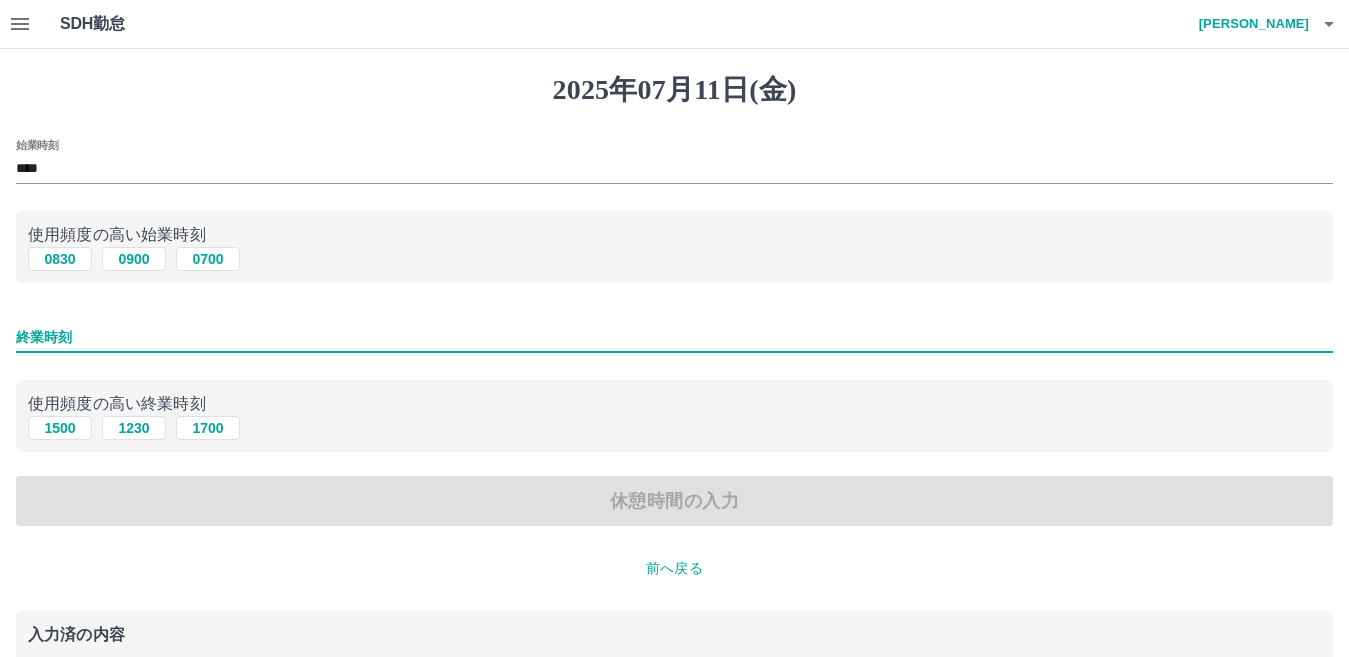 type on "****" 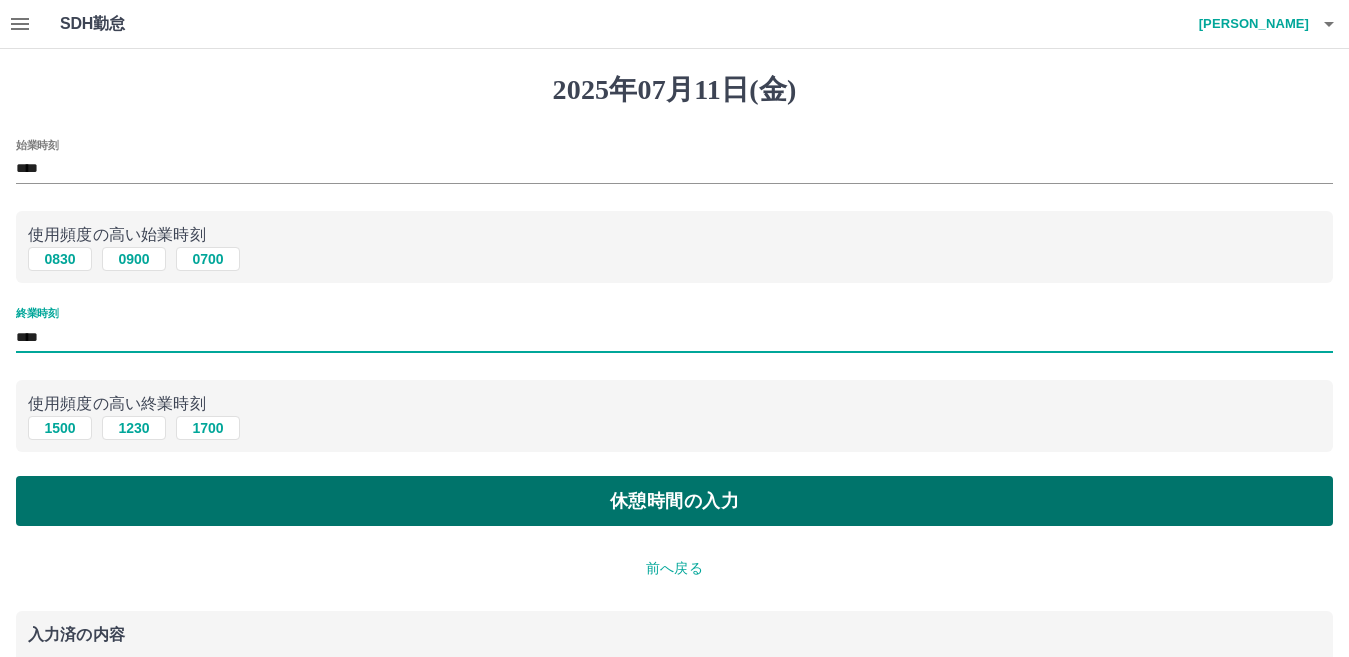 click on "休憩時間の入力" at bounding box center (674, 501) 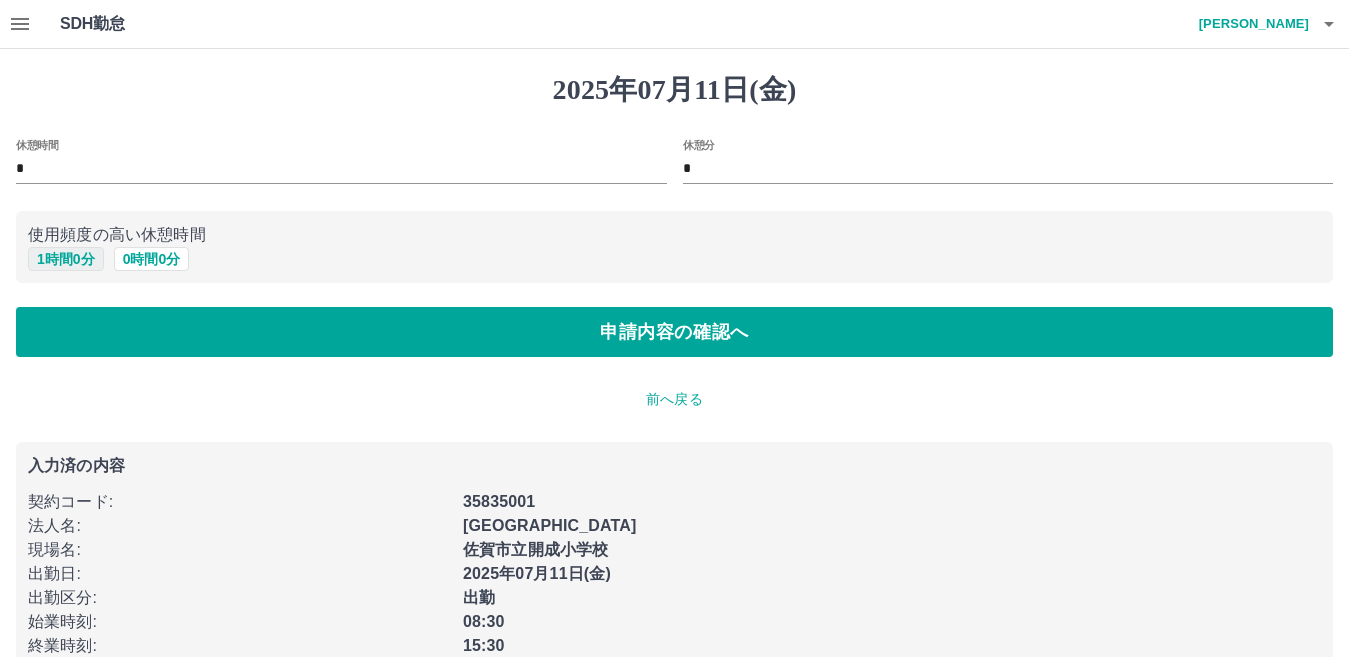 click on "1 時間 0 分" at bounding box center (66, 259) 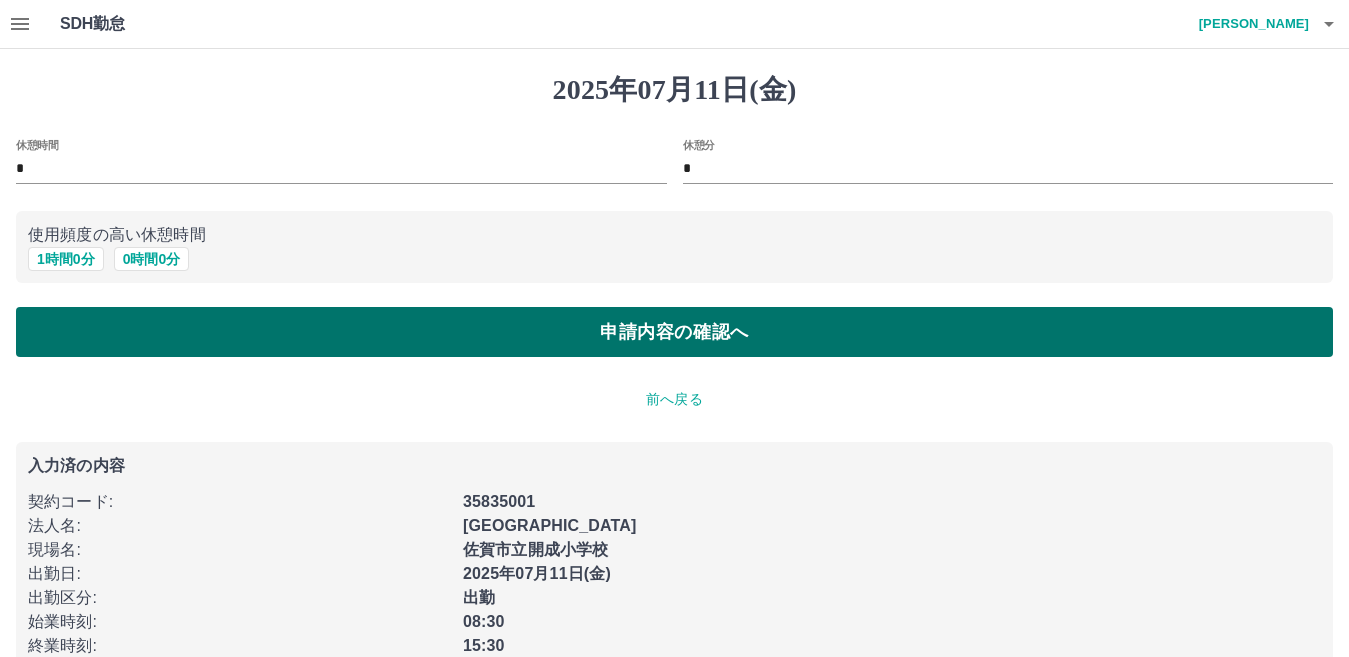 click on "申請内容の確認へ" at bounding box center [674, 332] 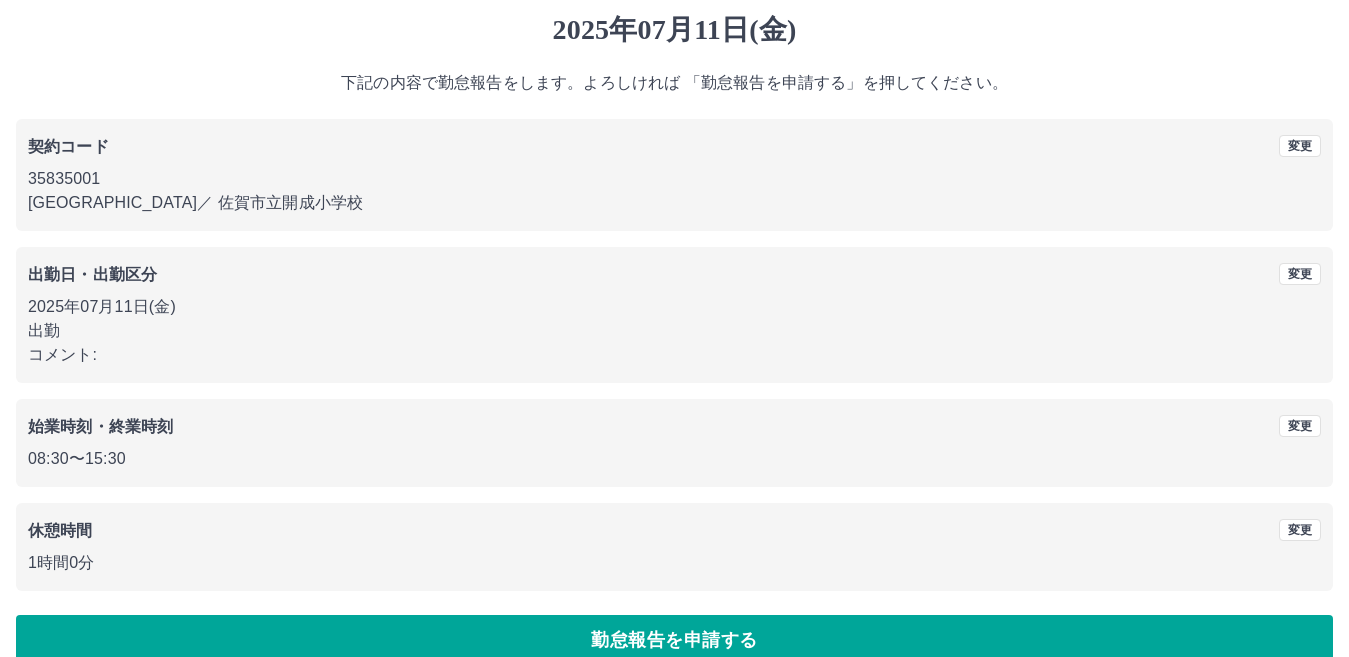 scroll, scrollTop: 92, scrollLeft: 0, axis: vertical 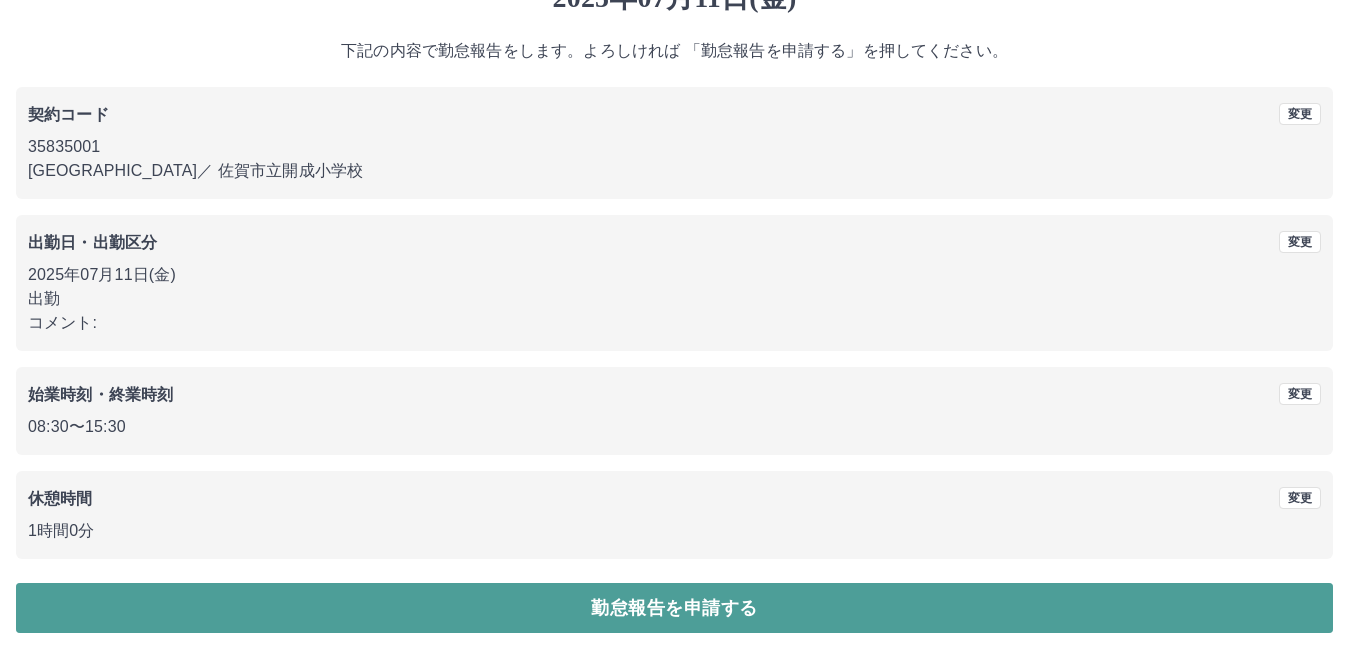 click on "勤怠報告を申請する" at bounding box center (674, 608) 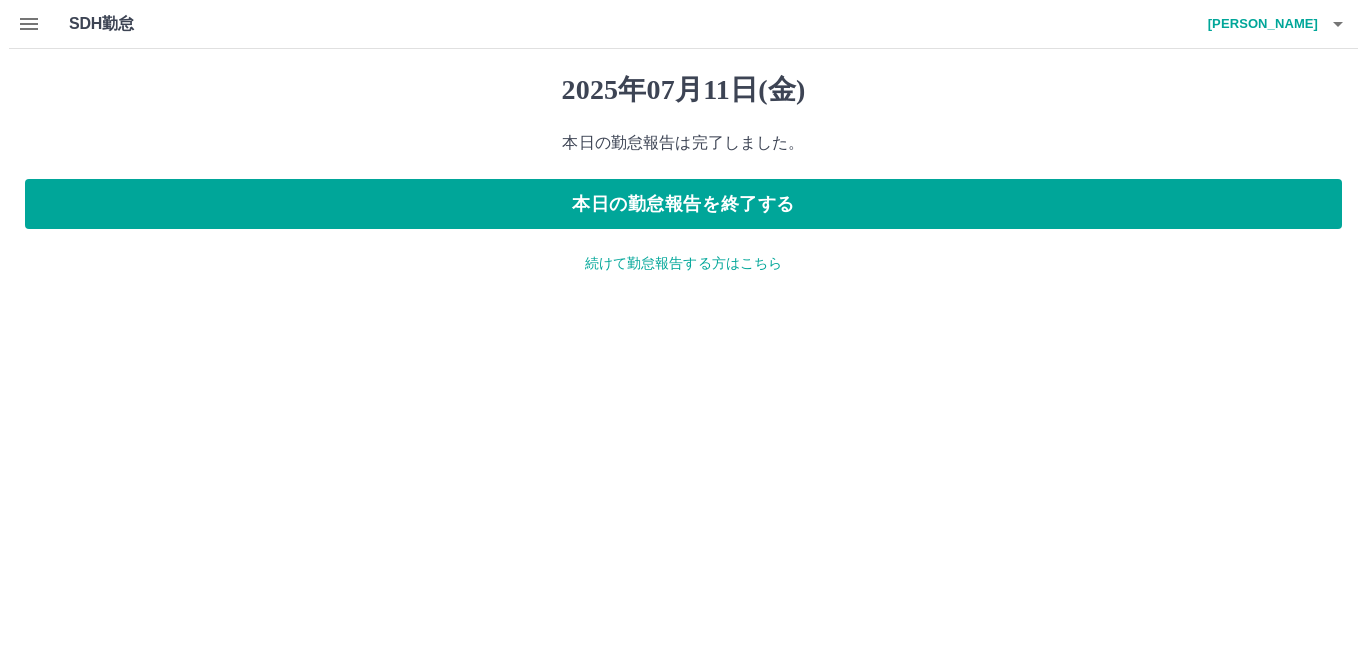 scroll, scrollTop: 0, scrollLeft: 0, axis: both 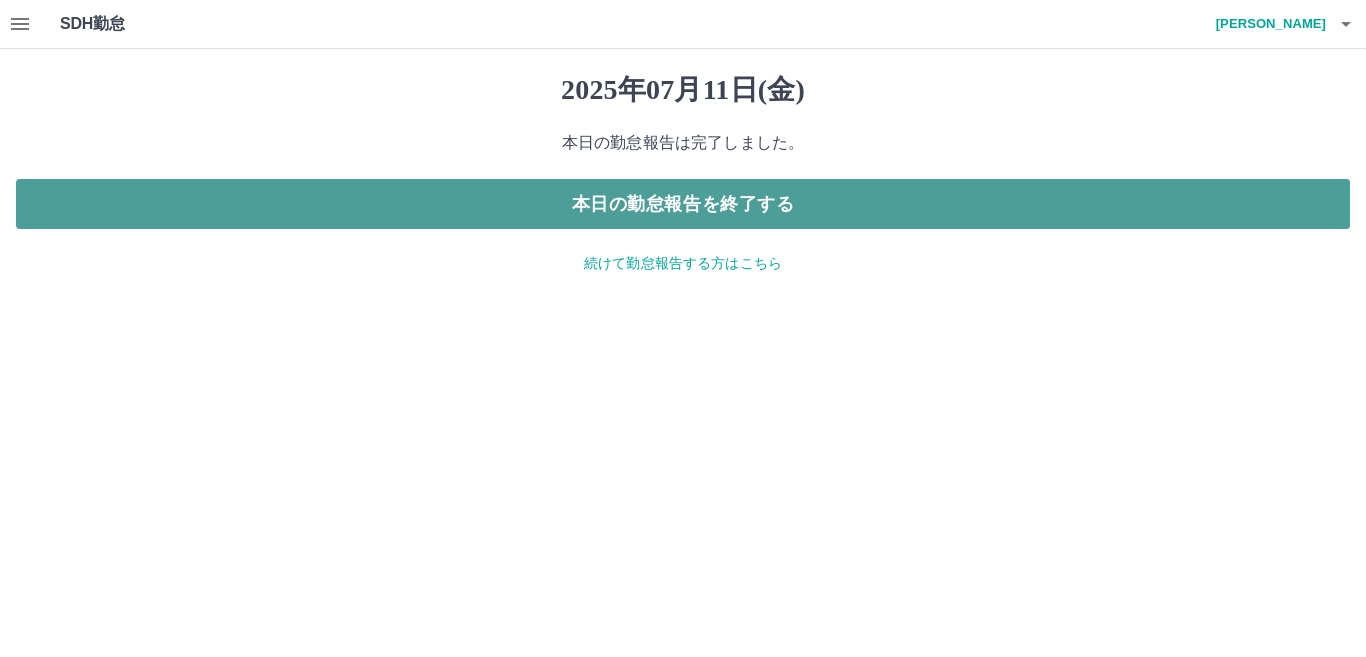 click on "本日の勤怠報告を終了する" at bounding box center (683, 204) 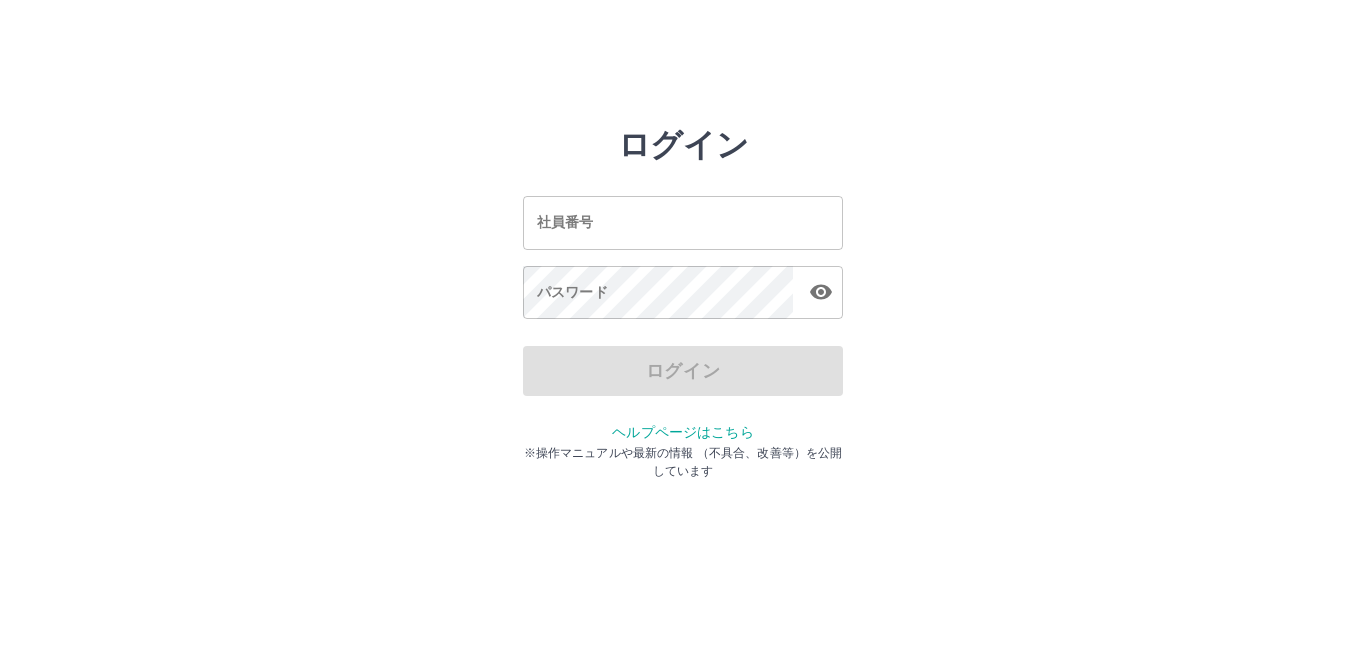 scroll, scrollTop: 0, scrollLeft: 0, axis: both 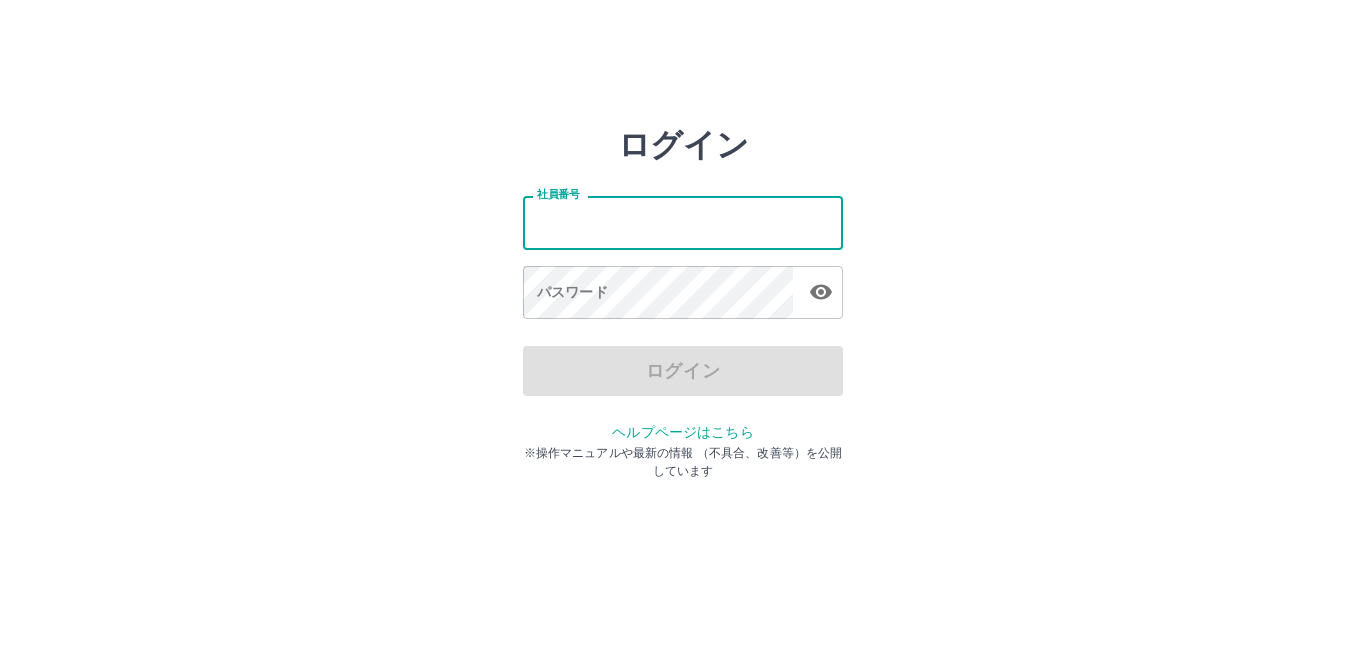 drag, startPoint x: 565, startPoint y: 222, endPoint x: 582, endPoint y: 108, distance: 115.260574 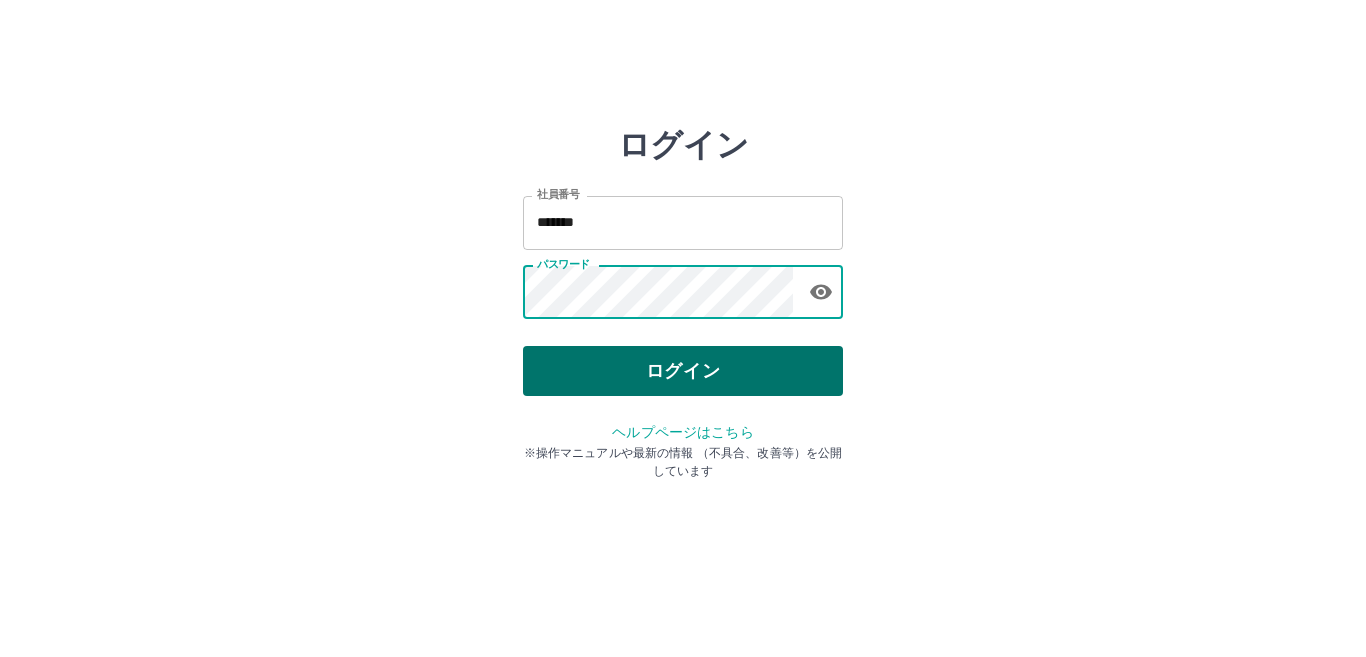 click on "ログイン" at bounding box center (683, 371) 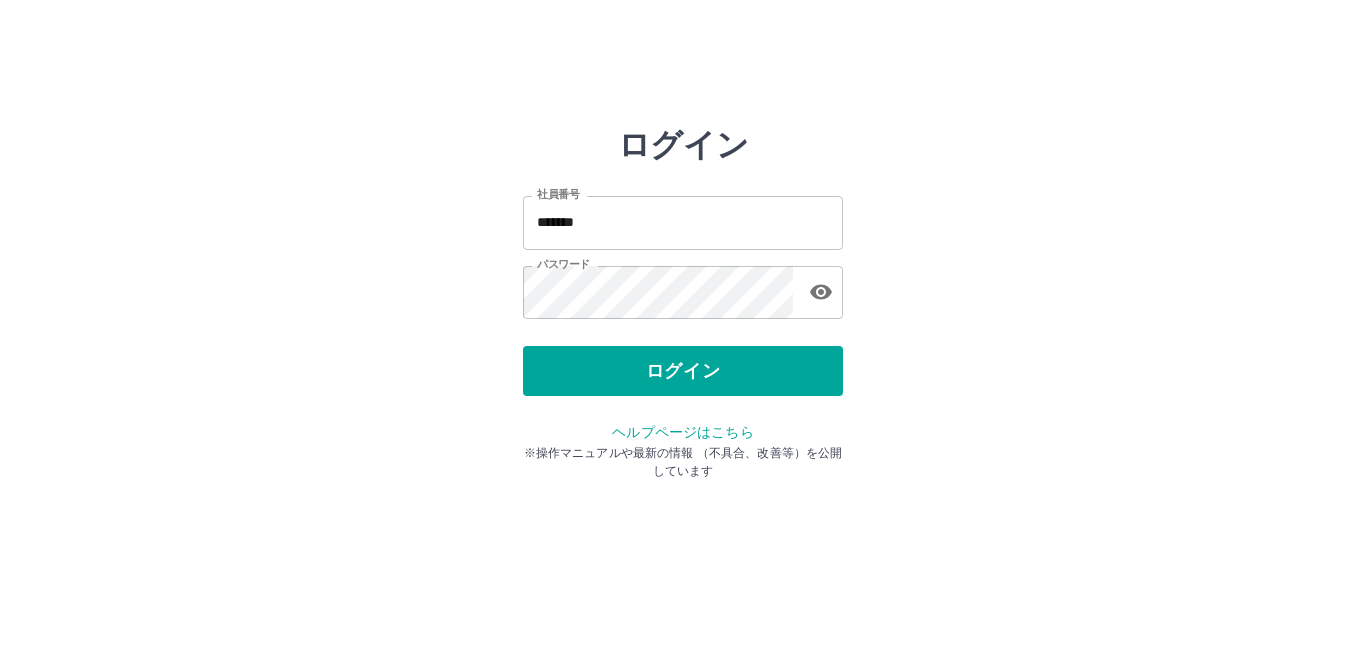 click on "ログイン" at bounding box center (683, 371) 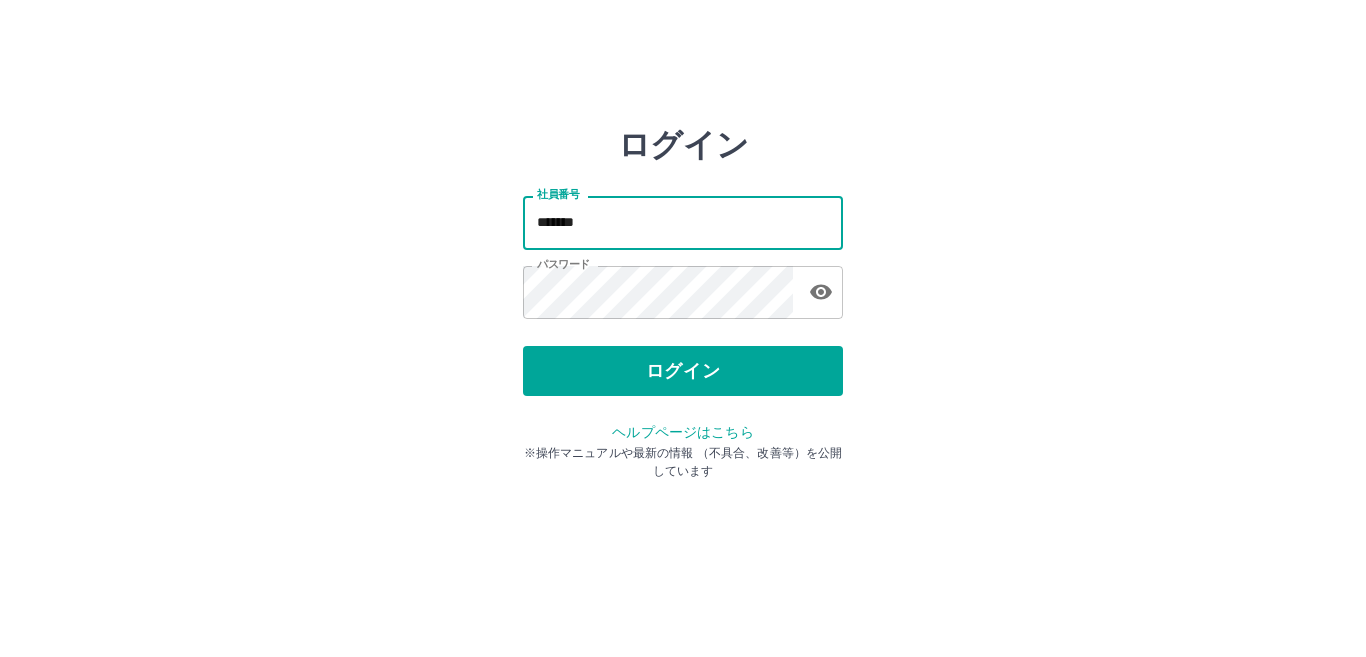 click on "*******" at bounding box center (683, 222) 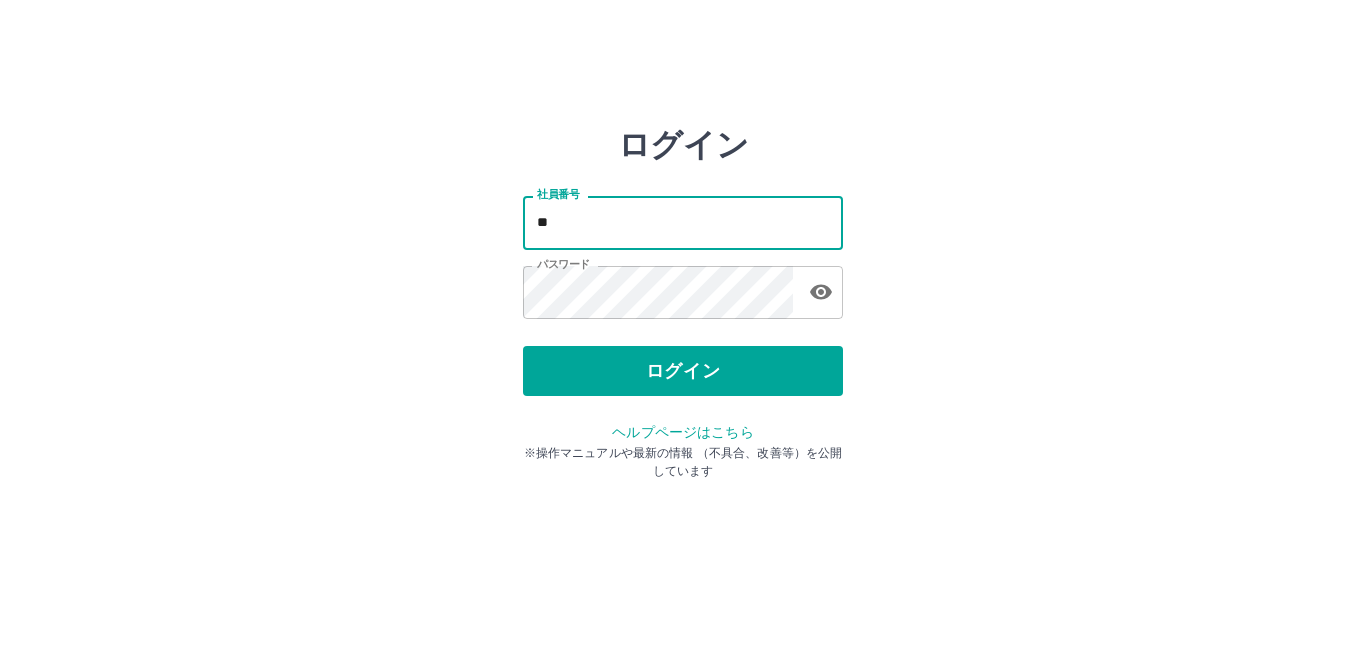 type on "*" 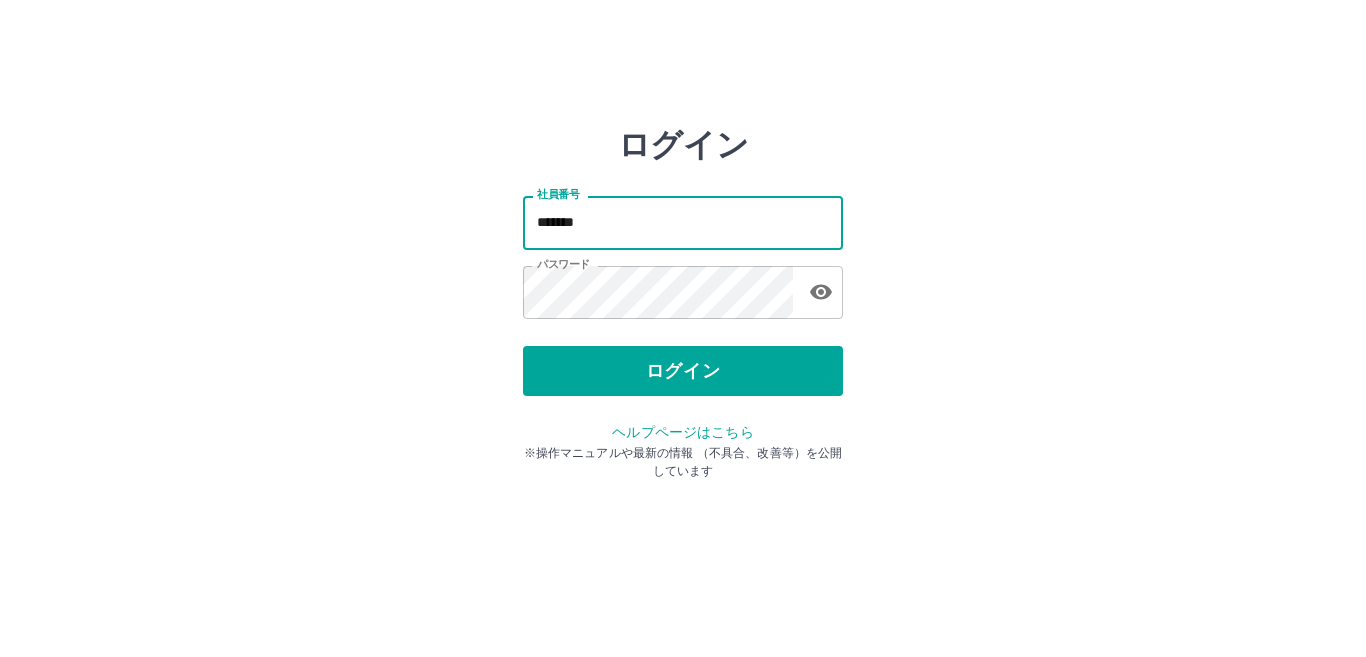 type on "*******" 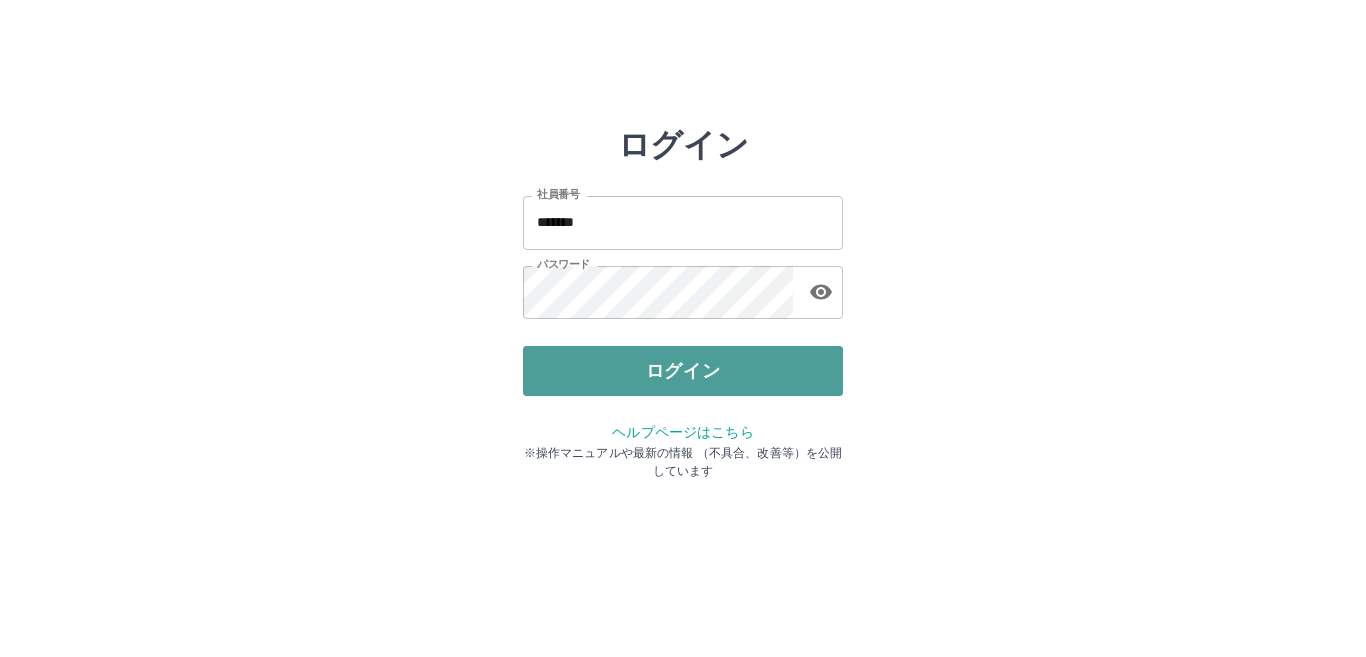 click on "ログイン" at bounding box center [683, 371] 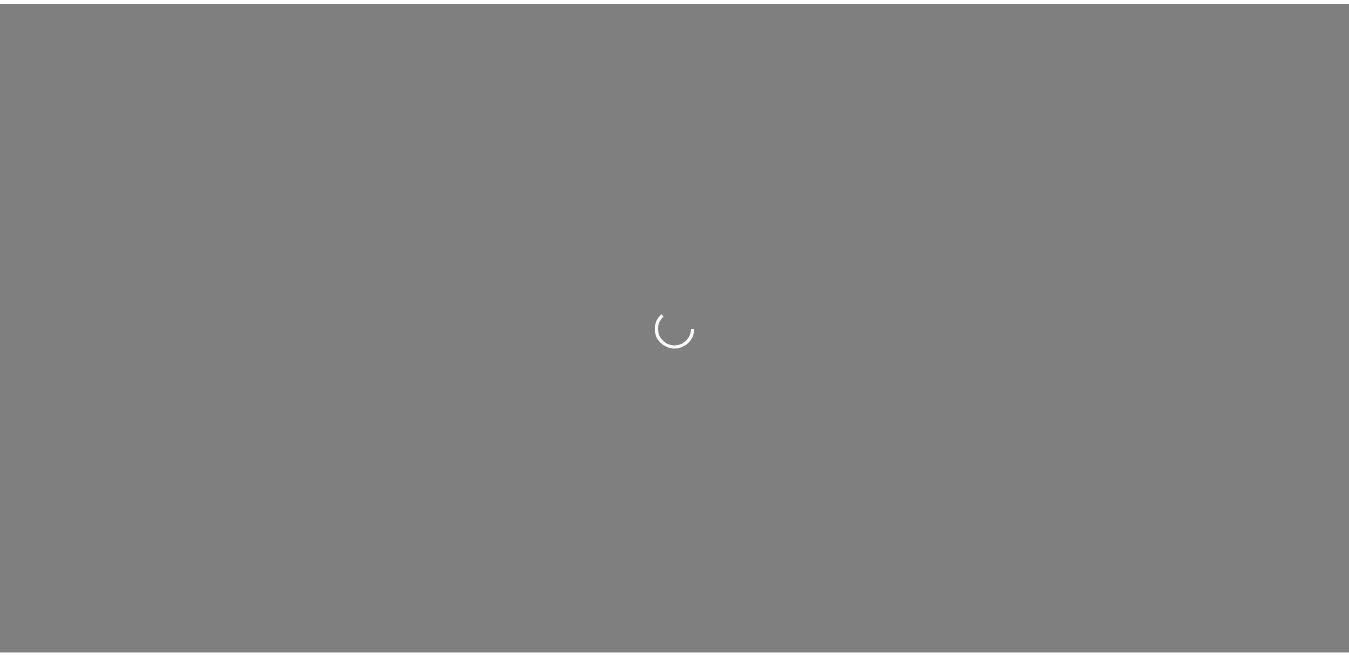 scroll, scrollTop: 0, scrollLeft: 0, axis: both 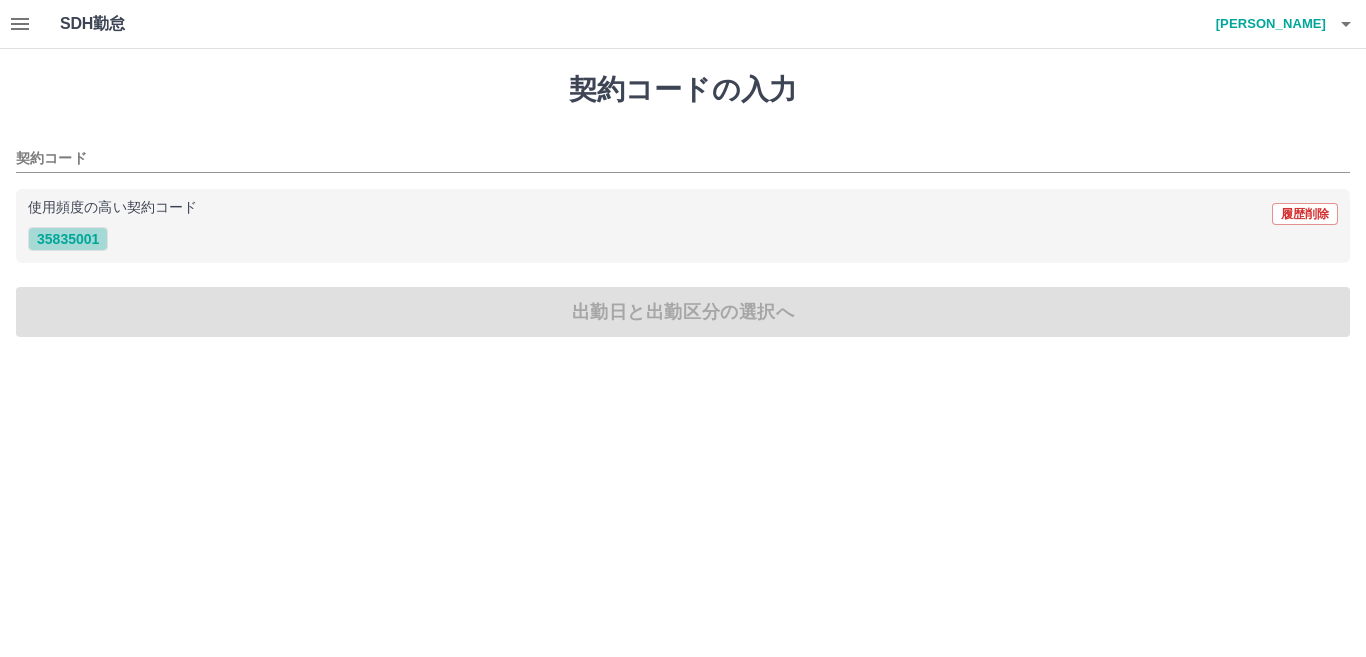 click on "35835001" at bounding box center (68, 239) 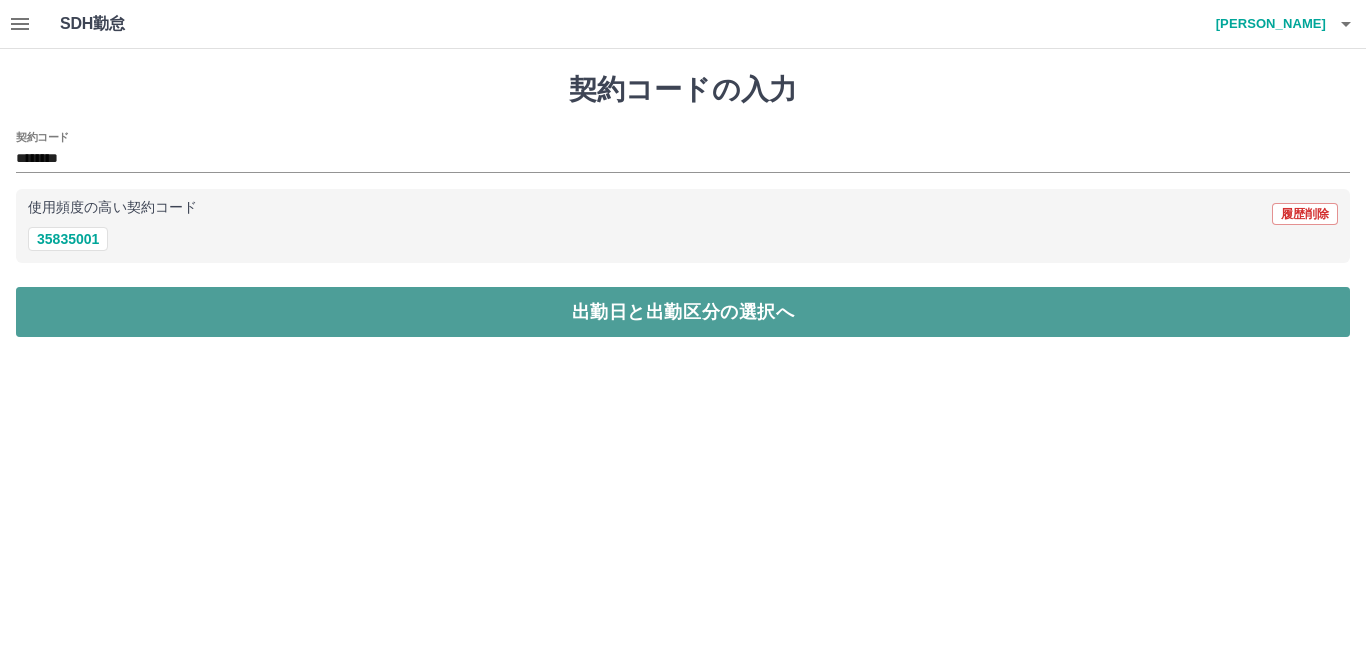 click on "出勤日と出勤区分の選択へ" at bounding box center (683, 312) 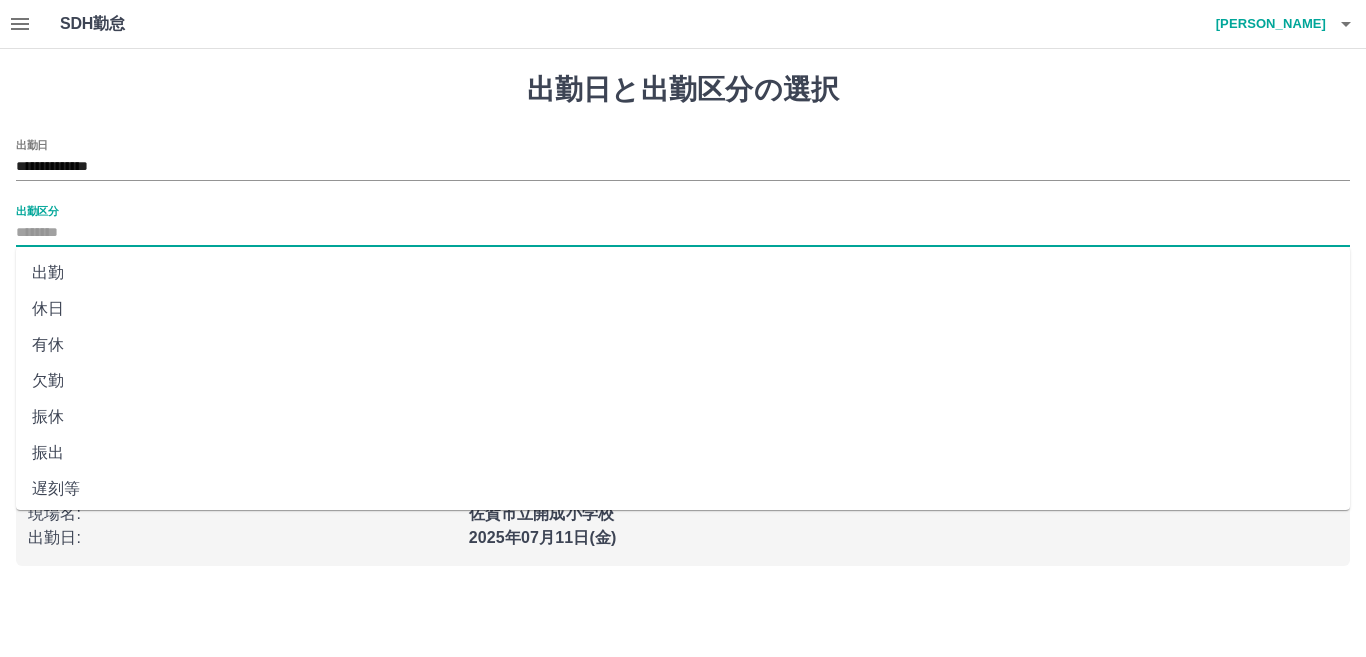 click on "出勤区分" at bounding box center [683, 233] 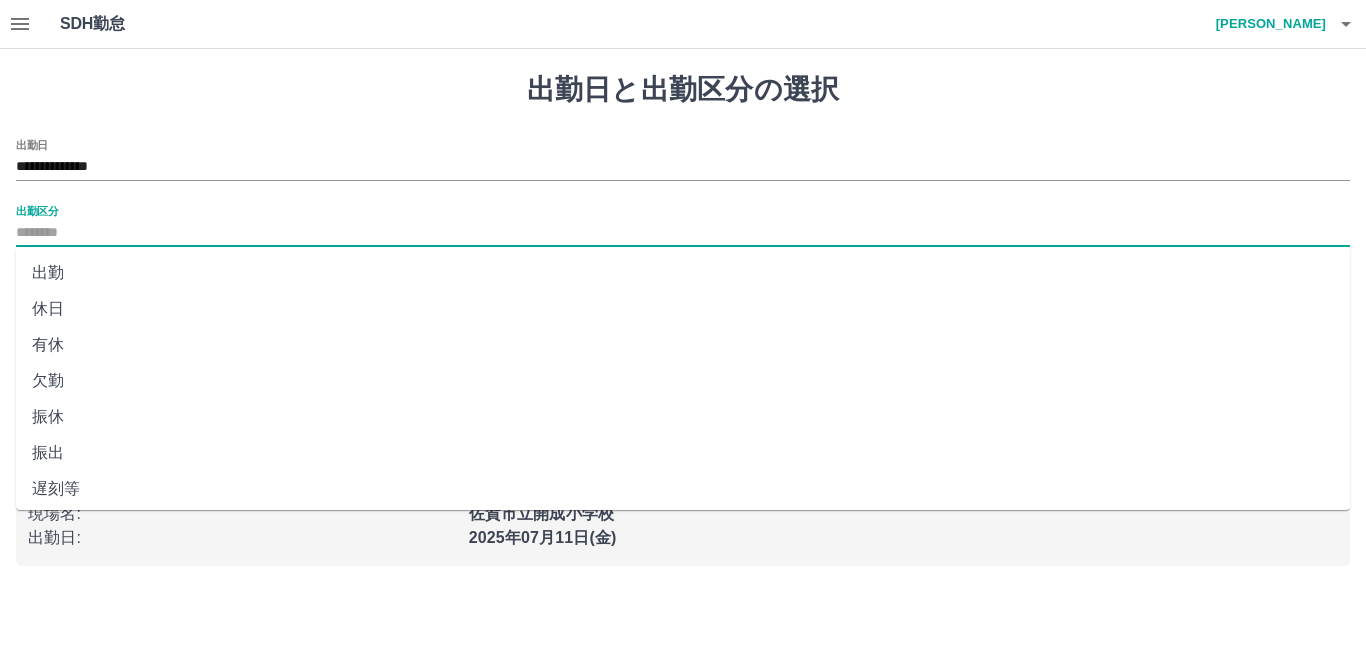click on "出勤" at bounding box center (683, 273) 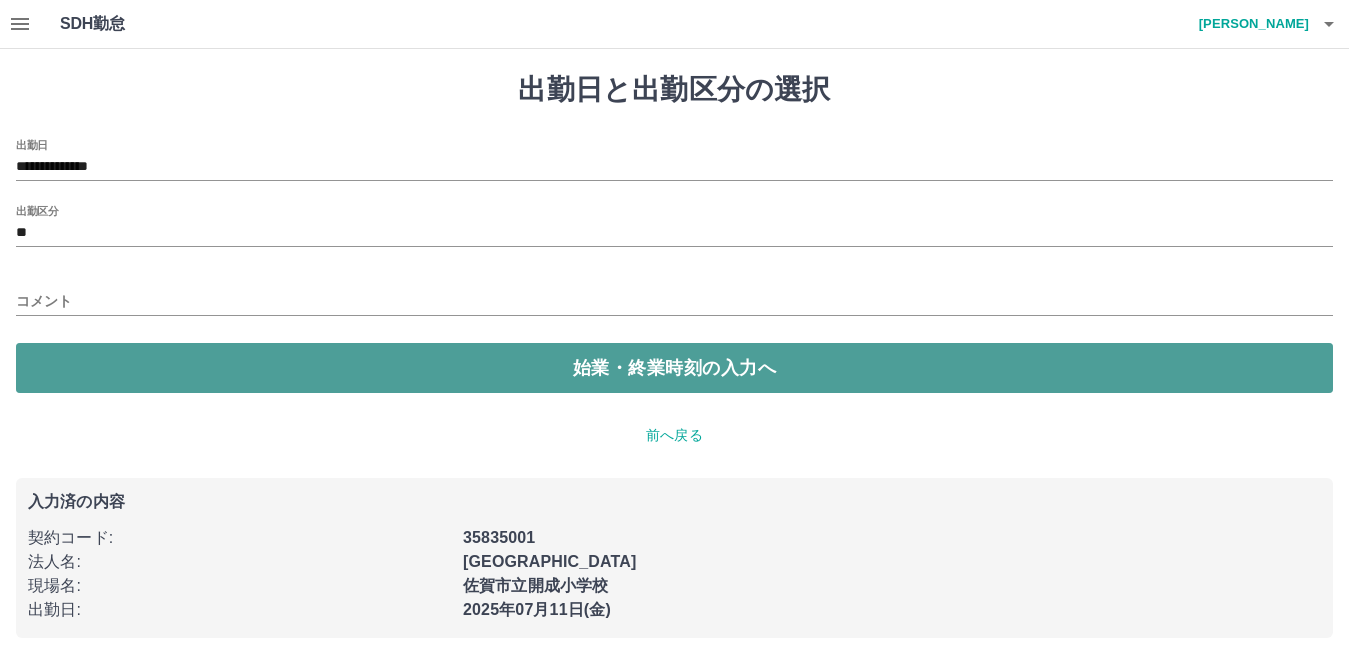 click on "始業・終業時刻の入力へ" at bounding box center (674, 368) 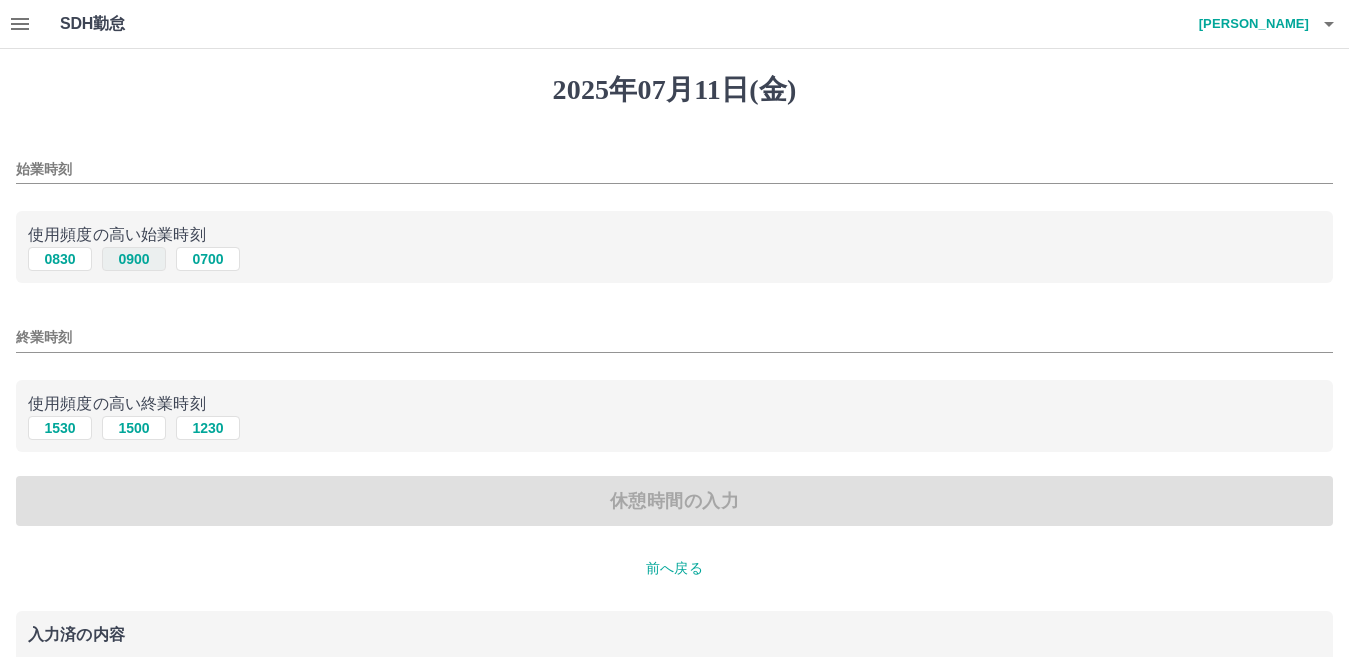 click on "0900" at bounding box center [134, 259] 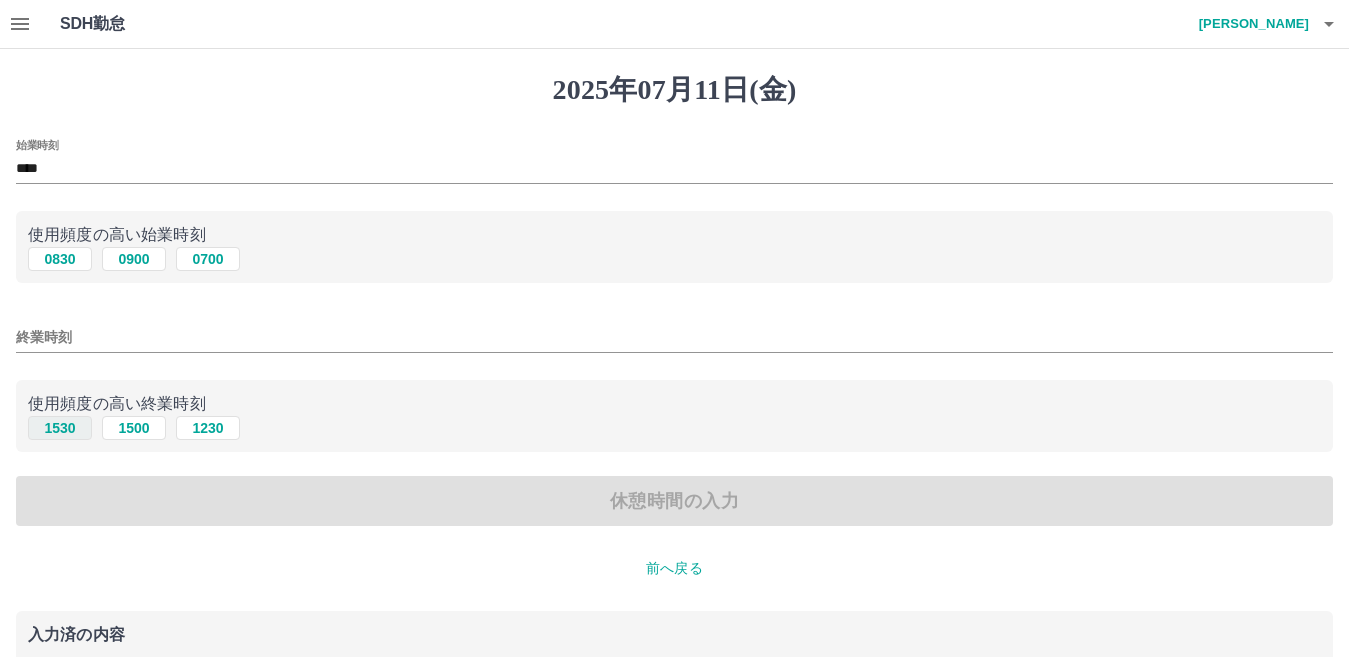 click on "1530" at bounding box center [60, 428] 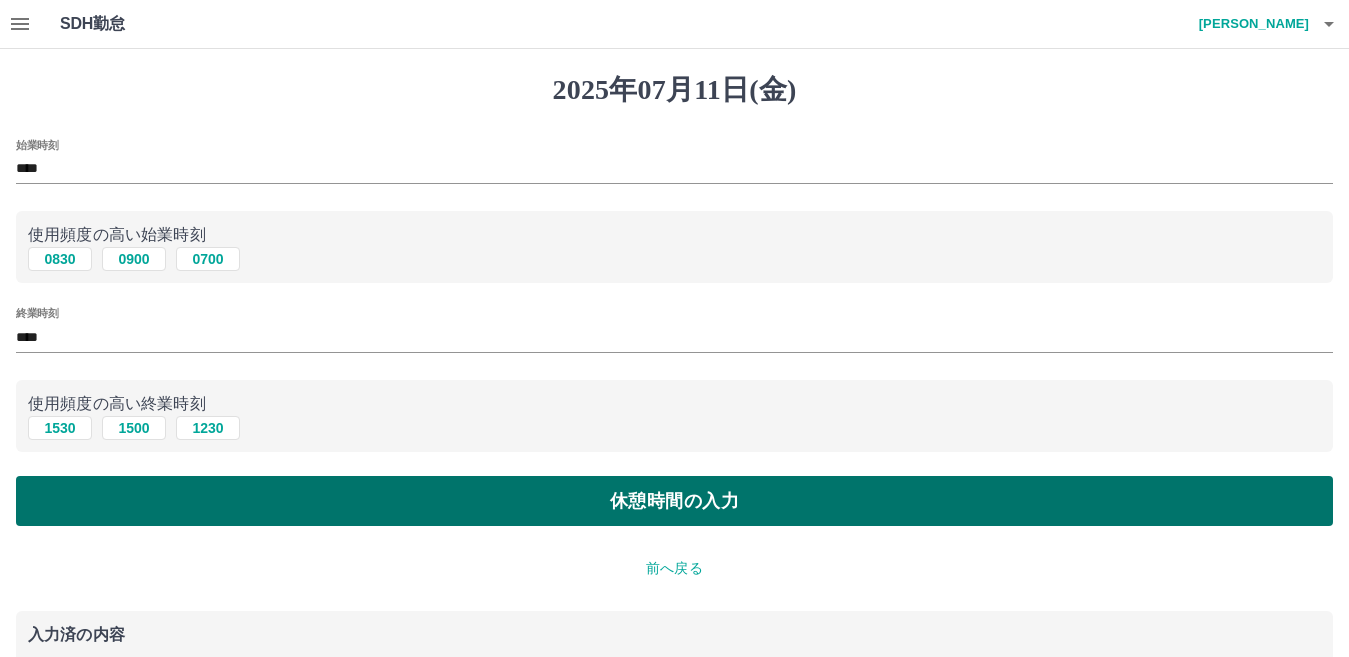 click on "休憩時間の入力" at bounding box center [674, 501] 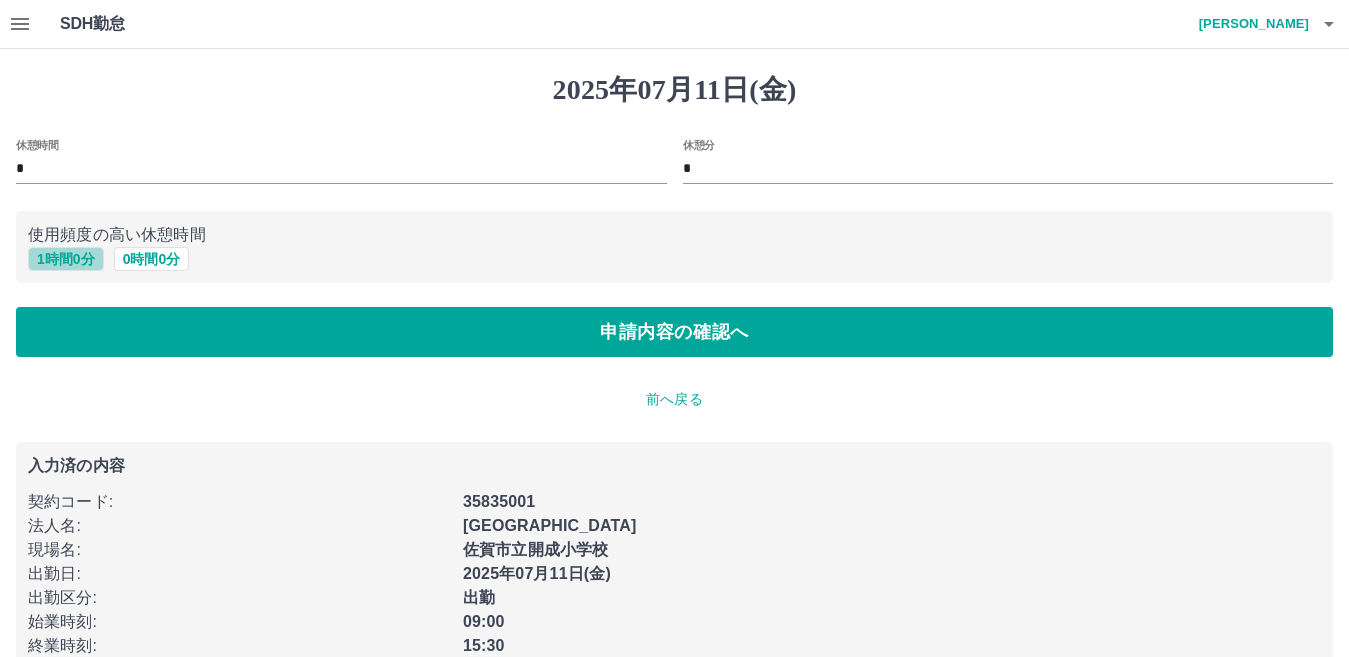 click on "1 時間 0 分" at bounding box center (66, 259) 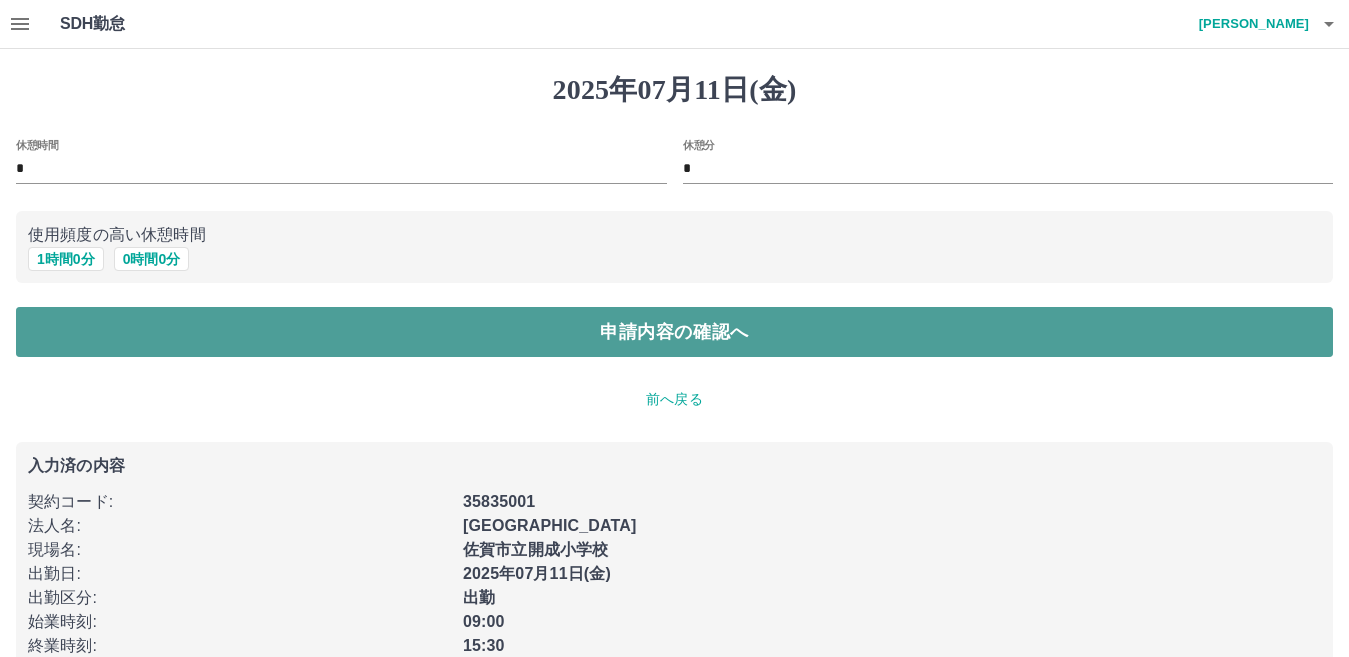 click on "申請内容の確認へ" at bounding box center [674, 332] 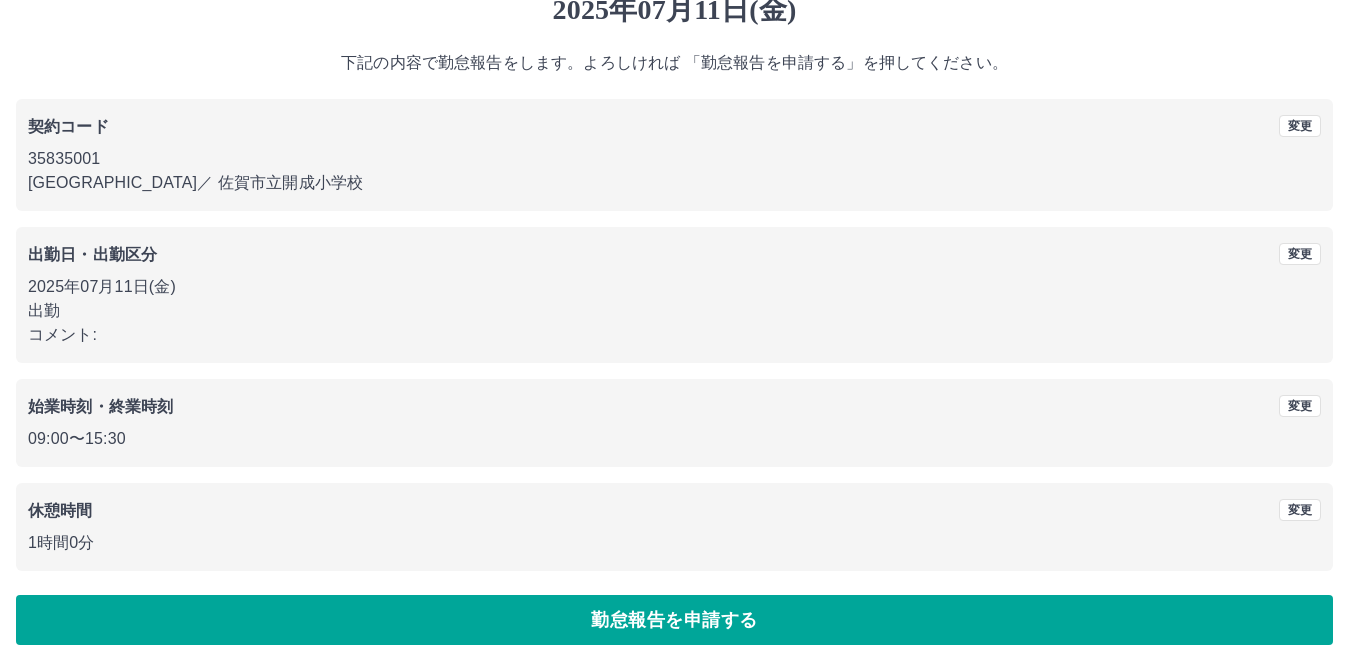 scroll, scrollTop: 92, scrollLeft: 0, axis: vertical 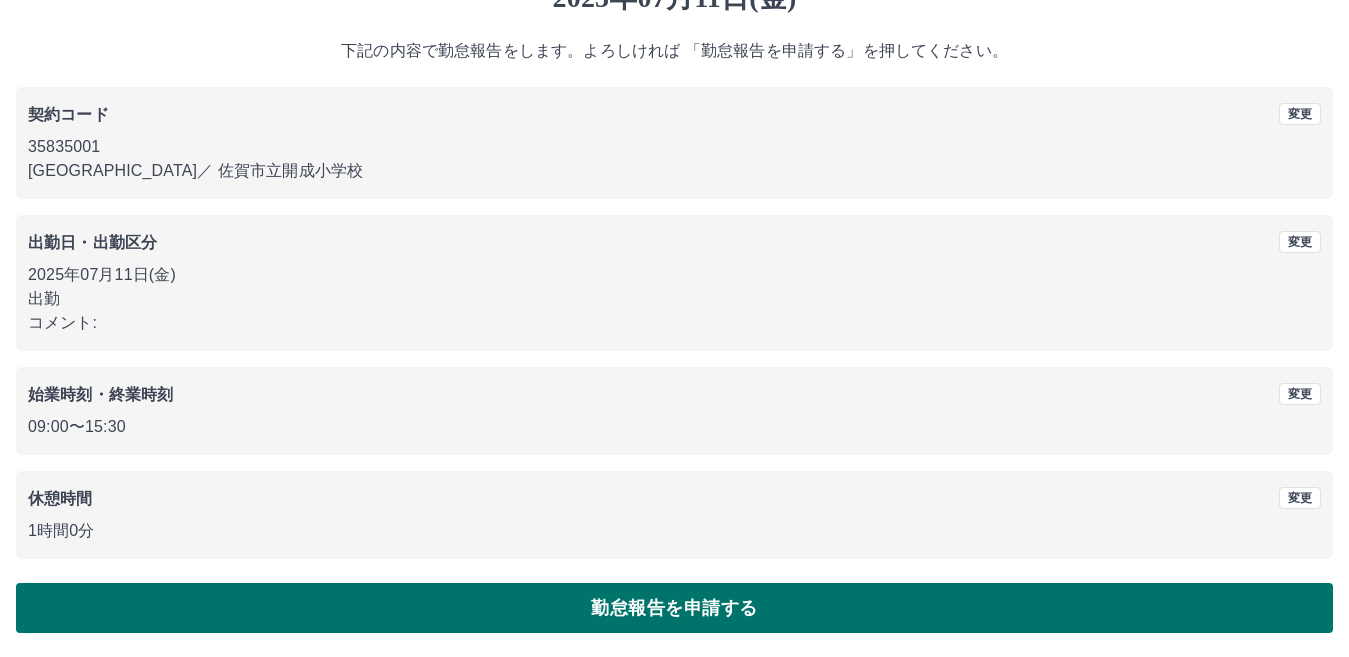 click on "勤怠報告を申請する" at bounding box center (674, 608) 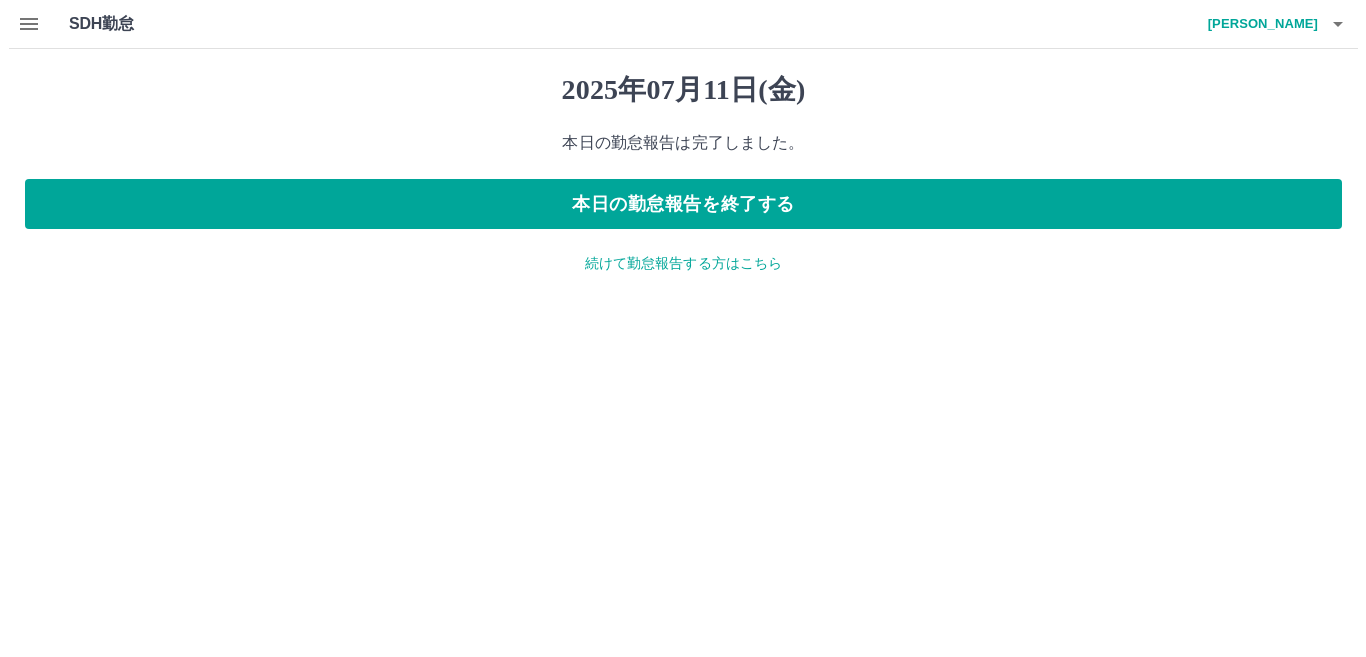scroll, scrollTop: 0, scrollLeft: 0, axis: both 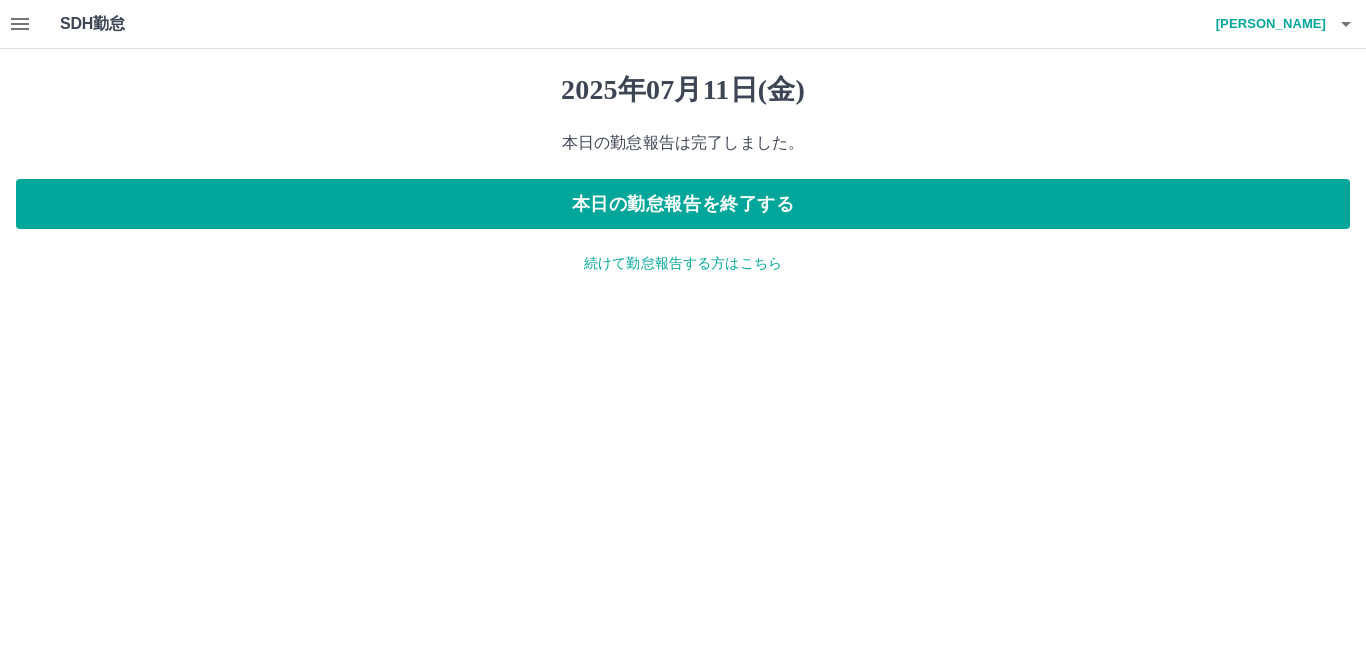 click on "続けて勤怠報告する方はこちら" at bounding box center [683, 263] 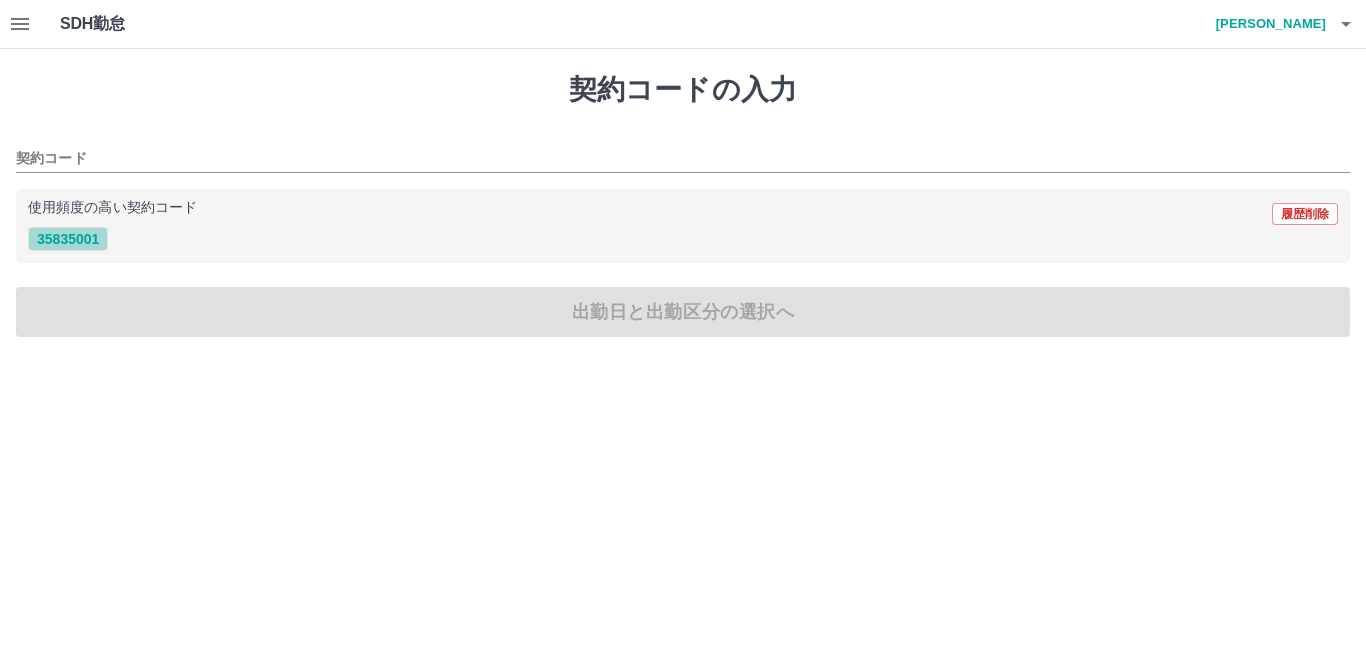 click on "35835001" at bounding box center (68, 239) 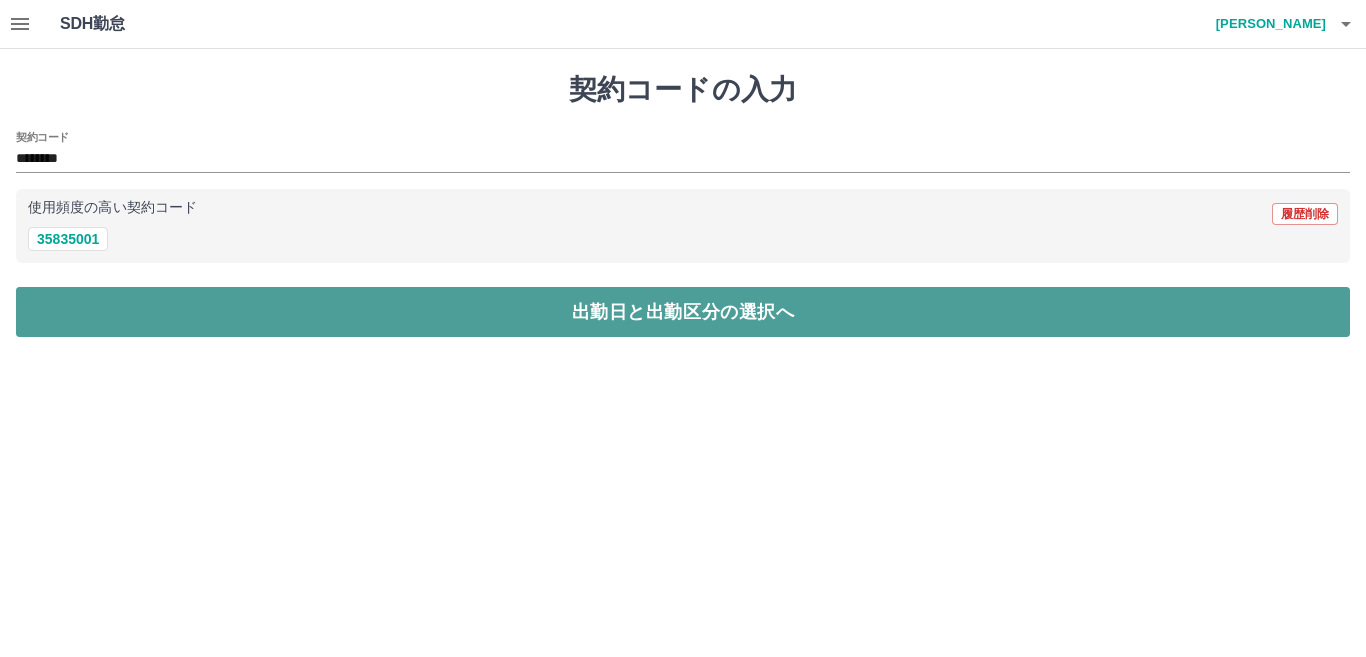 click on "出勤日と出勤区分の選択へ" at bounding box center (683, 312) 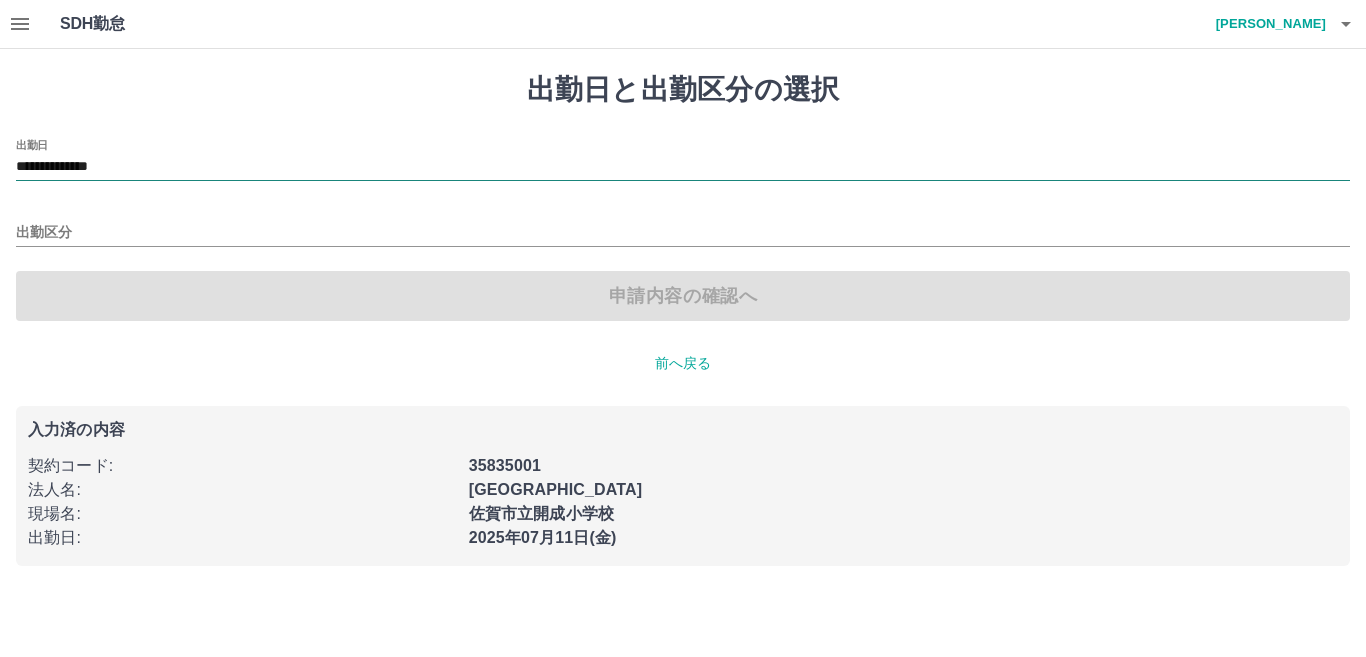 click on "**********" at bounding box center (683, 167) 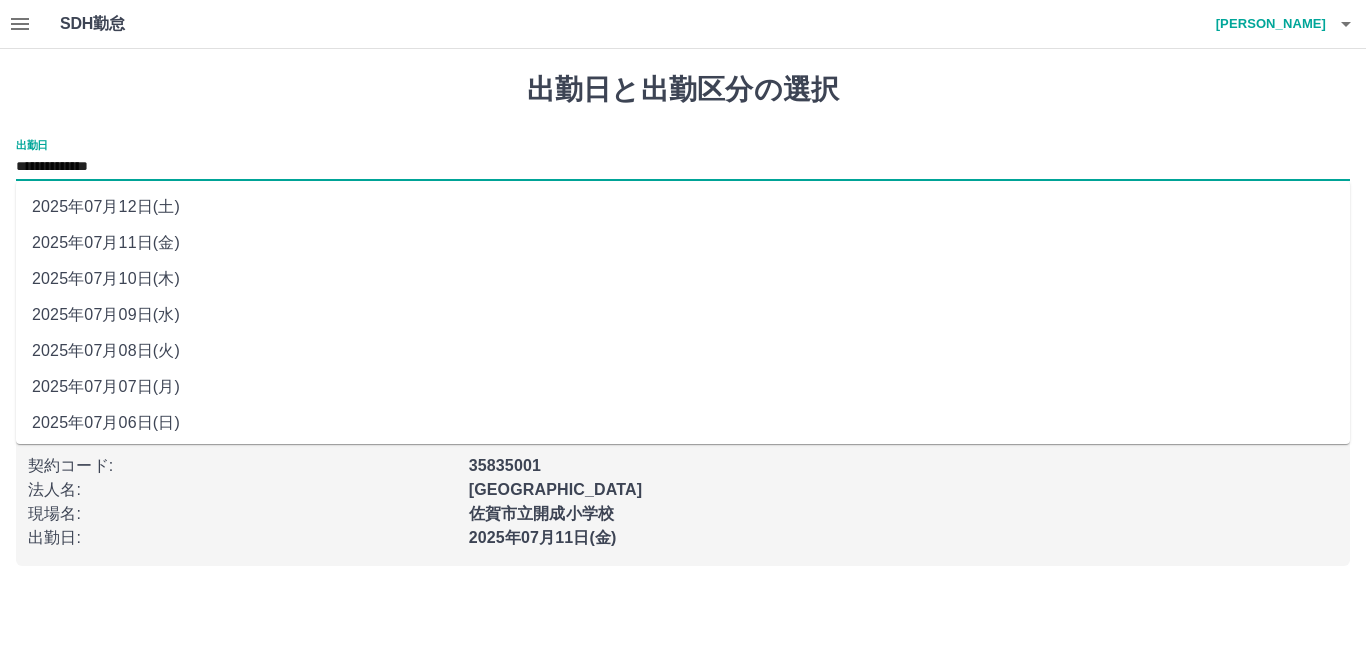 click on "2025年07月12日(土)" at bounding box center (683, 207) 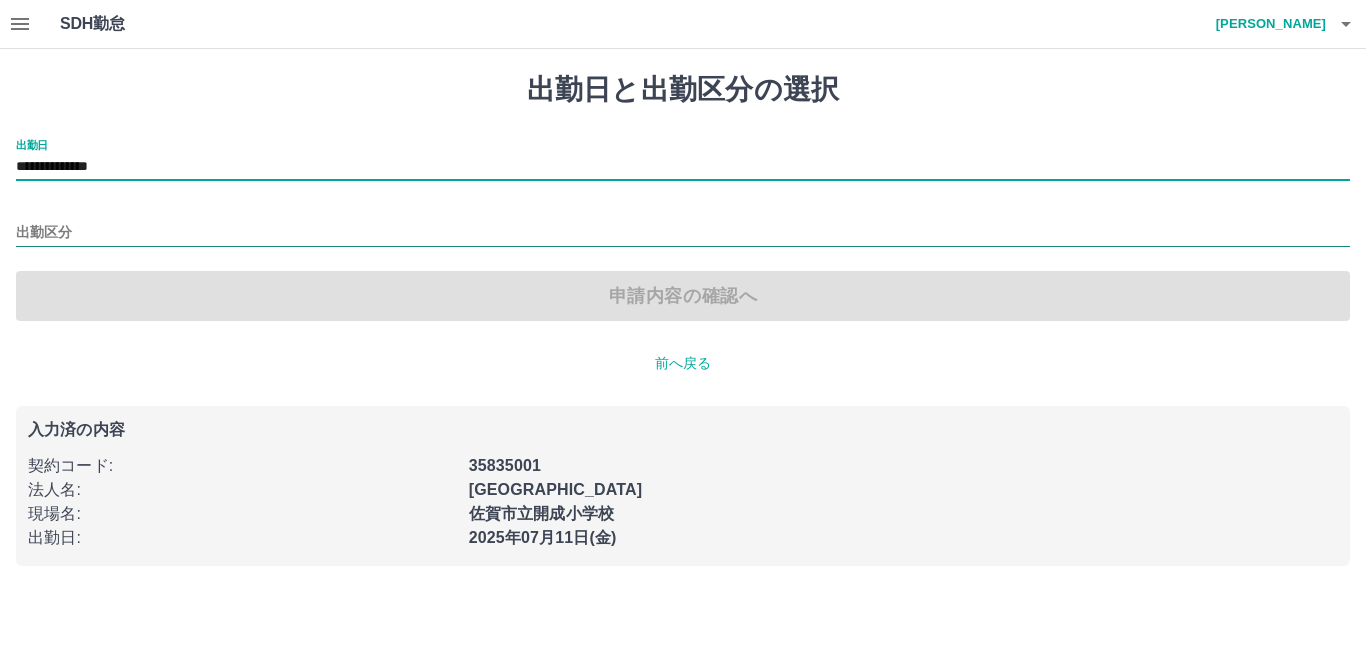 click on "出勤区分" at bounding box center (683, 233) 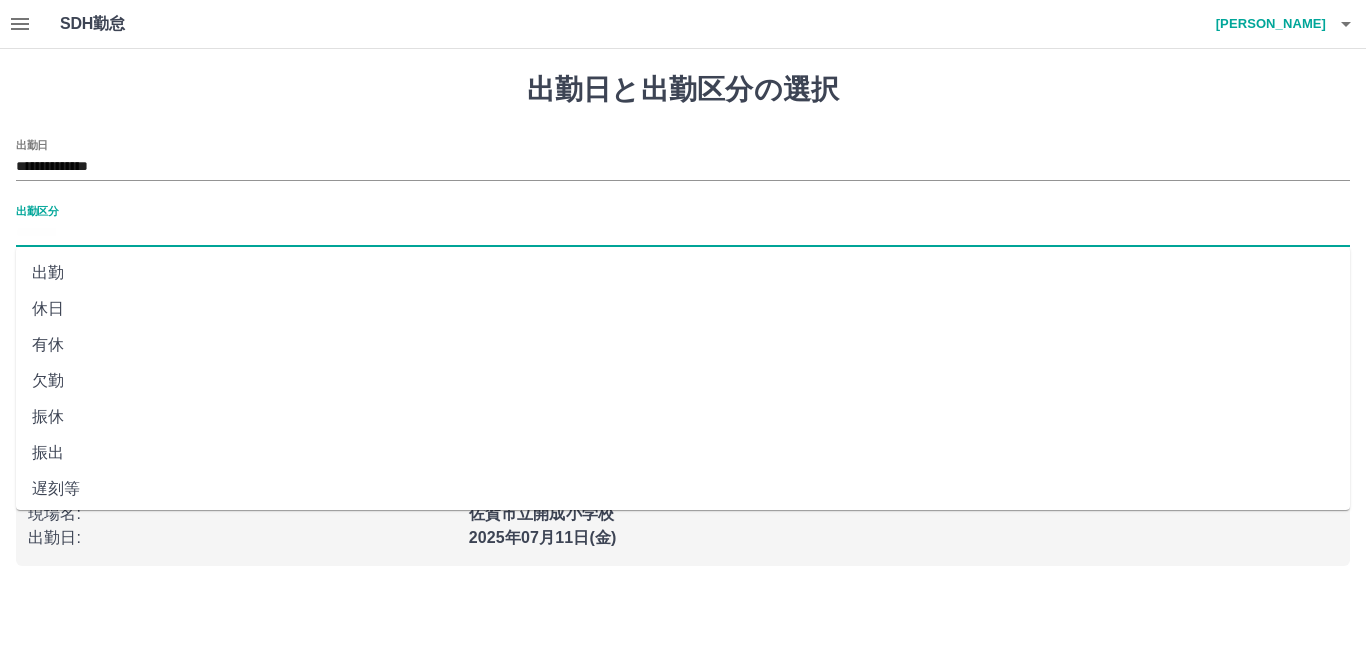 click on "休日" at bounding box center [683, 309] 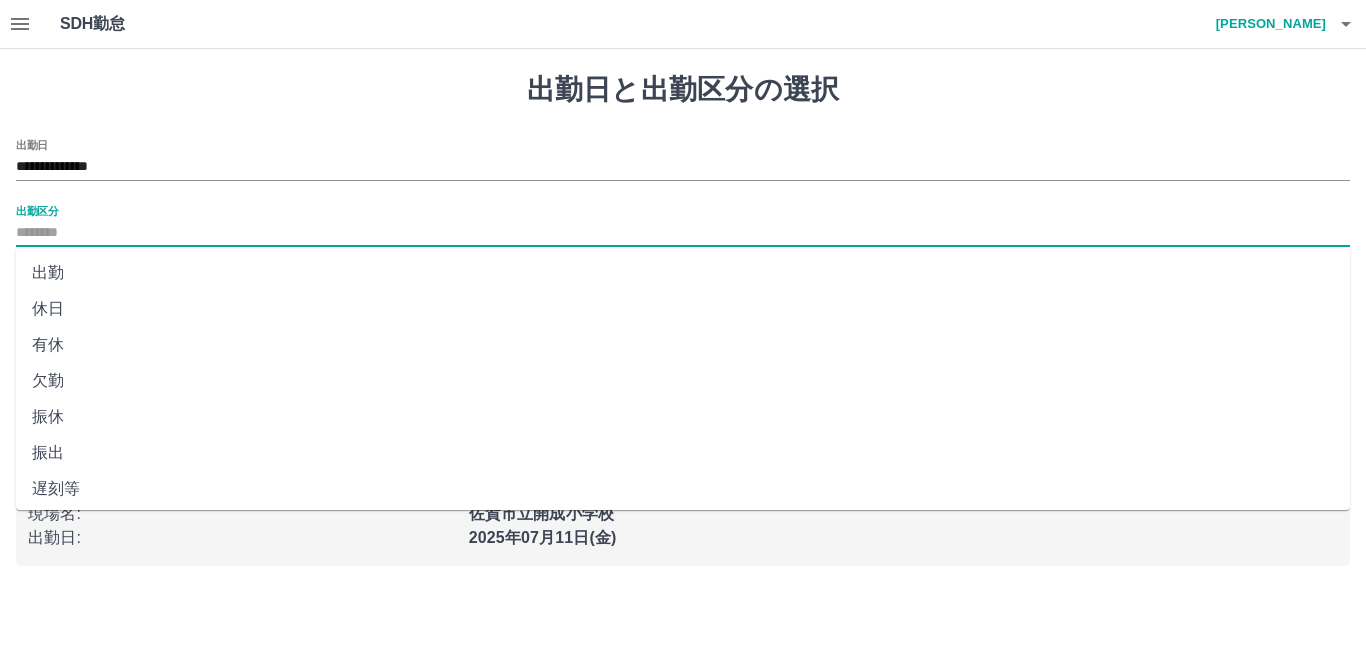 type on "**" 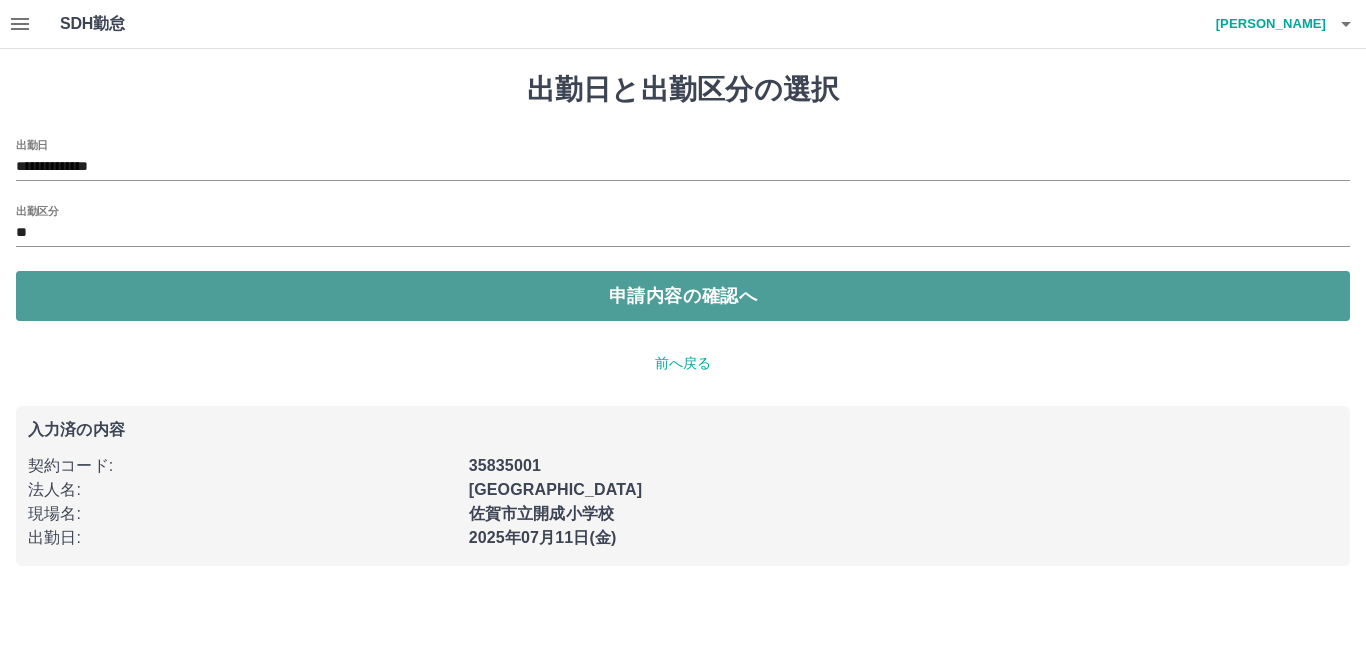 click on "申請内容の確認へ" at bounding box center [683, 296] 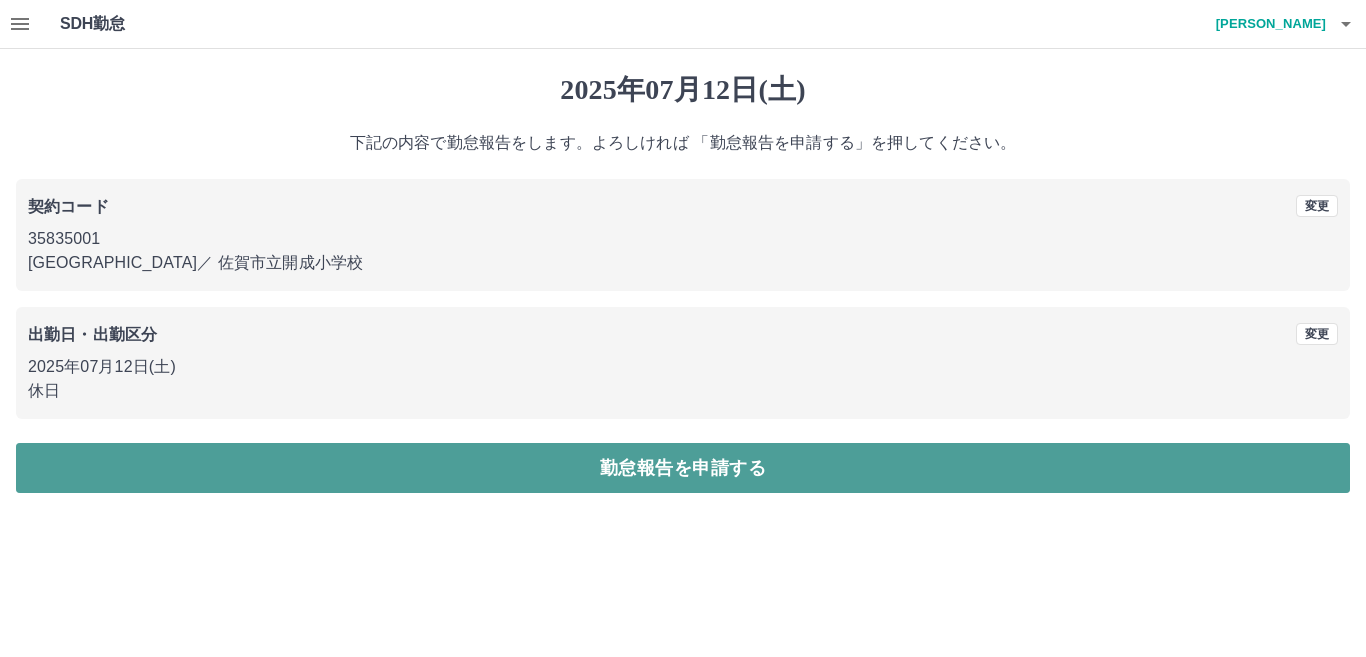 click on "勤怠報告を申請する" at bounding box center [683, 468] 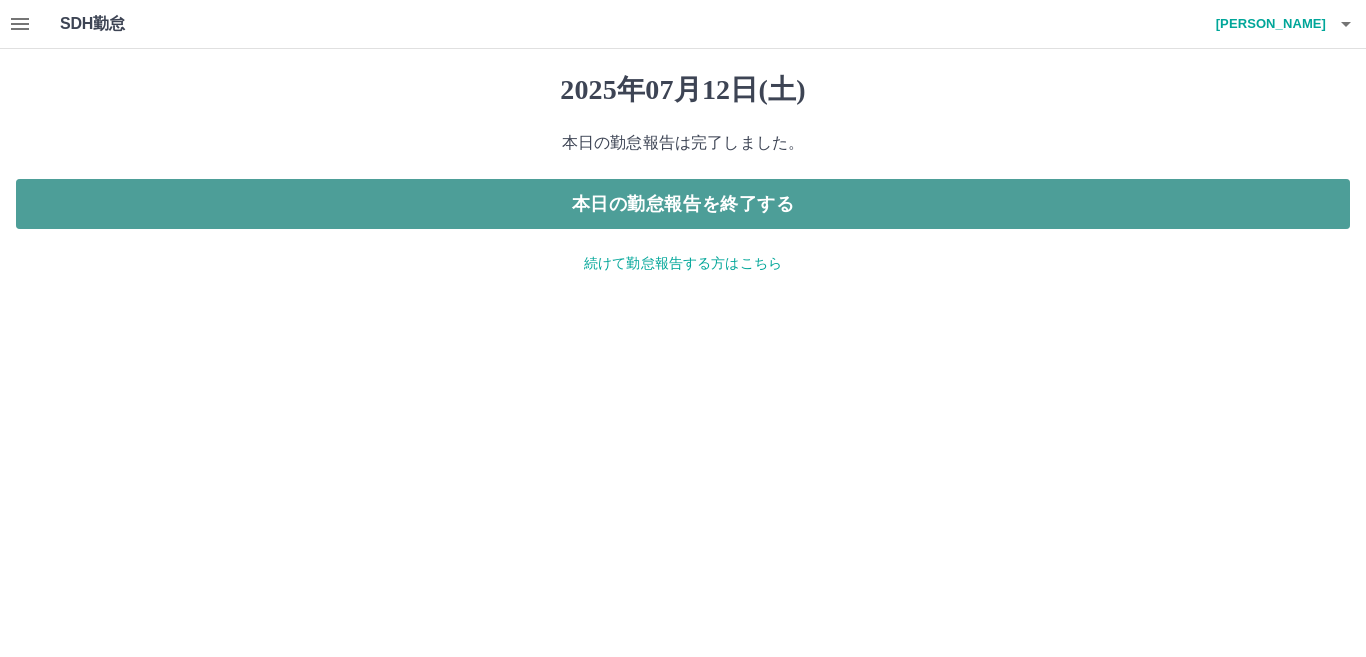 click on "本日の勤怠報告を終了する" at bounding box center (683, 204) 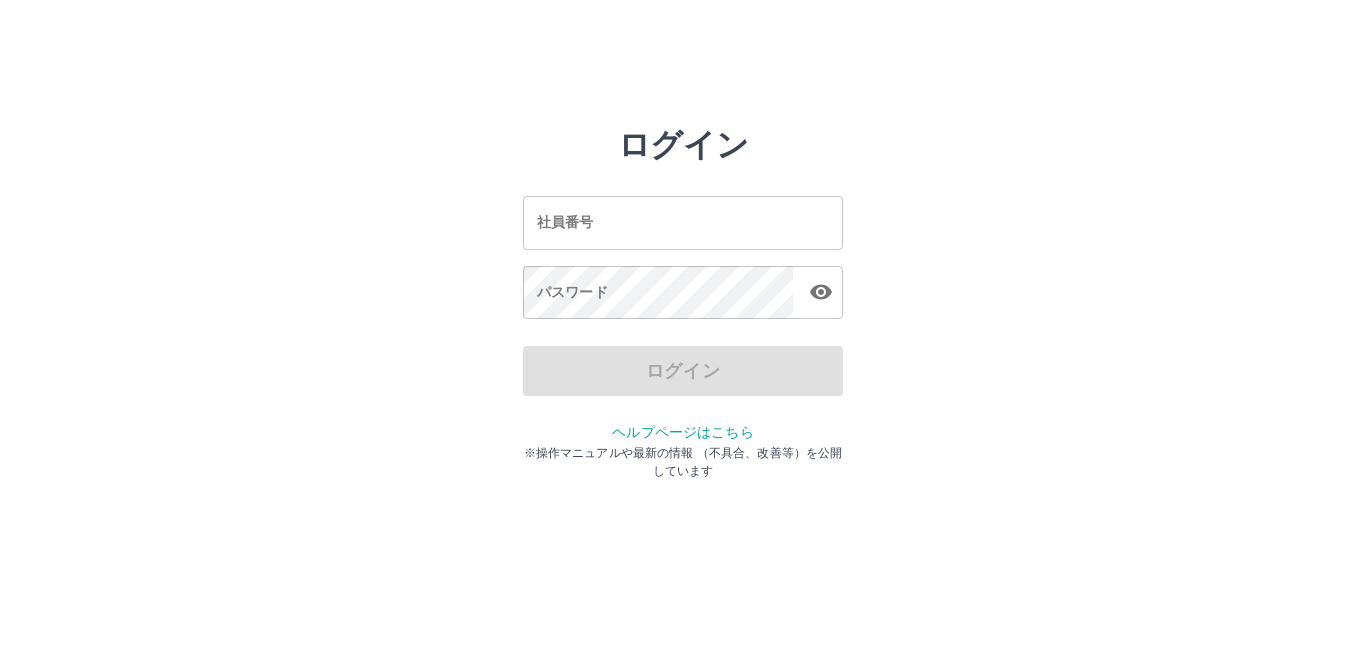 scroll, scrollTop: 0, scrollLeft: 0, axis: both 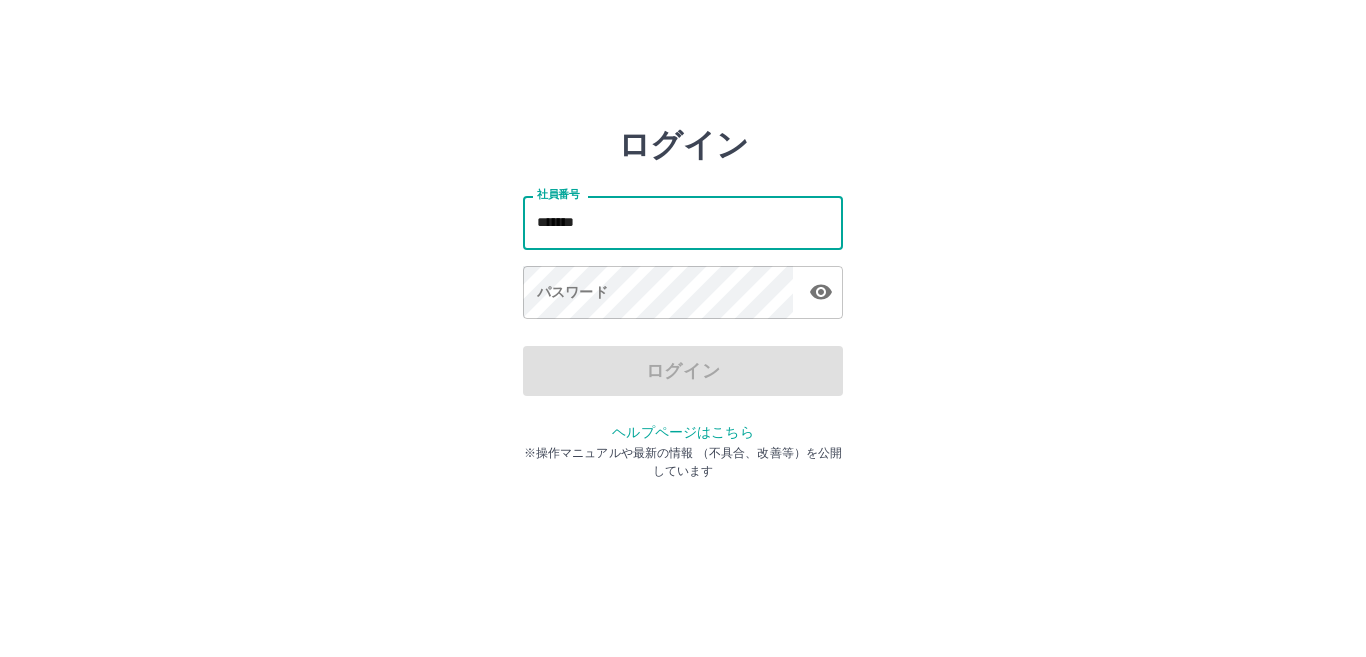 click on "ログイン 社員番号 ******* 社員番号 パスワード パスワード ログイン ヘルプページはこちら ※操作マニュアルや最新の情報 （不具合、改善等）を公開しています" at bounding box center (683, 286) 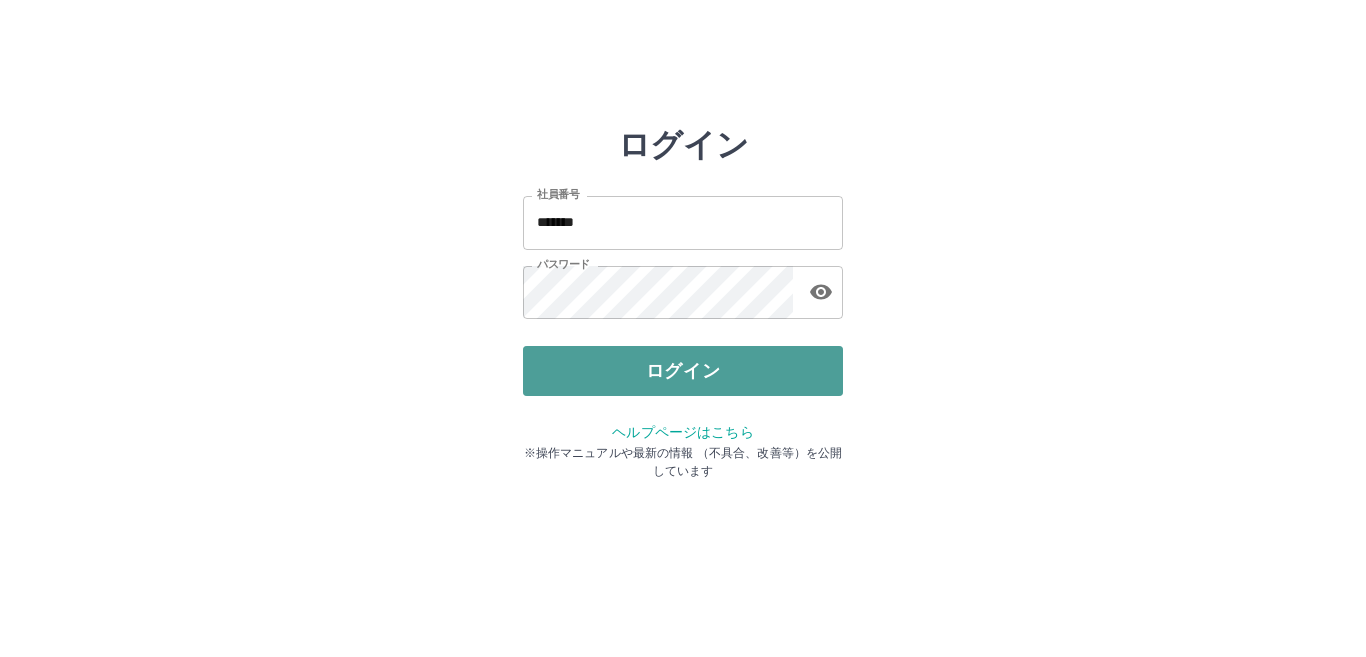 click on "ログイン" at bounding box center (683, 371) 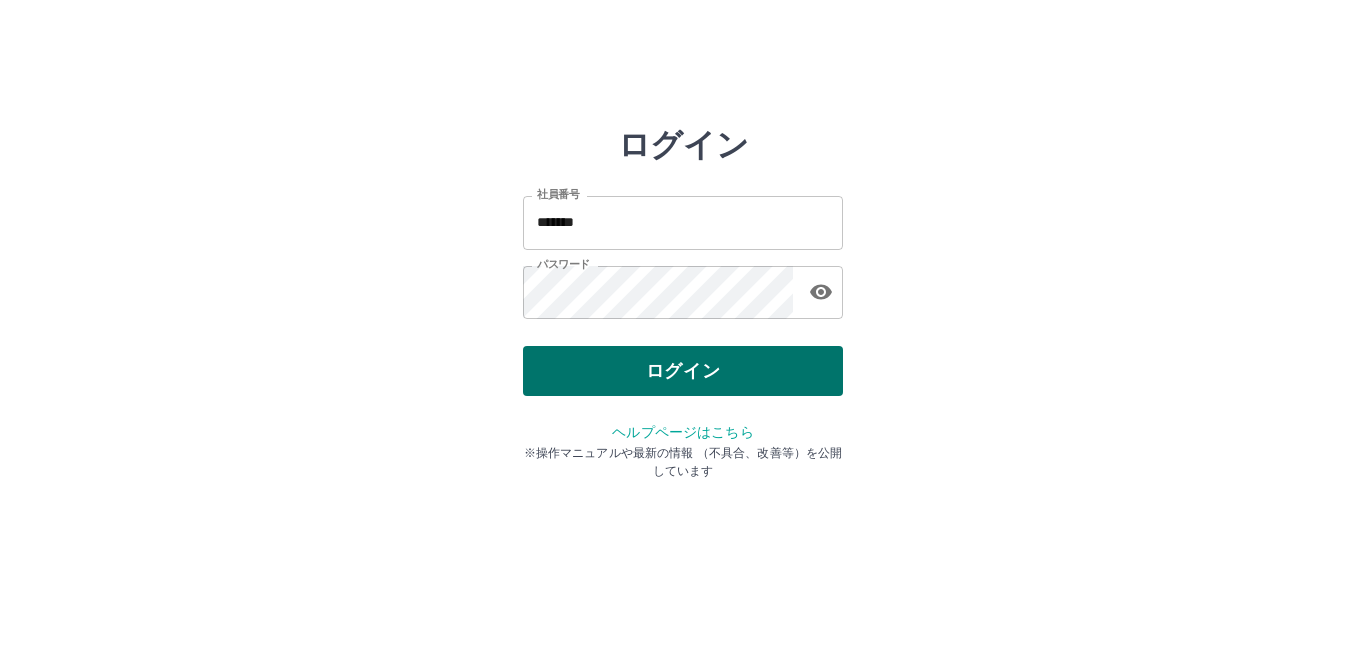click on "ログイン" at bounding box center (683, 371) 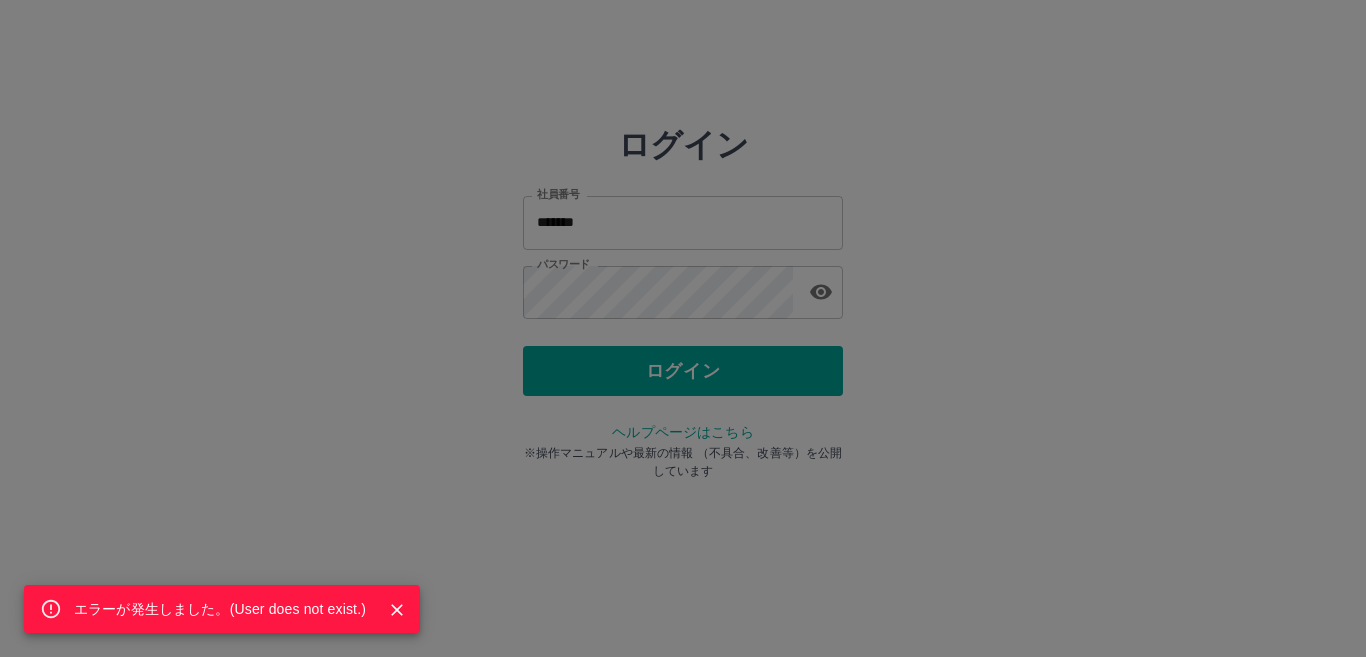 click on "エラーが発生しました。( User does not exist. )" at bounding box center (683, 328) 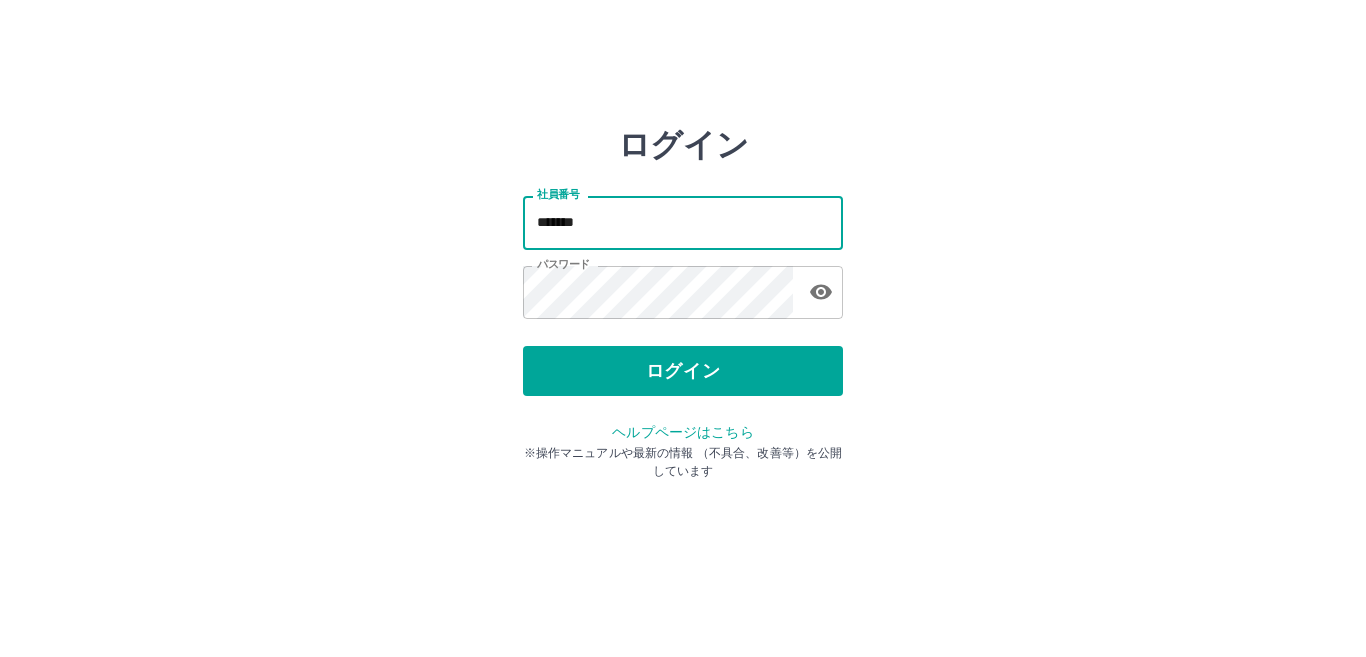 click on "*******" at bounding box center (683, 222) 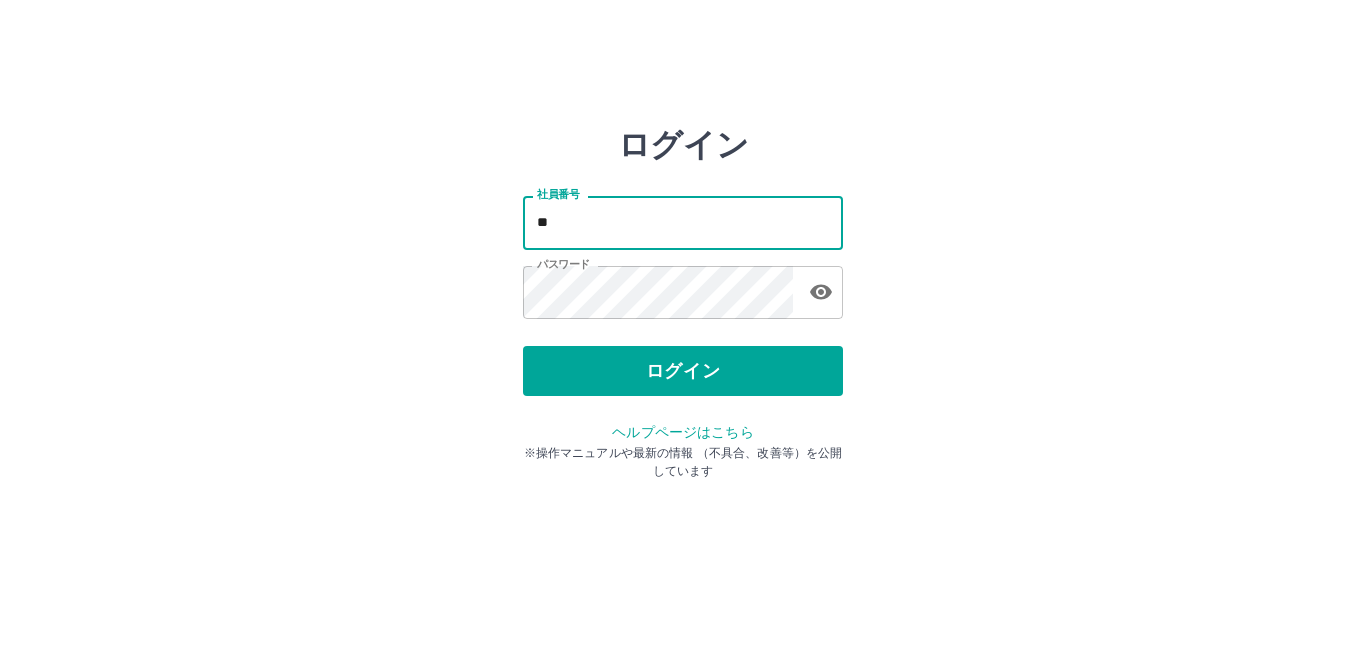 type on "*" 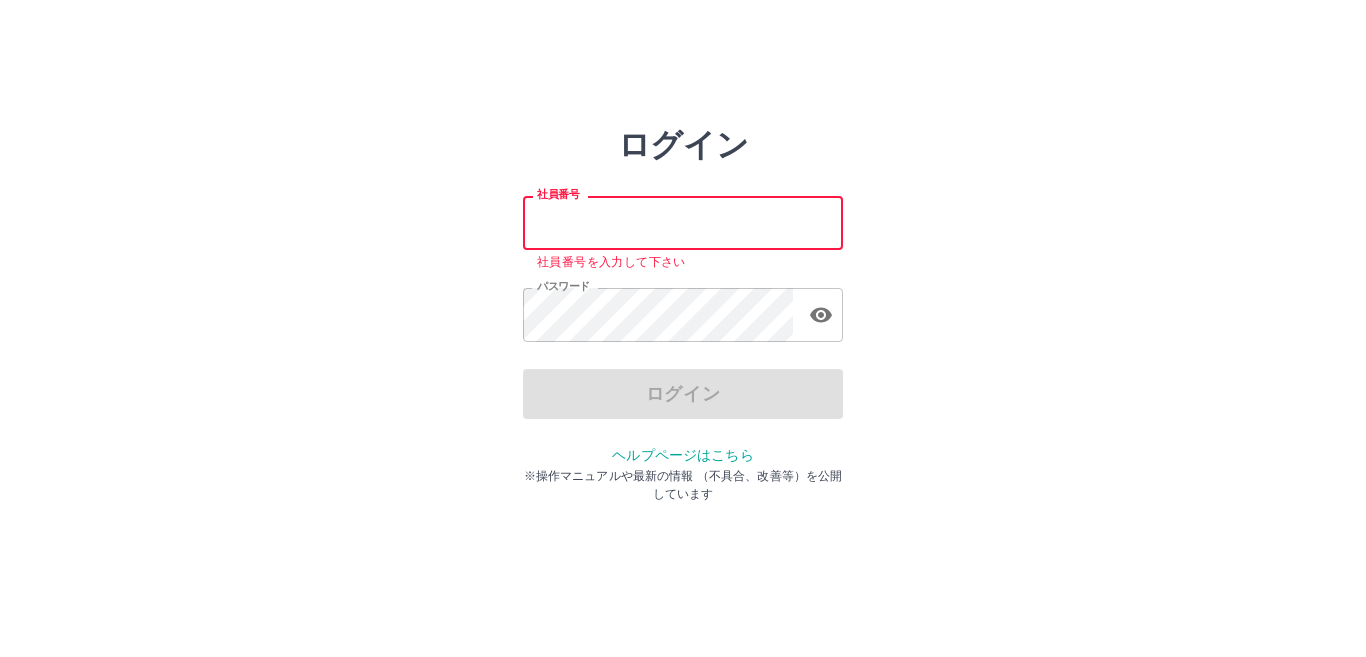 type on "*" 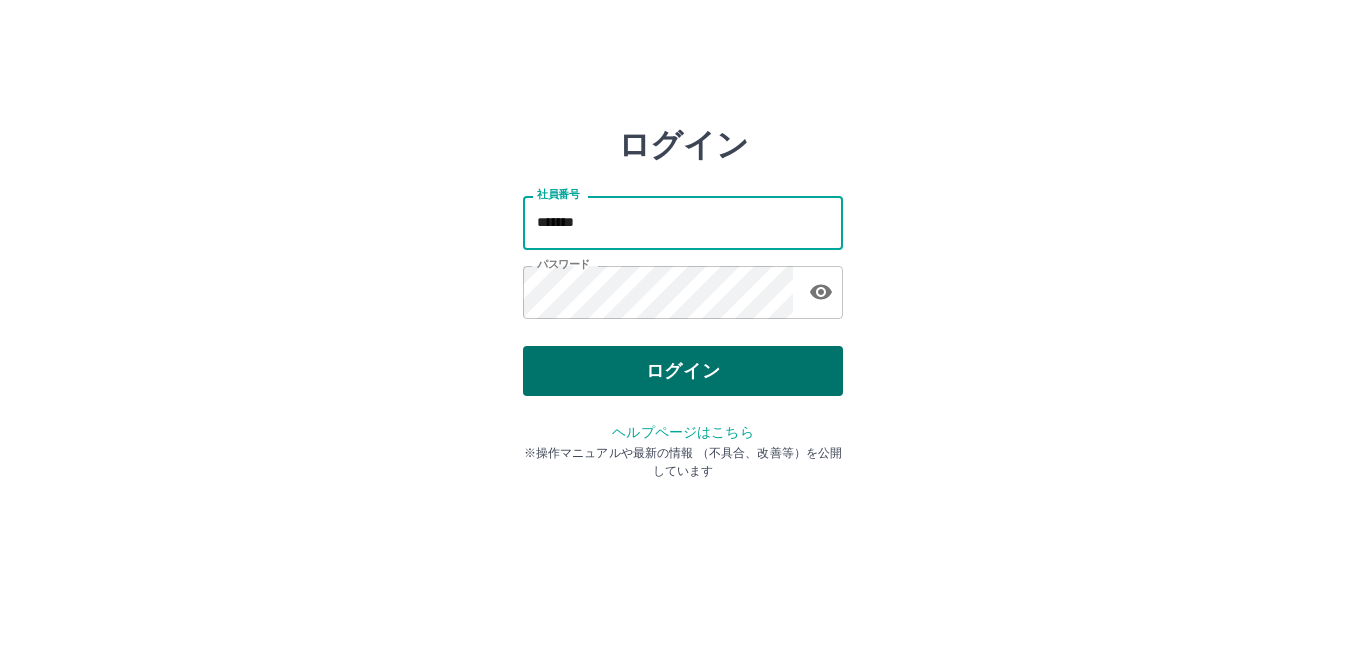 type on "*******" 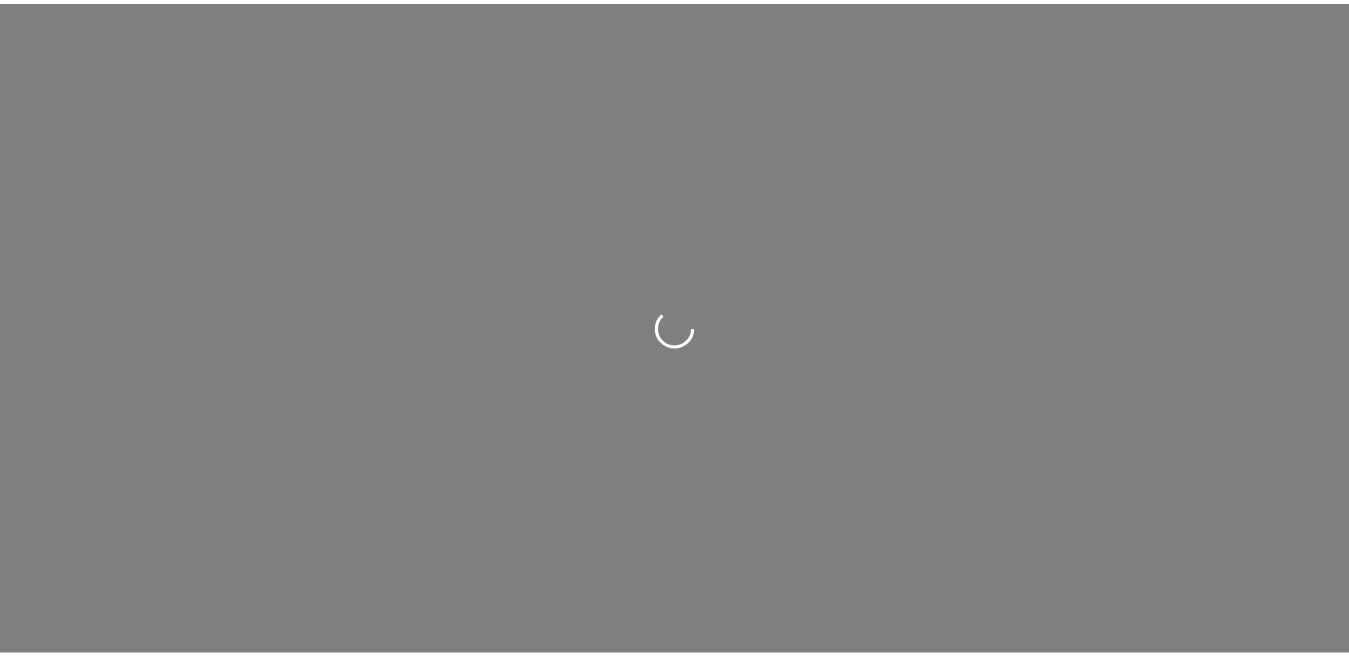scroll, scrollTop: 0, scrollLeft: 0, axis: both 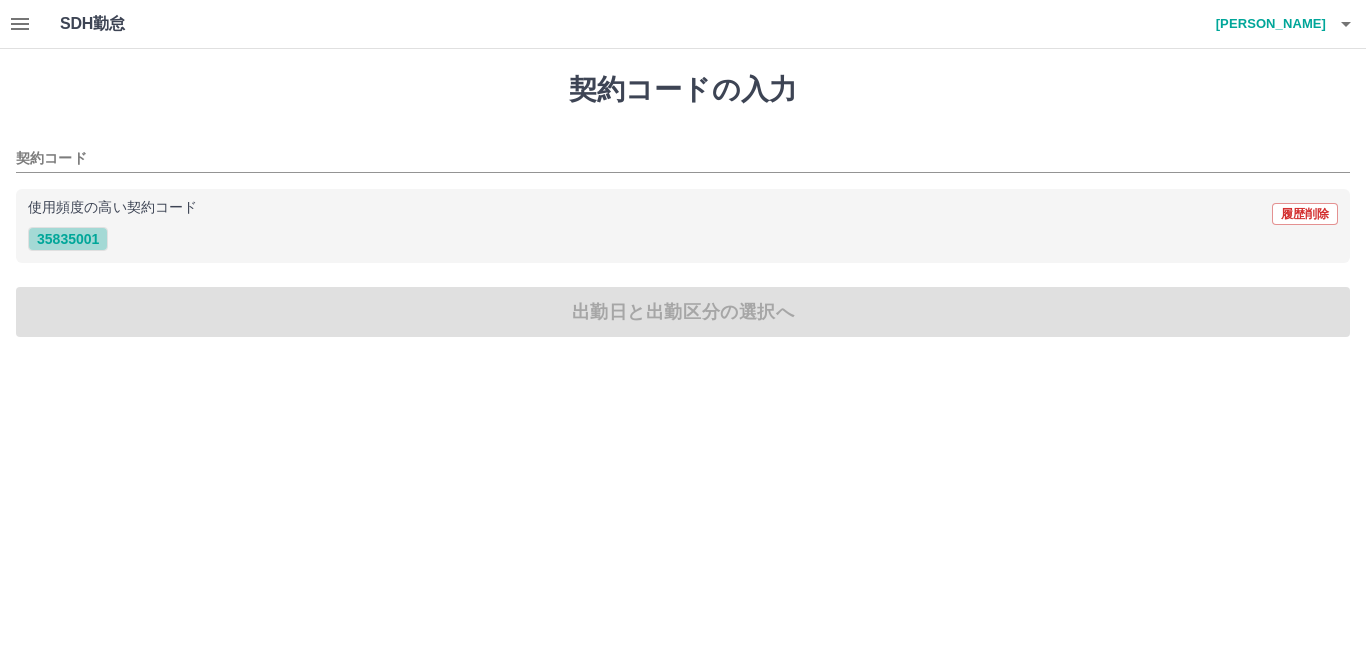 click on "35835001" at bounding box center [68, 239] 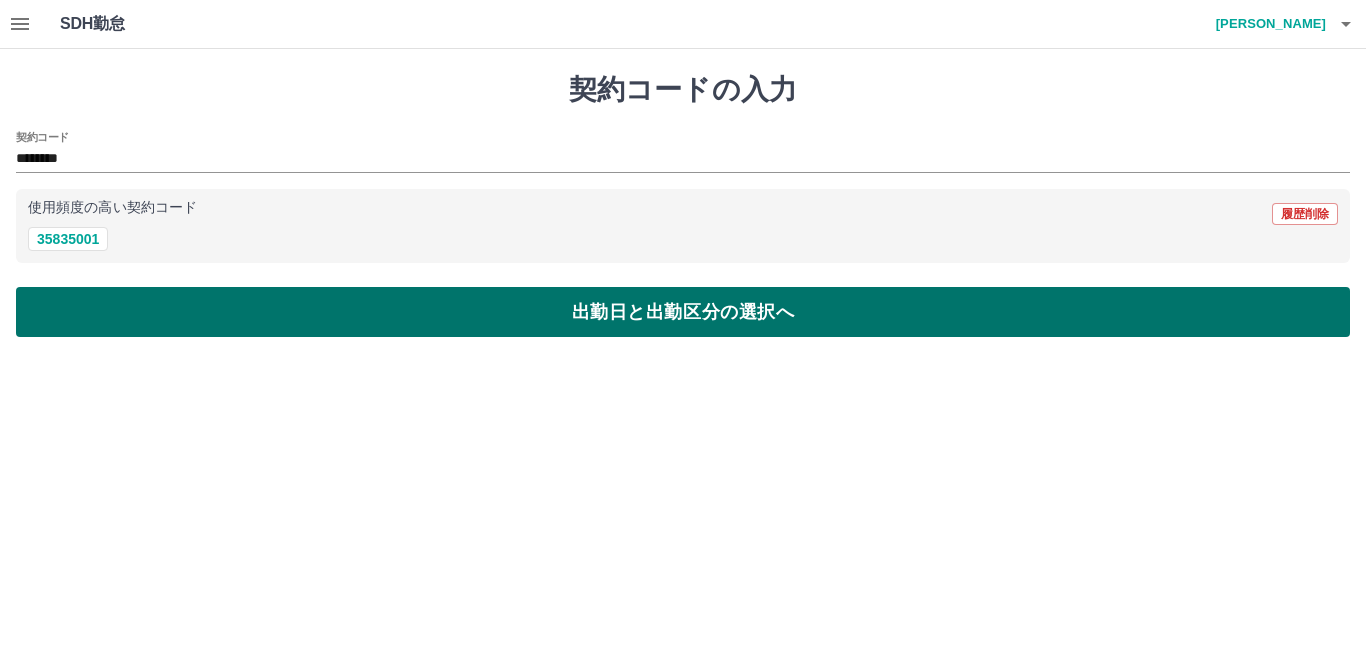 drag, startPoint x: 102, startPoint y: 291, endPoint x: 101, endPoint y: 302, distance: 11.045361 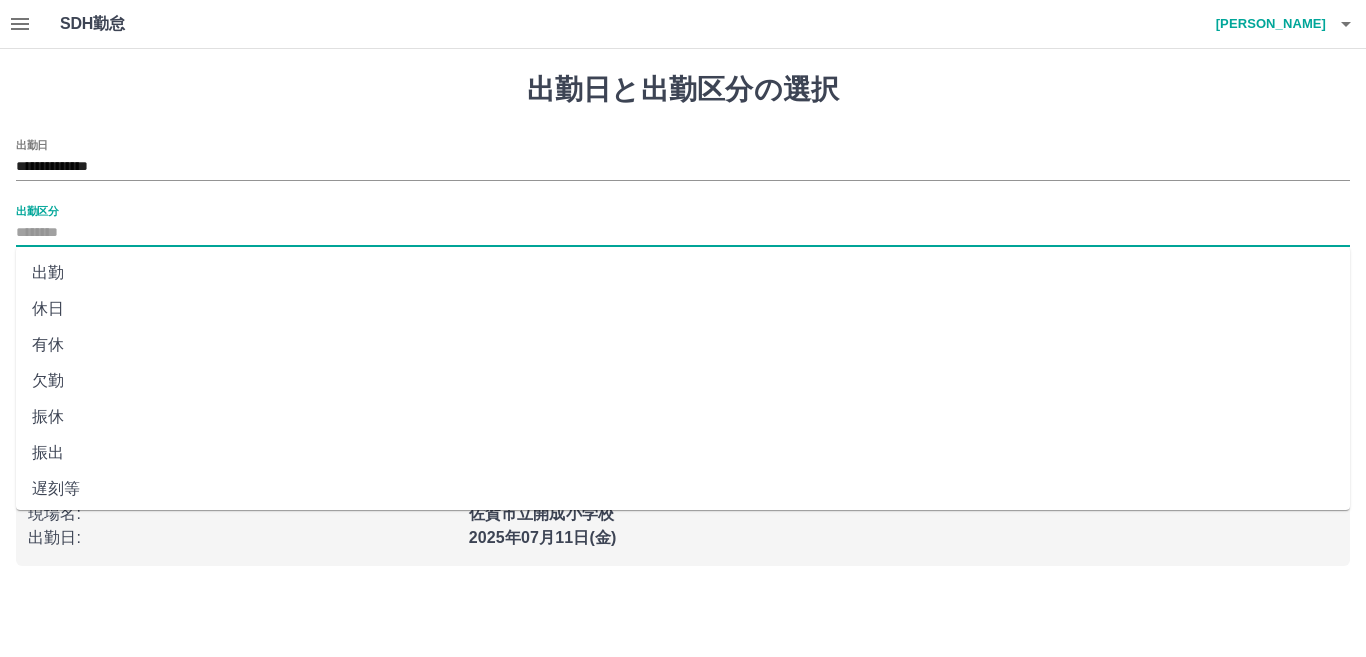 click on "出勤区分" at bounding box center [683, 233] 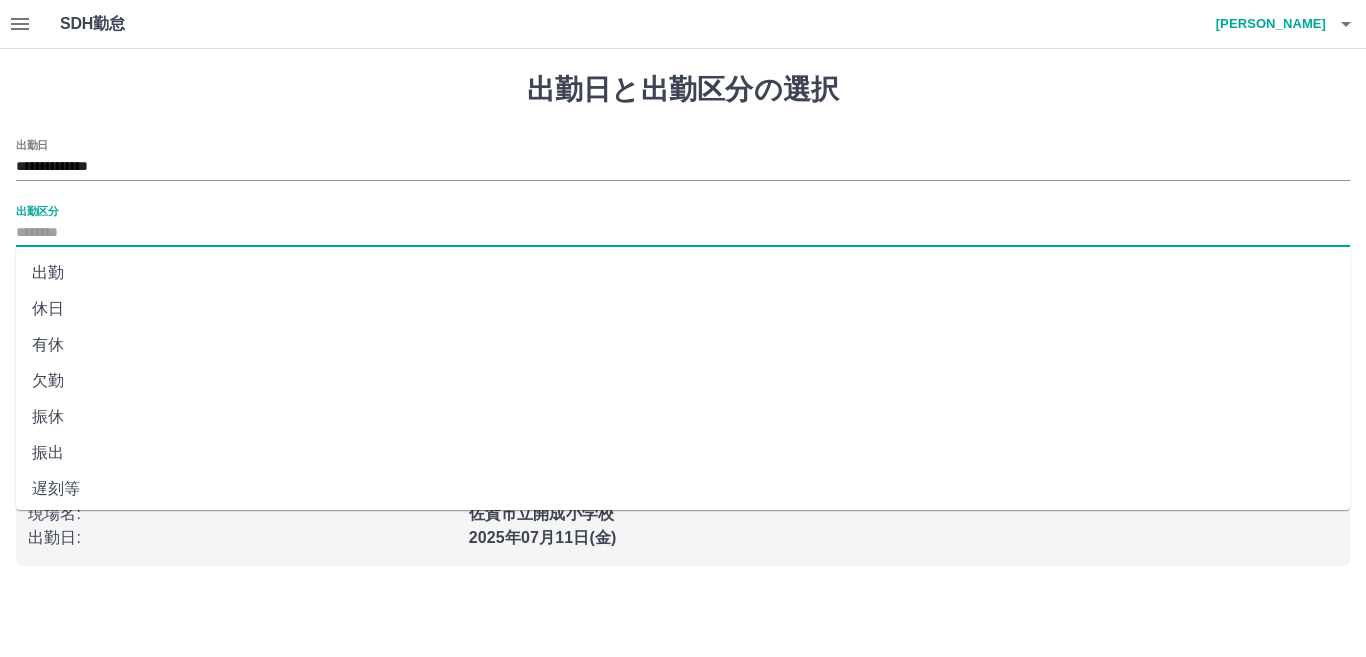 click on "出勤" at bounding box center [683, 273] 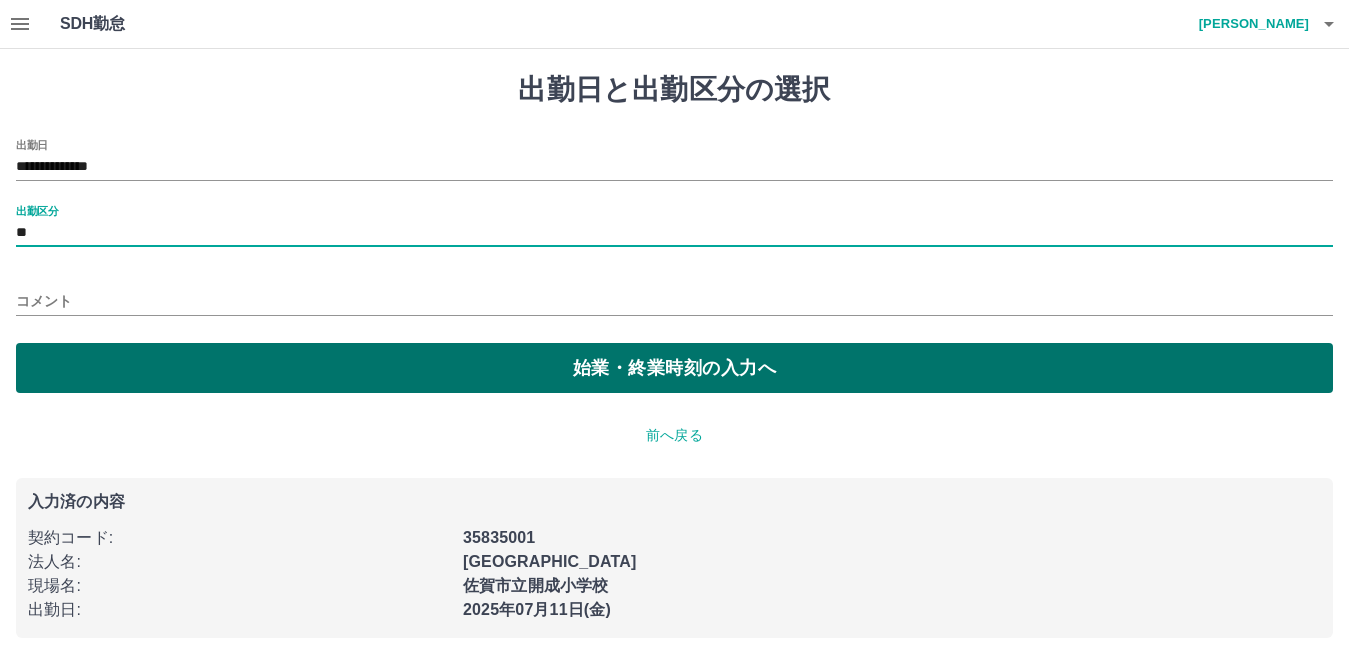 click on "始業・終業時刻の入力へ" at bounding box center (674, 368) 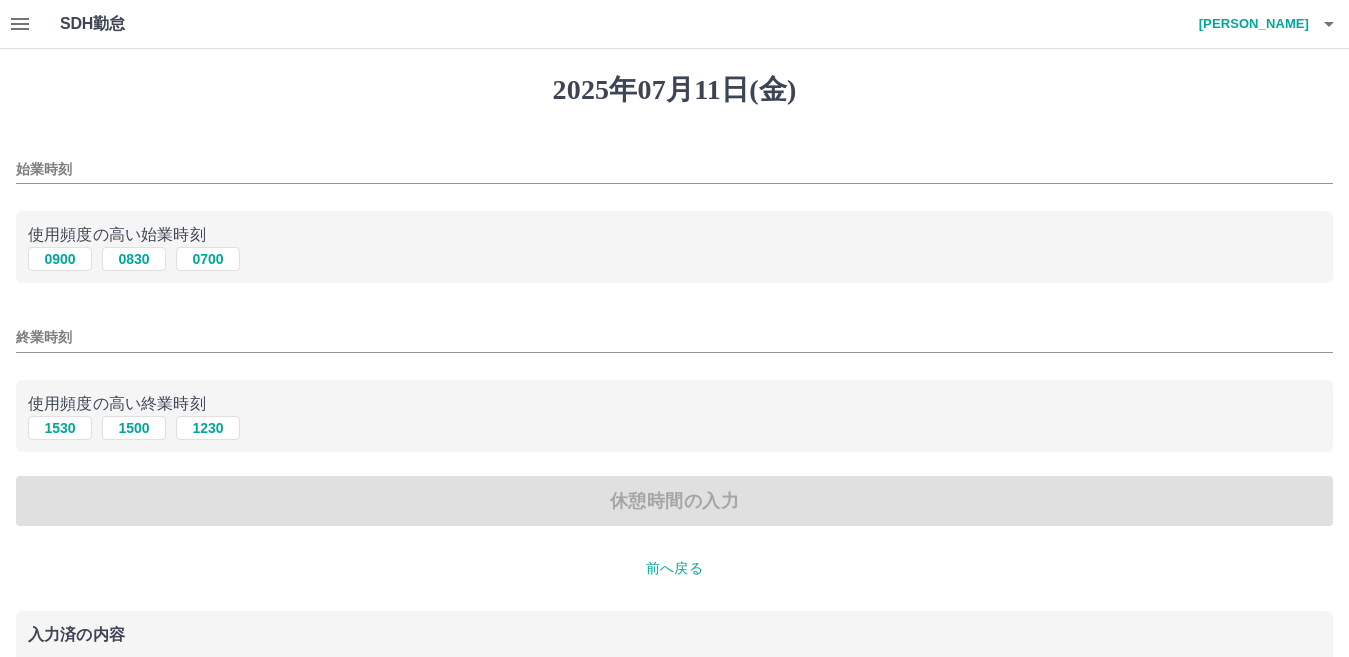 click on "始業時刻" at bounding box center [674, 169] 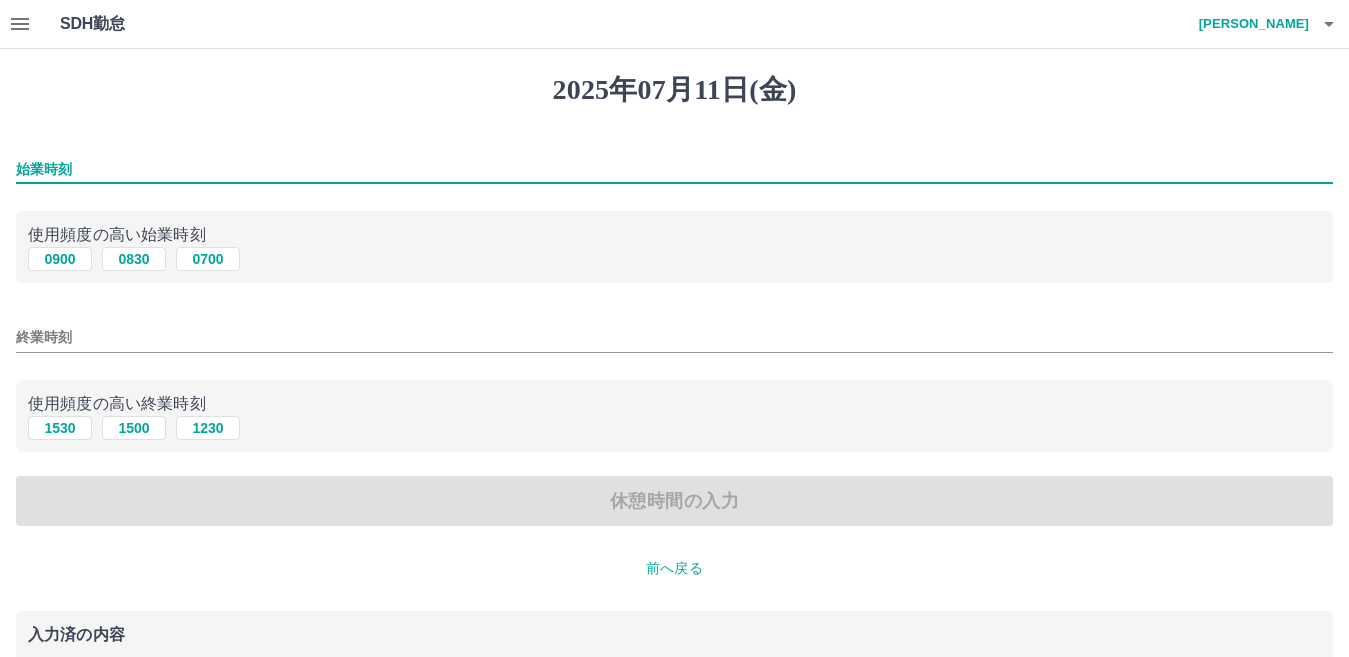 type on "****" 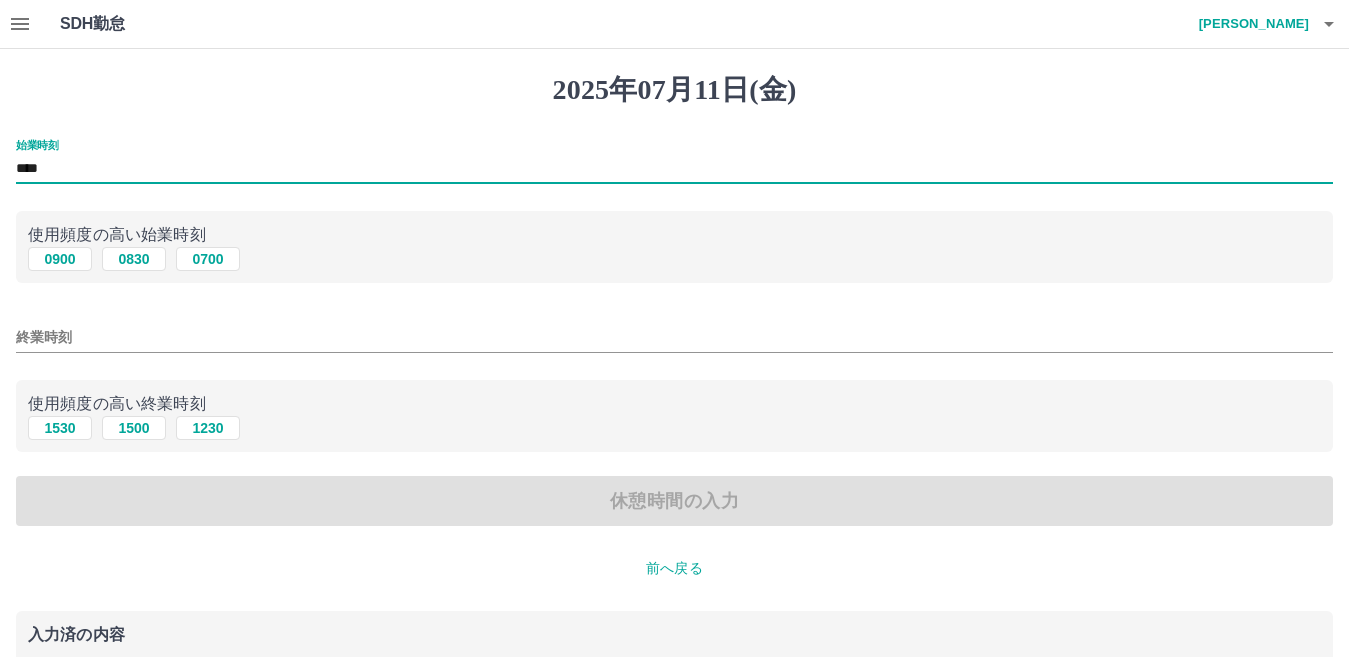 click on "終業時刻" at bounding box center [674, 337] 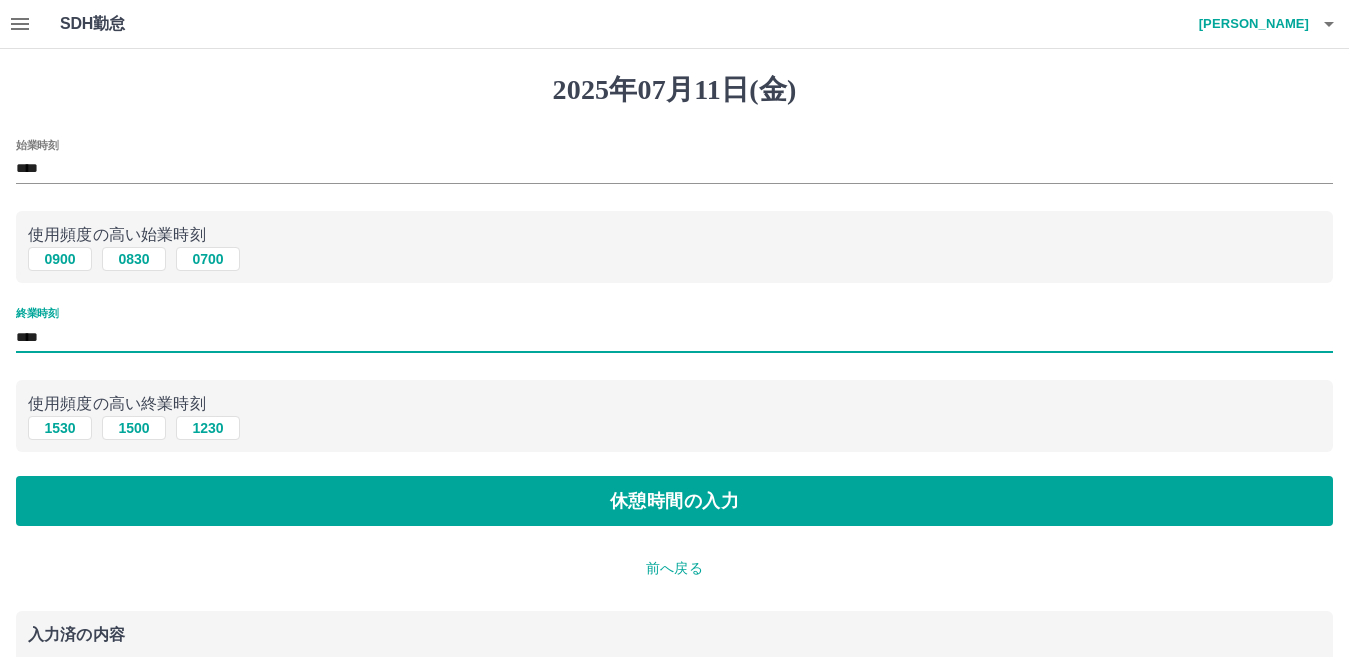 click on "****" at bounding box center (674, 337) 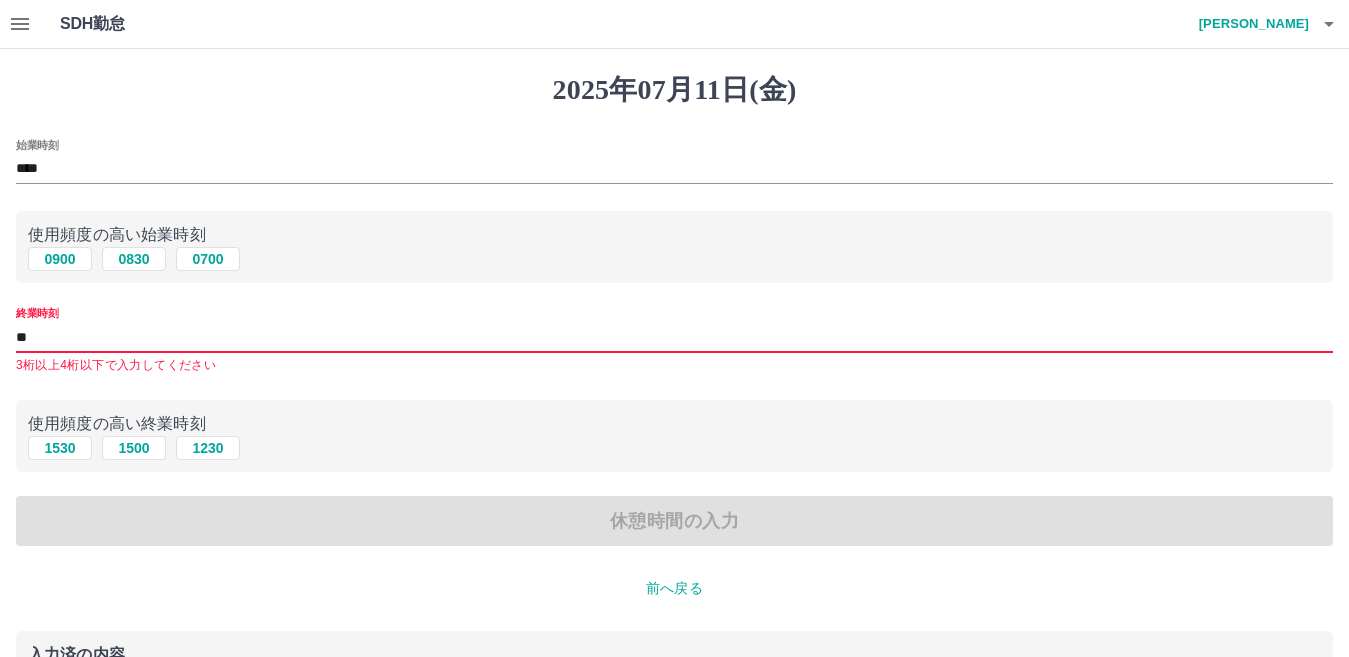 type on "*" 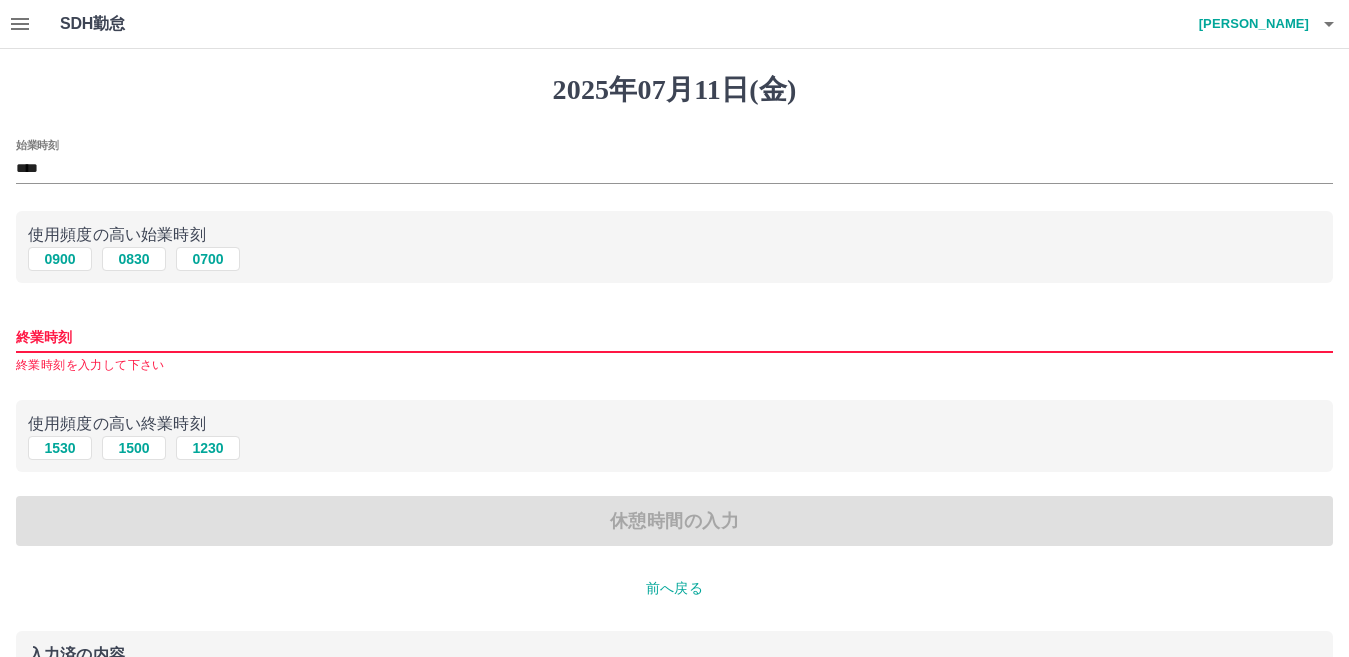 click on "終業時刻" at bounding box center [674, 337] 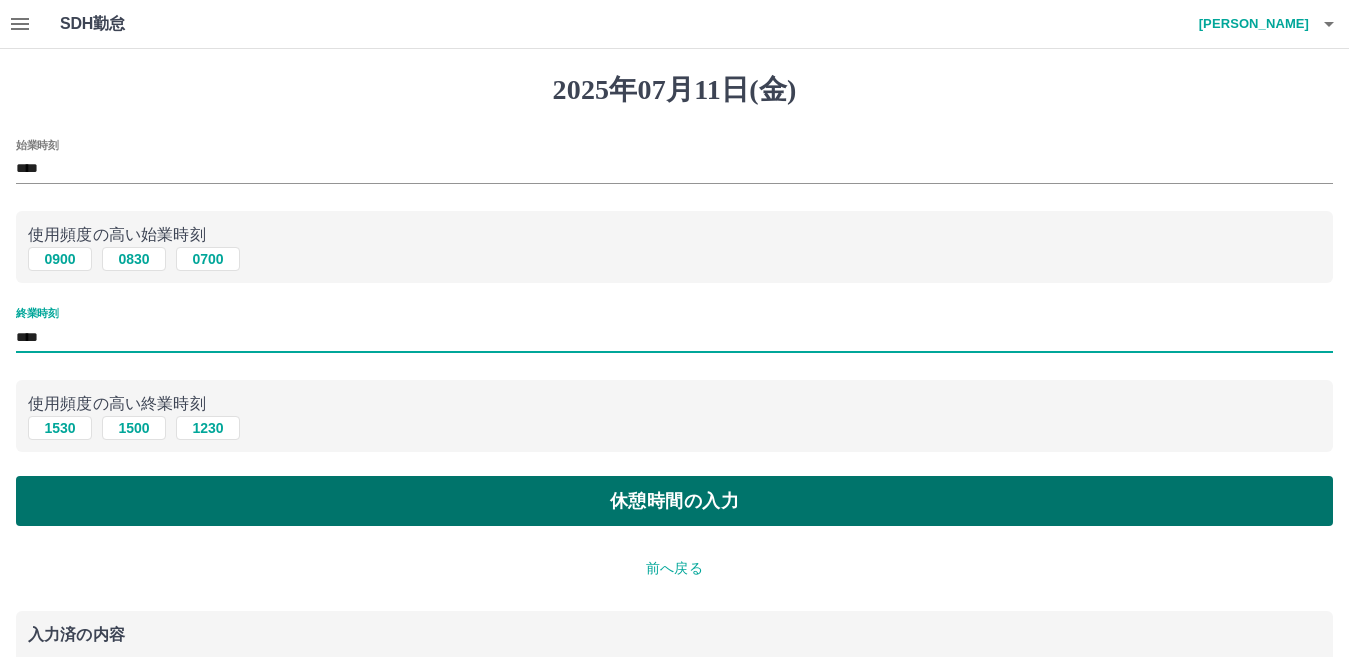 click on "休憩時間の入力" at bounding box center (674, 501) 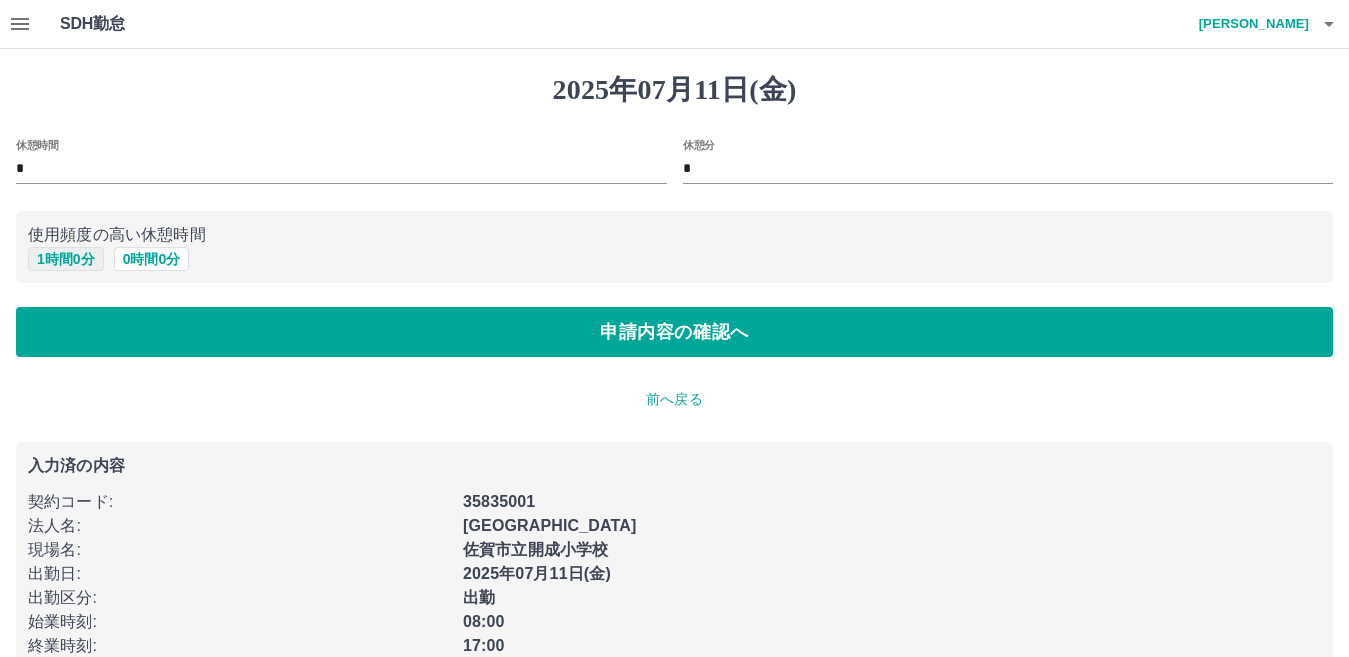 click on "1 時間 0 分" at bounding box center [66, 259] 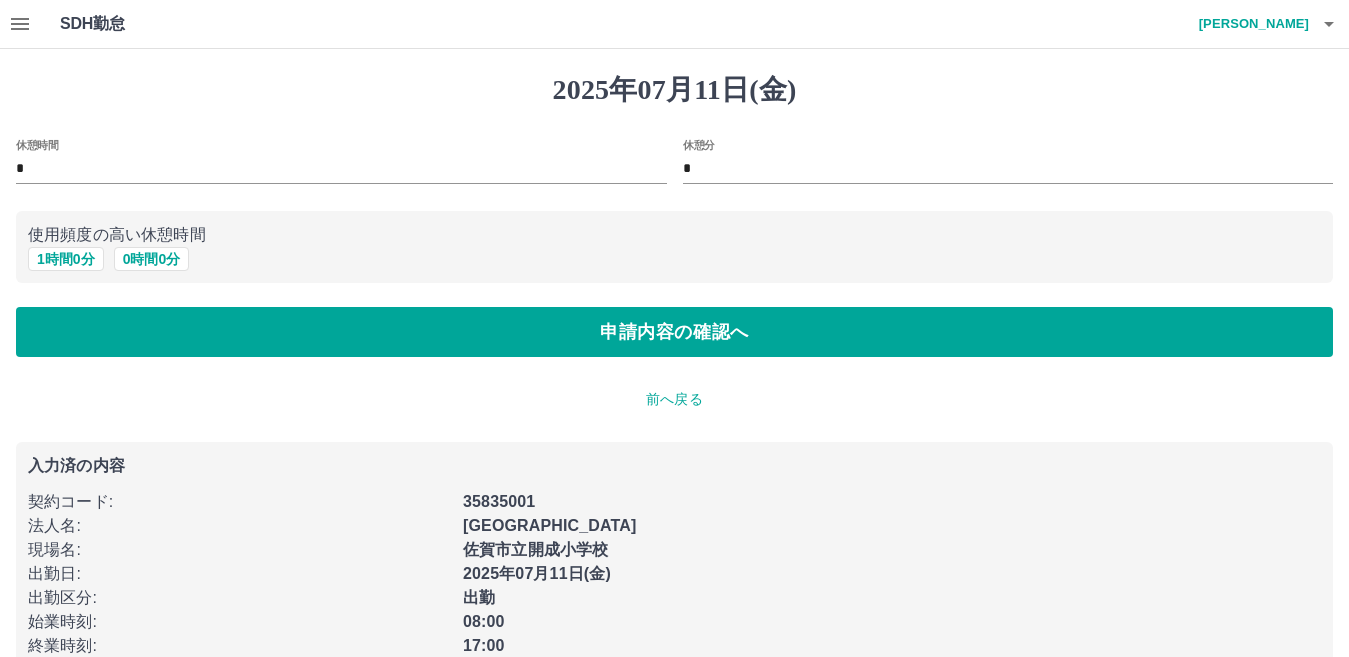 click on "休憩時間 * 休憩分 * 使用頻度の高い休憩時間 1 時間 0 分 0 時間 0 分 申請内容の確認へ" at bounding box center [674, 248] 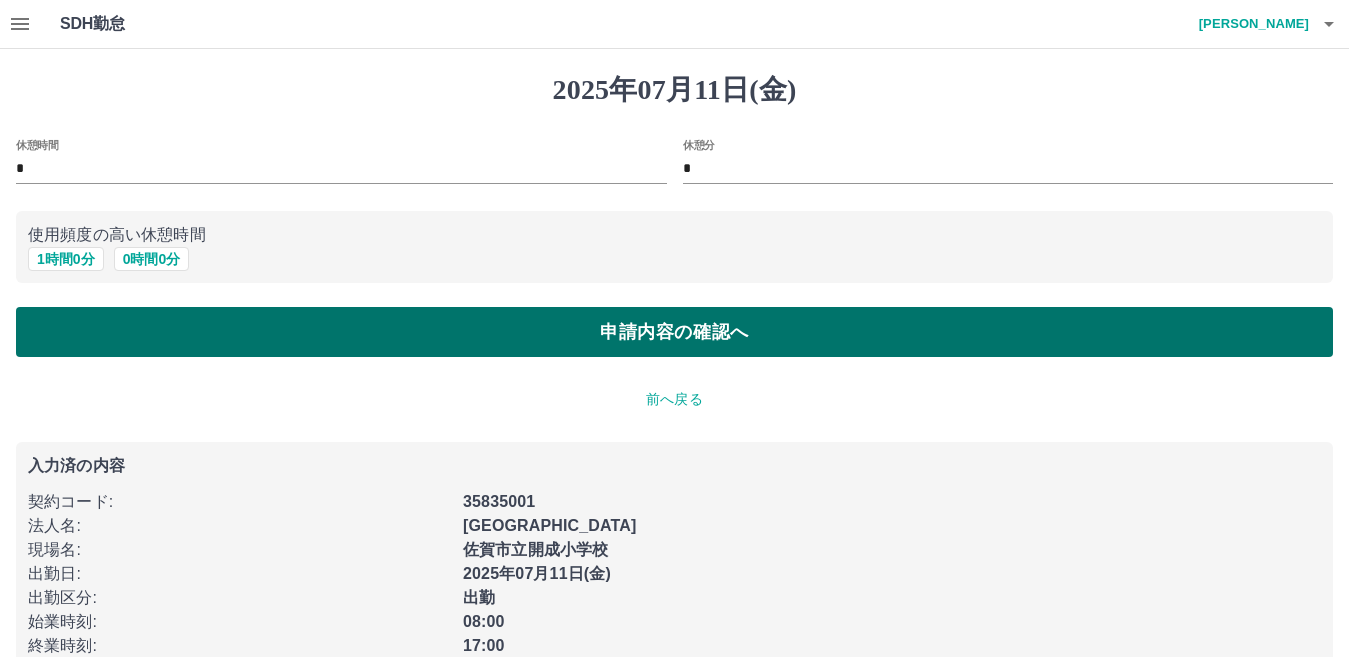 click on "申請内容の確認へ" at bounding box center (674, 332) 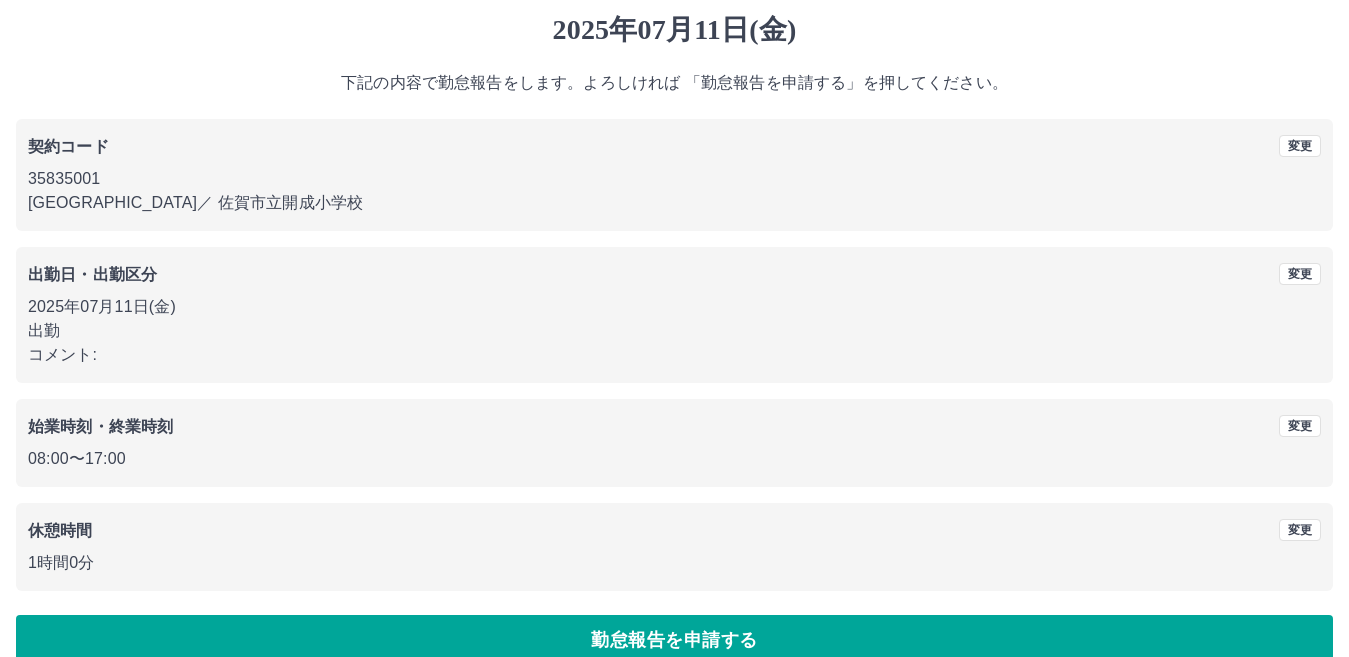 scroll, scrollTop: 92, scrollLeft: 0, axis: vertical 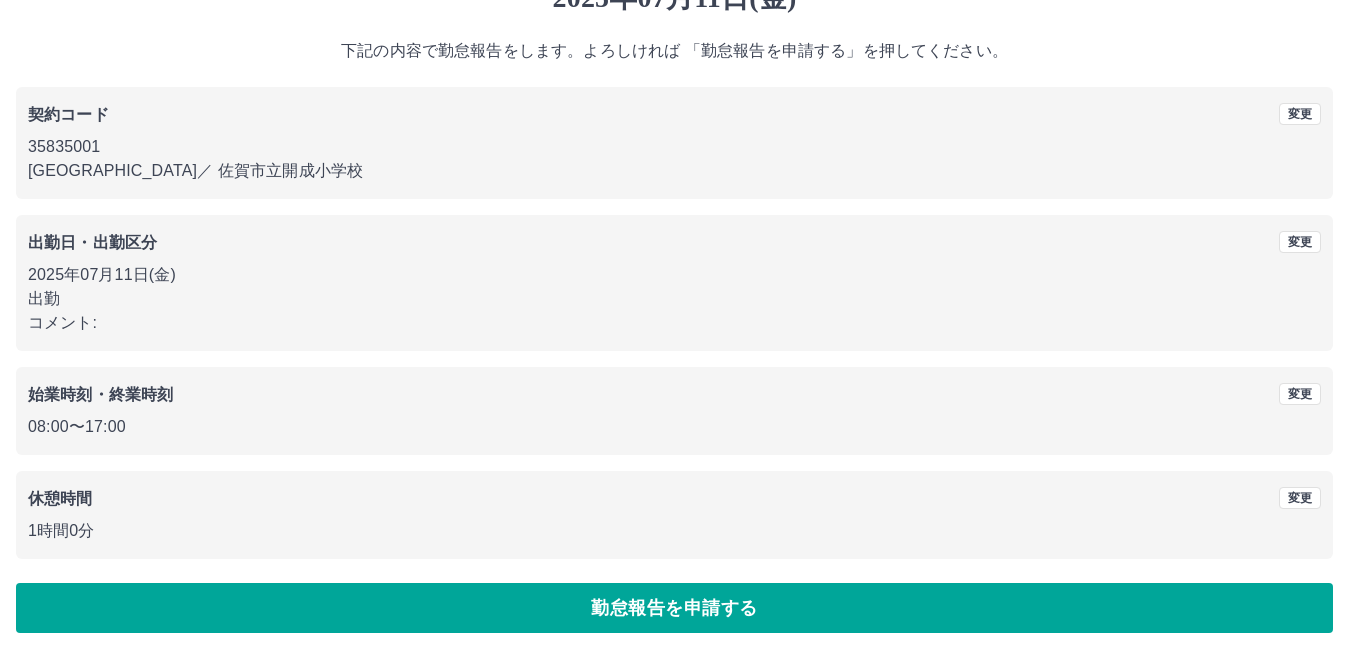 click on "2025年07月11日(金) 下記の内容で勤怠報告をします。よろしければ 「勤怠報告を申請する」を押してください。 契約コード 変更 35835001 佐賀市  ／   佐賀市立開成小学校 出勤日・出勤区分 変更 2025年07月11日(金) 出勤 コメント:  始業時刻・終業時刻 変更 08:00 〜 17:00 休憩時間 変更 1時間0分 勤怠報告を申請する" at bounding box center (674, 307) 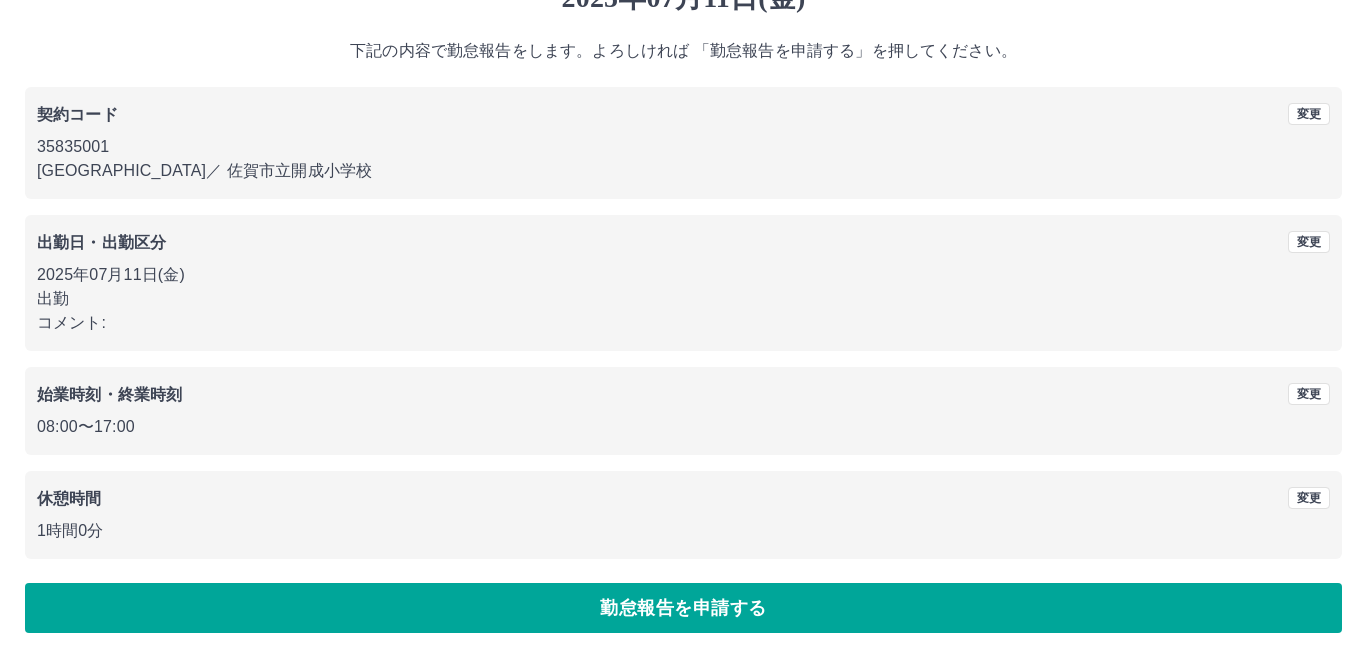 scroll, scrollTop: 0, scrollLeft: 0, axis: both 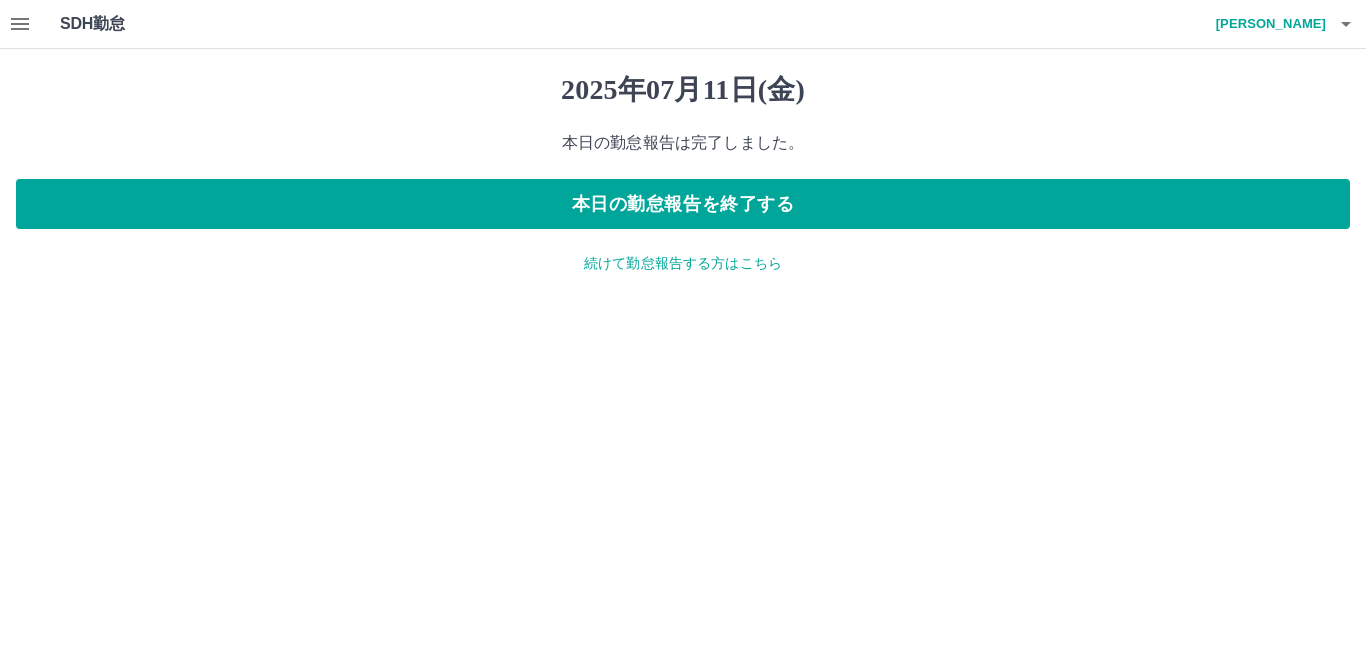 click on "続けて勤怠報告する方はこちら" at bounding box center (683, 263) 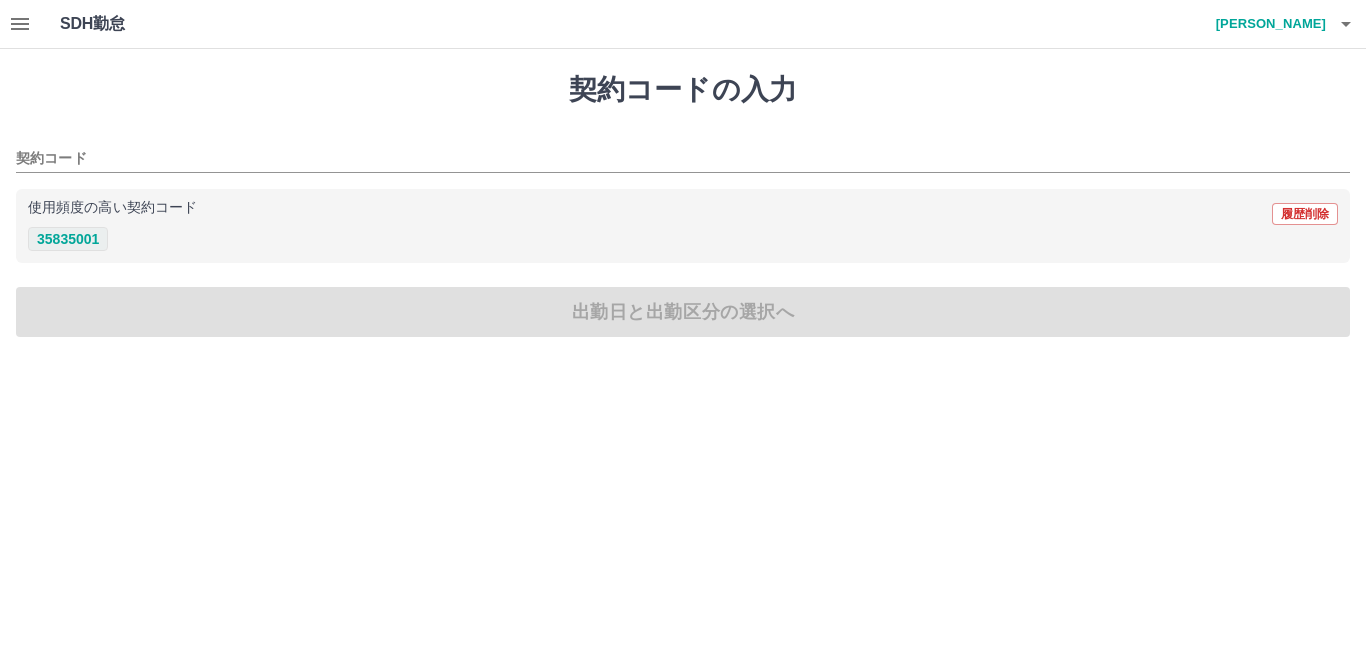 click on "35835001" at bounding box center (68, 239) 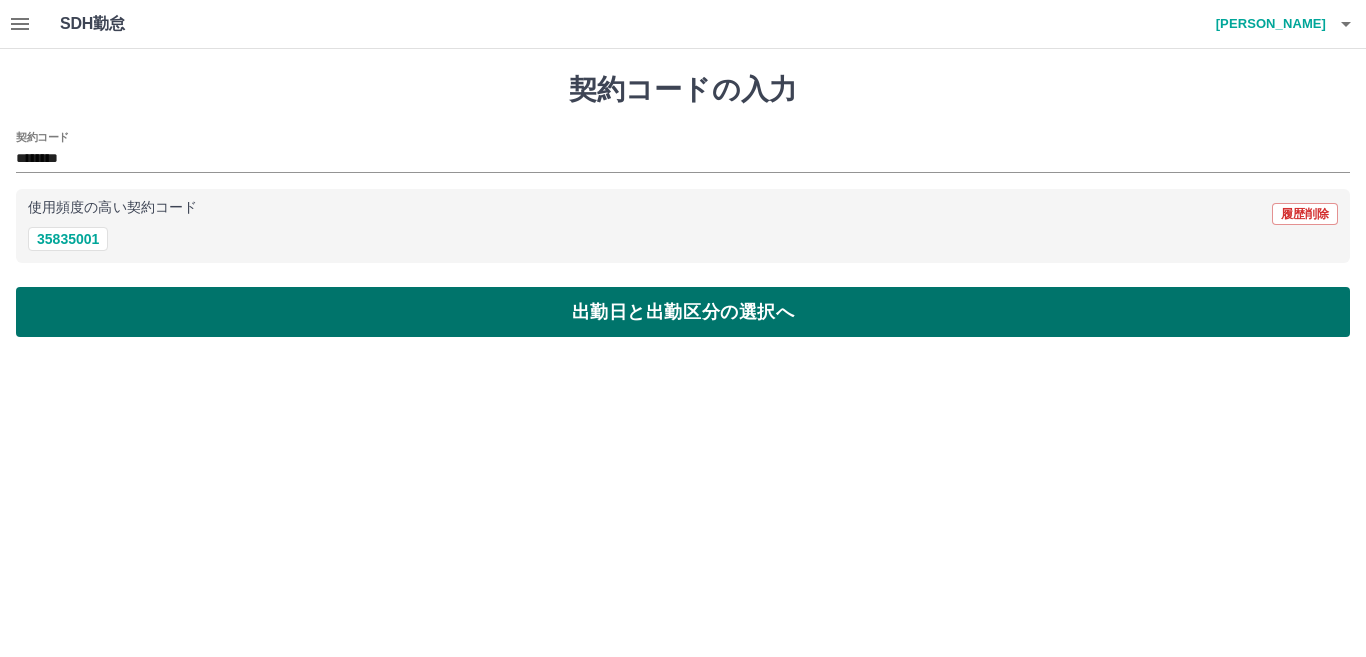 click on "出勤日と出勤区分の選択へ" at bounding box center (683, 312) 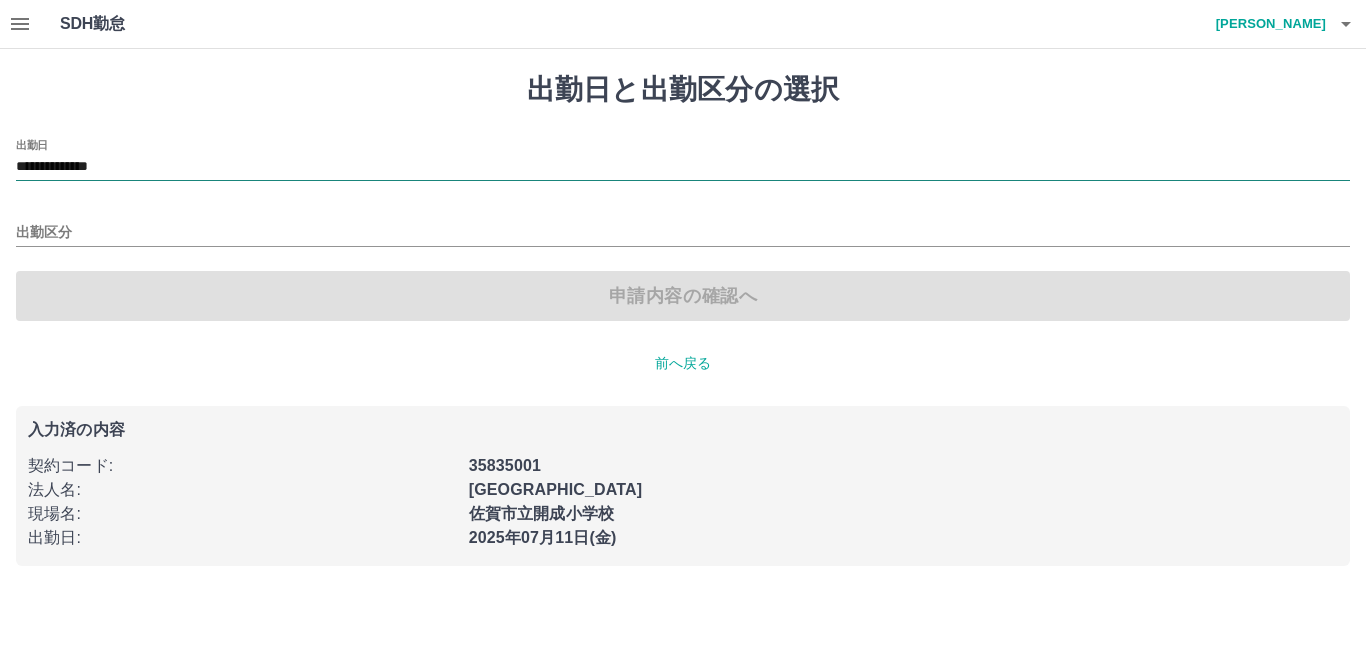 click on "**********" at bounding box center (683, 167) 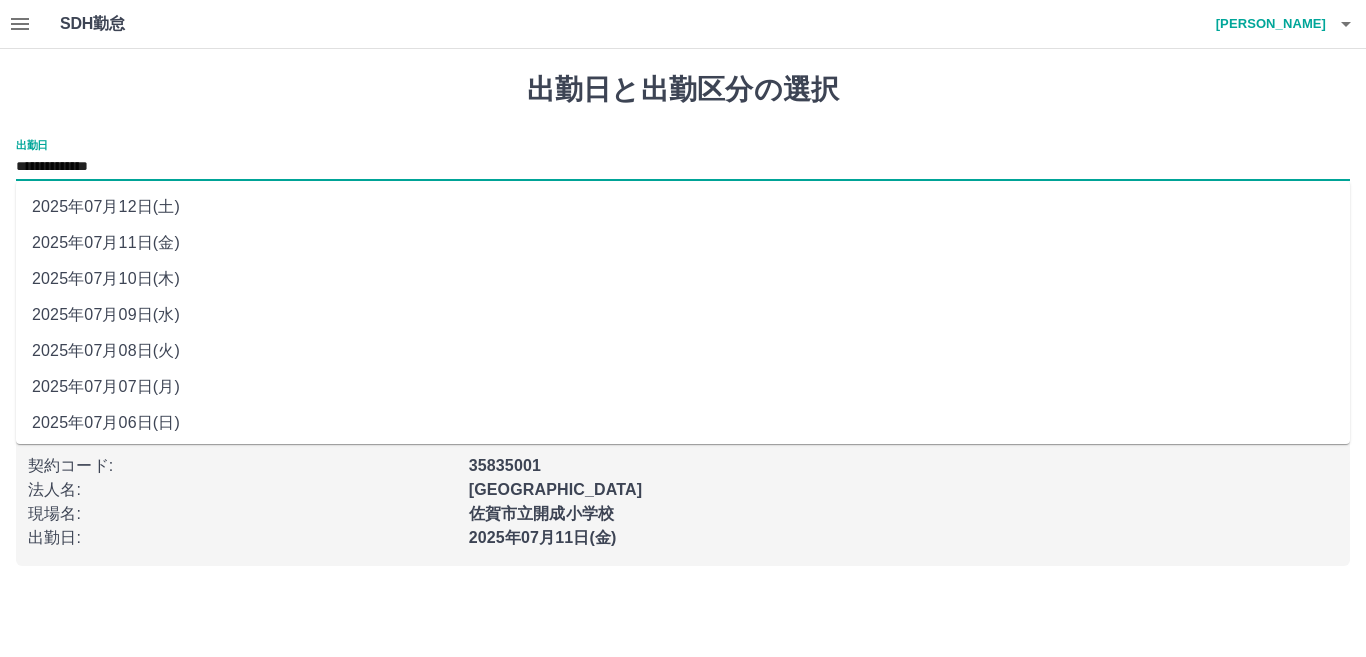 click on "2025年07月12日(土)" at bounding box center (683, 207) 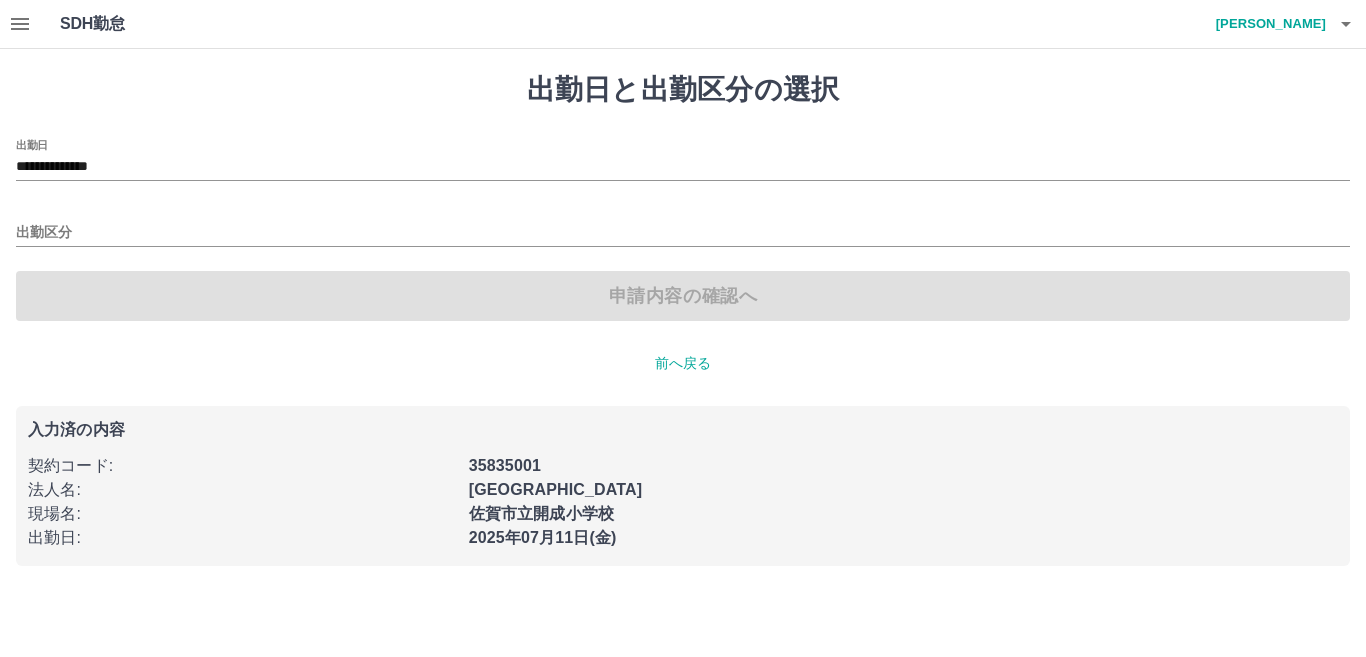 click on "**********" at bounding box center [683, 230] 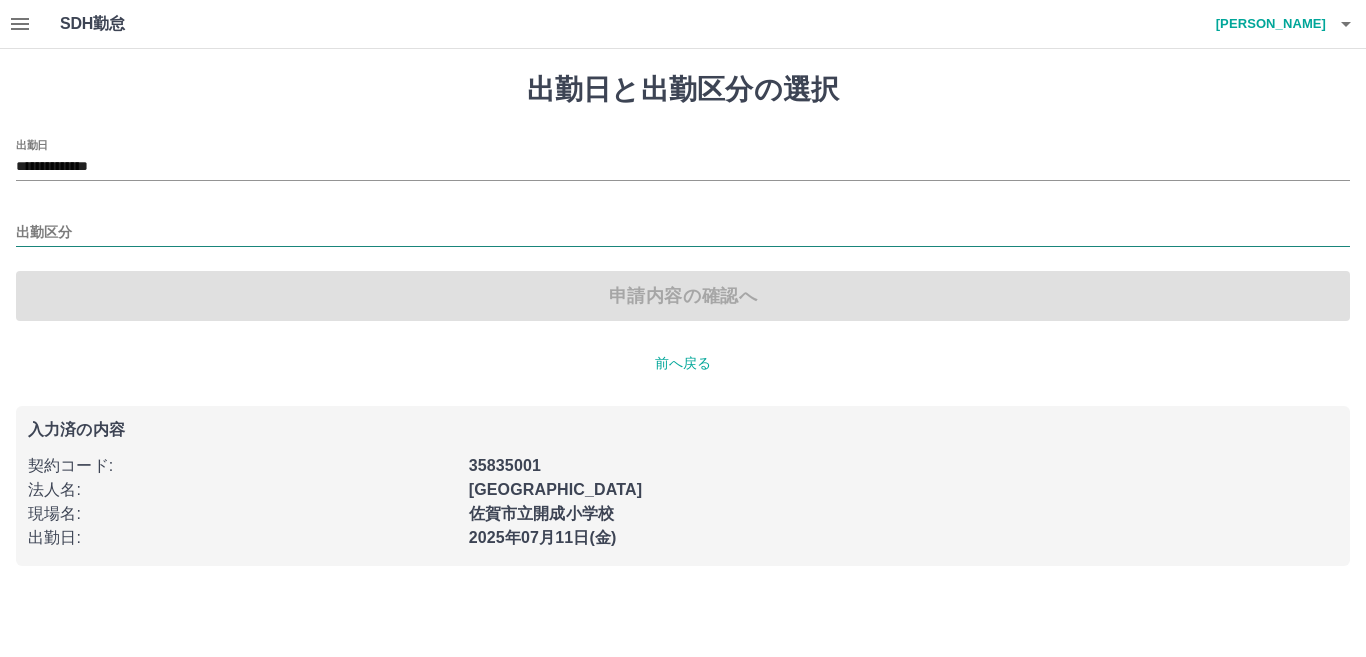click on "出勤区分" at bounding box center (683, 233) 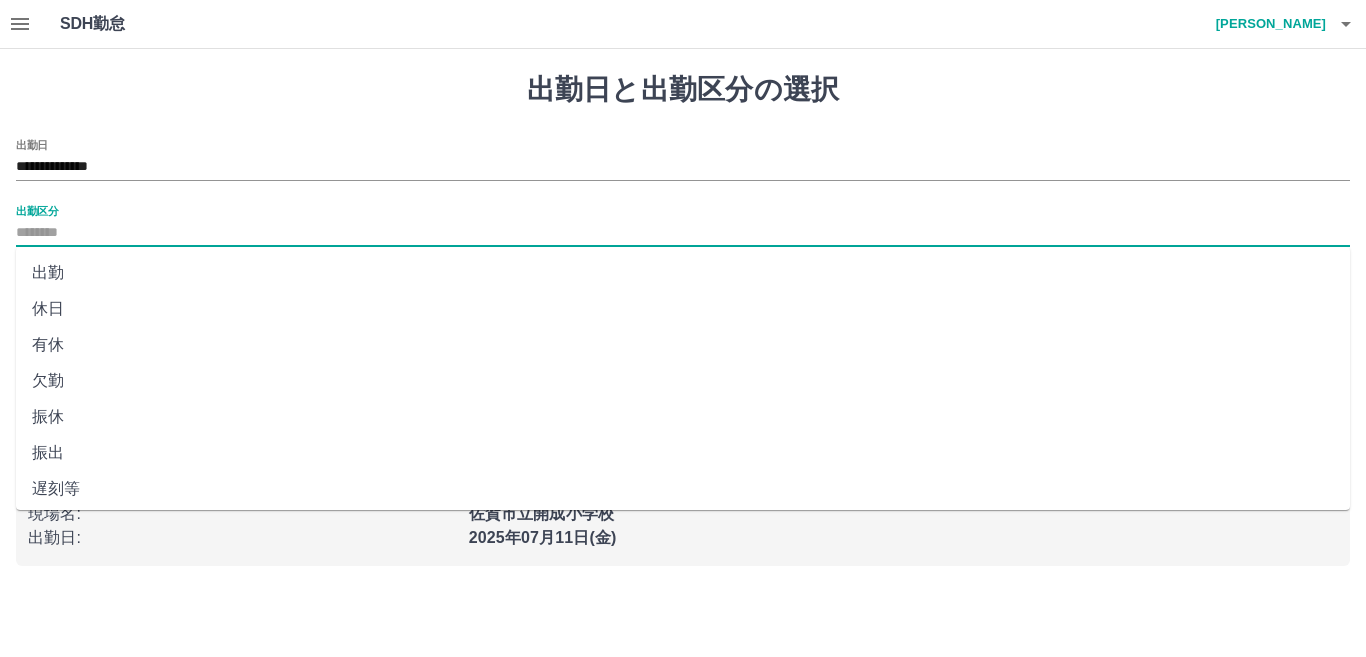 click on "休日" at bounding box center [683, 309] 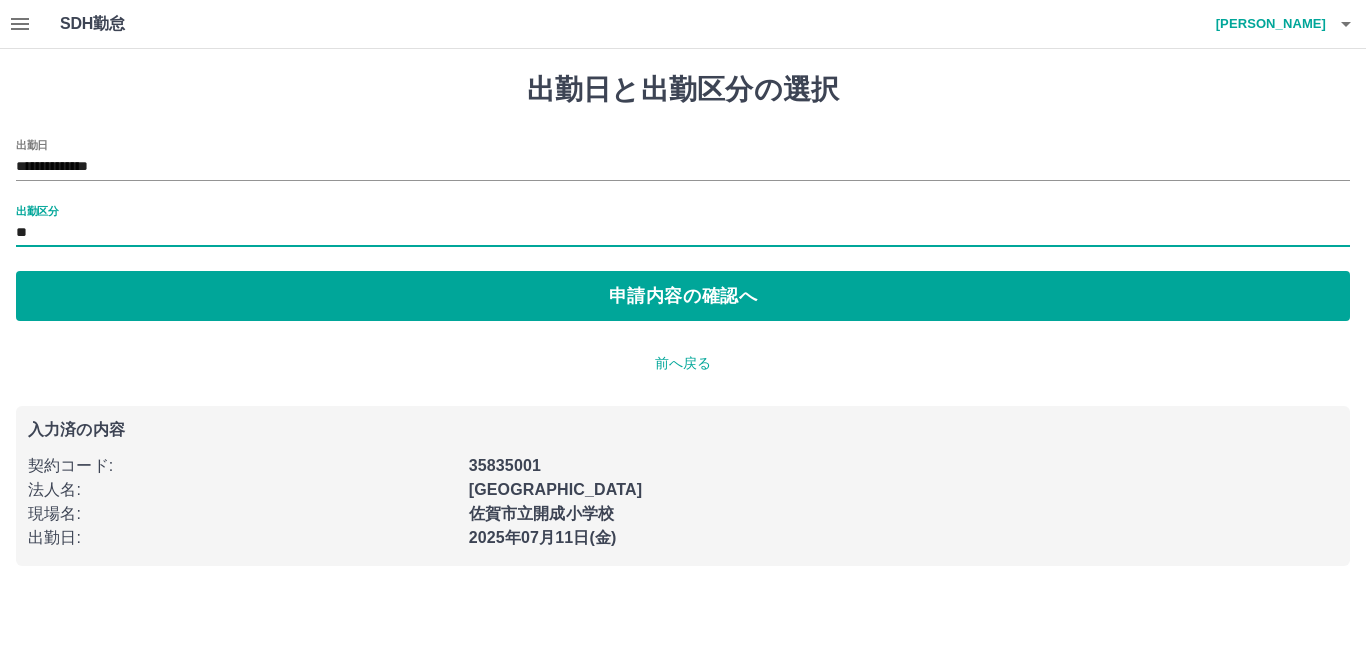 click on "**********" at bounding box center (683, 230) 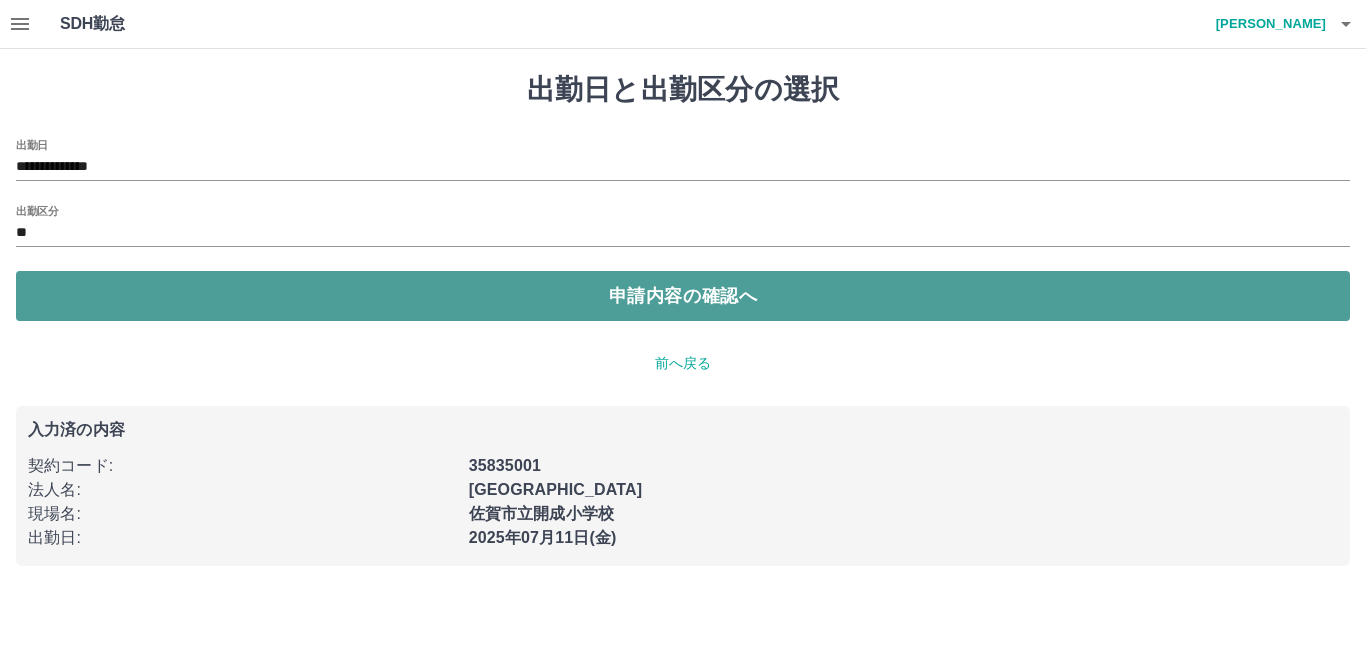 click on "申請内容の確認へ" at bounding box center (683, 296) 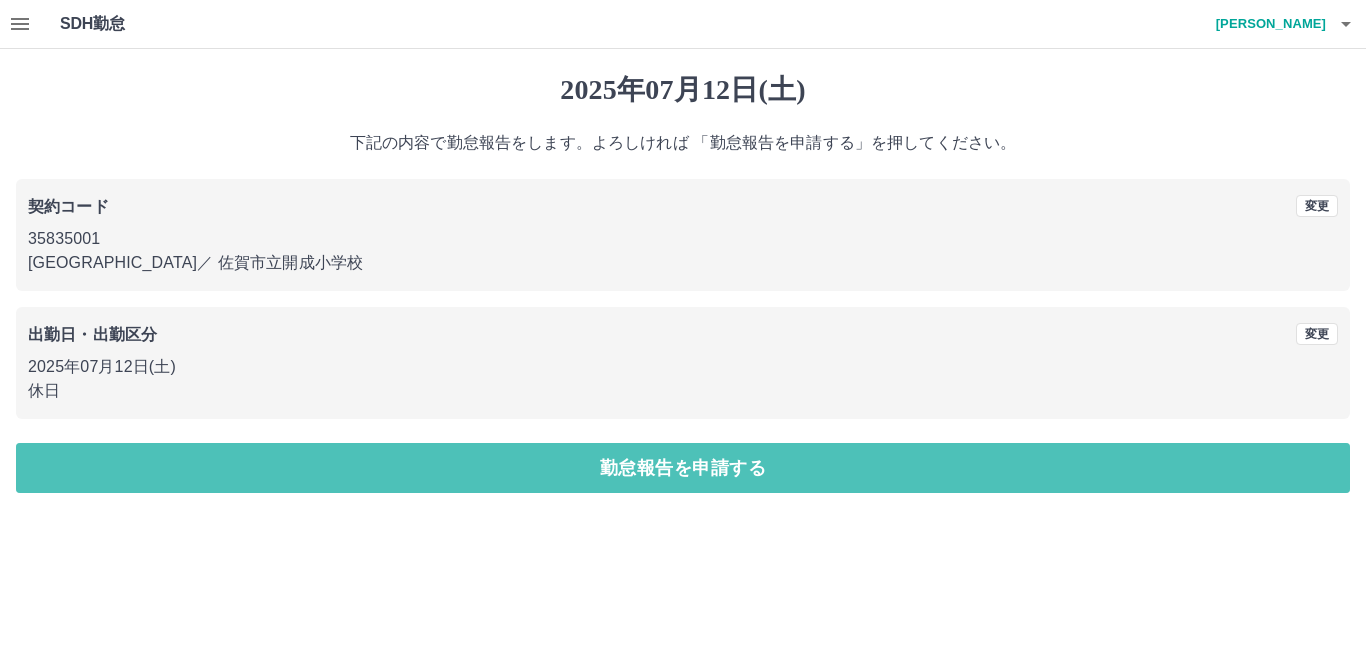 click on "勤怠報告を申請する" at bounding box center [683, 468] 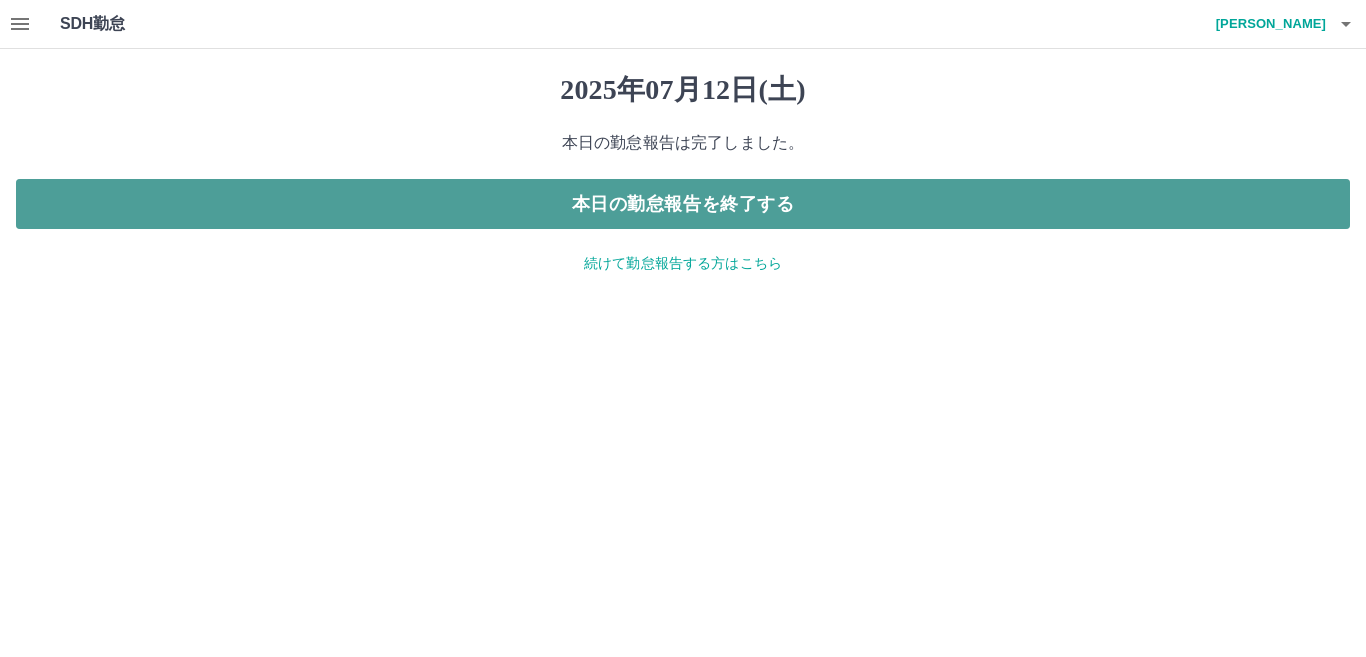 click on "本日の勤怠報告を終了する" at bounding box center (683, 204) 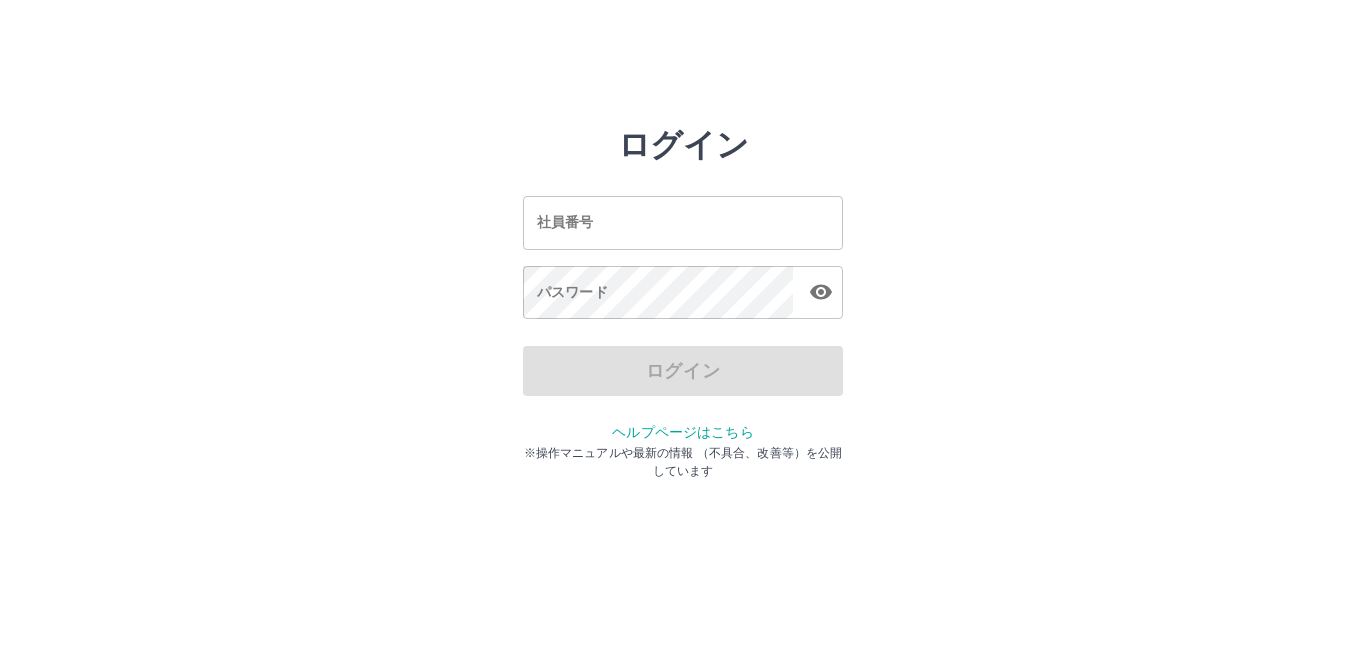 scroll, scrollTop: 0, scrollLeft: 0, axis: both 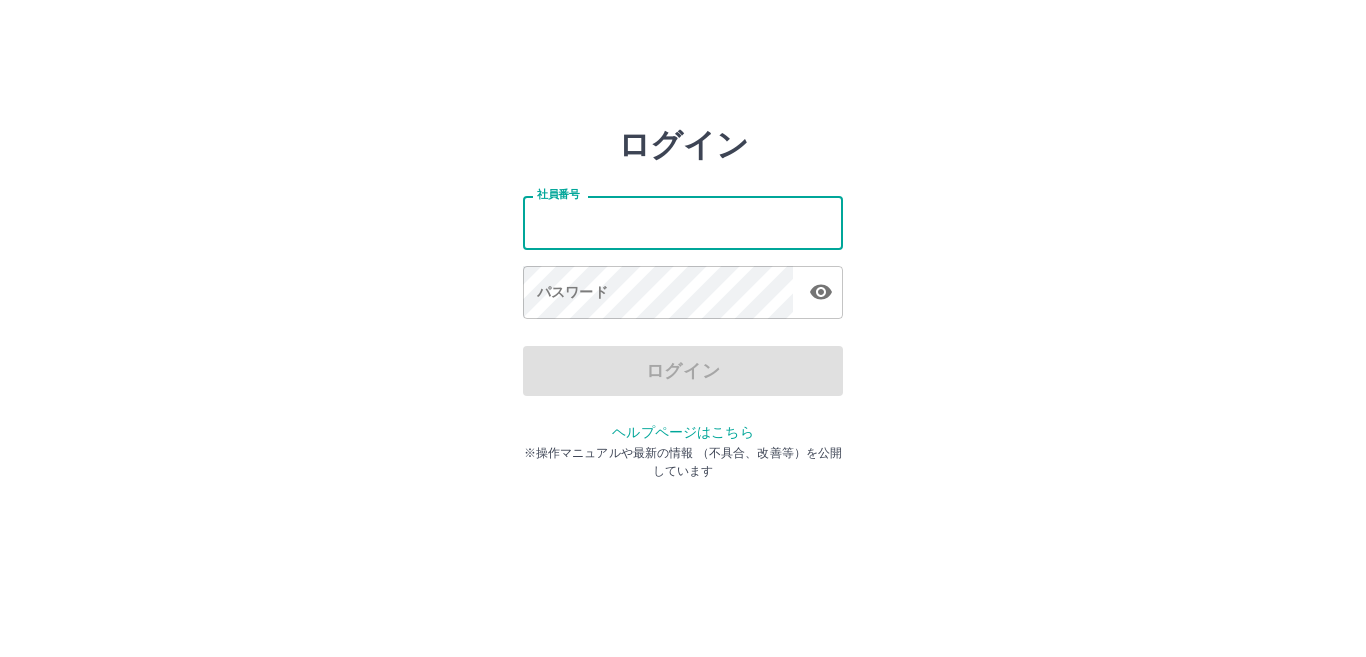 click on "ログイン 社員番号 社員番号 パスワード パスワード ログイン ヘルプページはこちら ※操作マニュアルや最新の情報 （不具合、改善等）を公開しています" at bounding box center [683, 223] 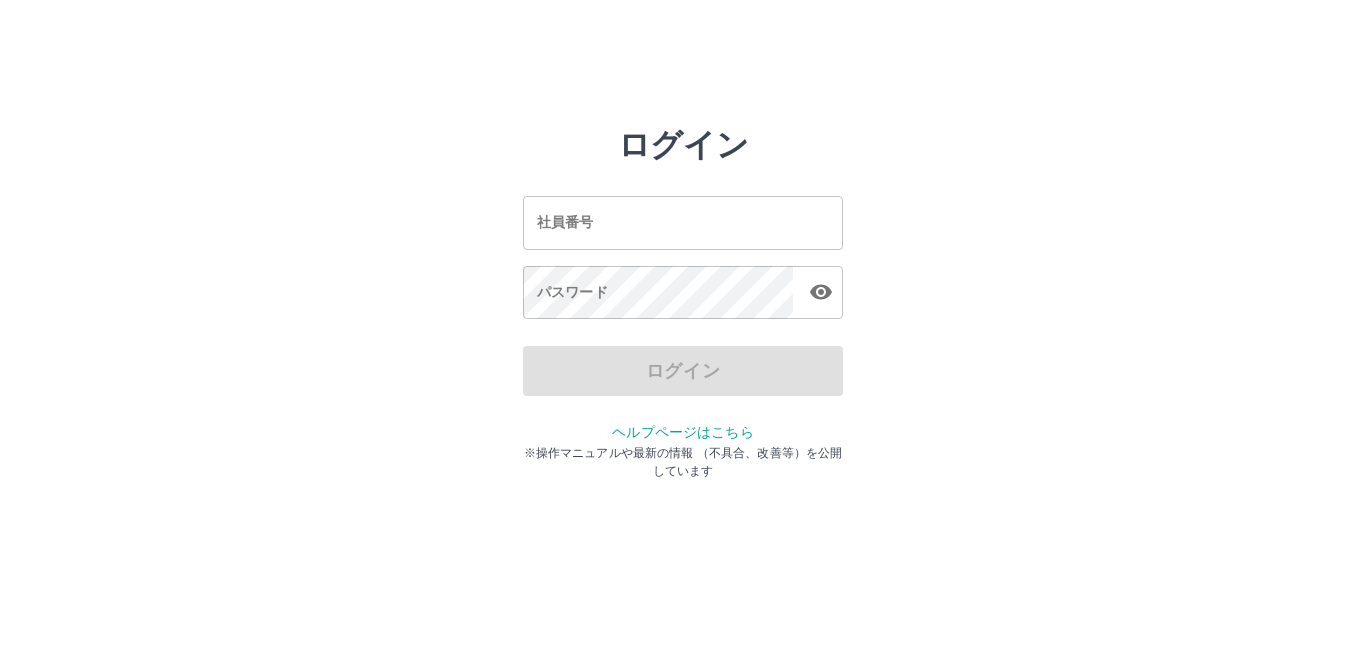 drag, startPoint x: 641, startPoint y: 193, endPoint x: 669, endPoint y: 247, distance: 60.827625 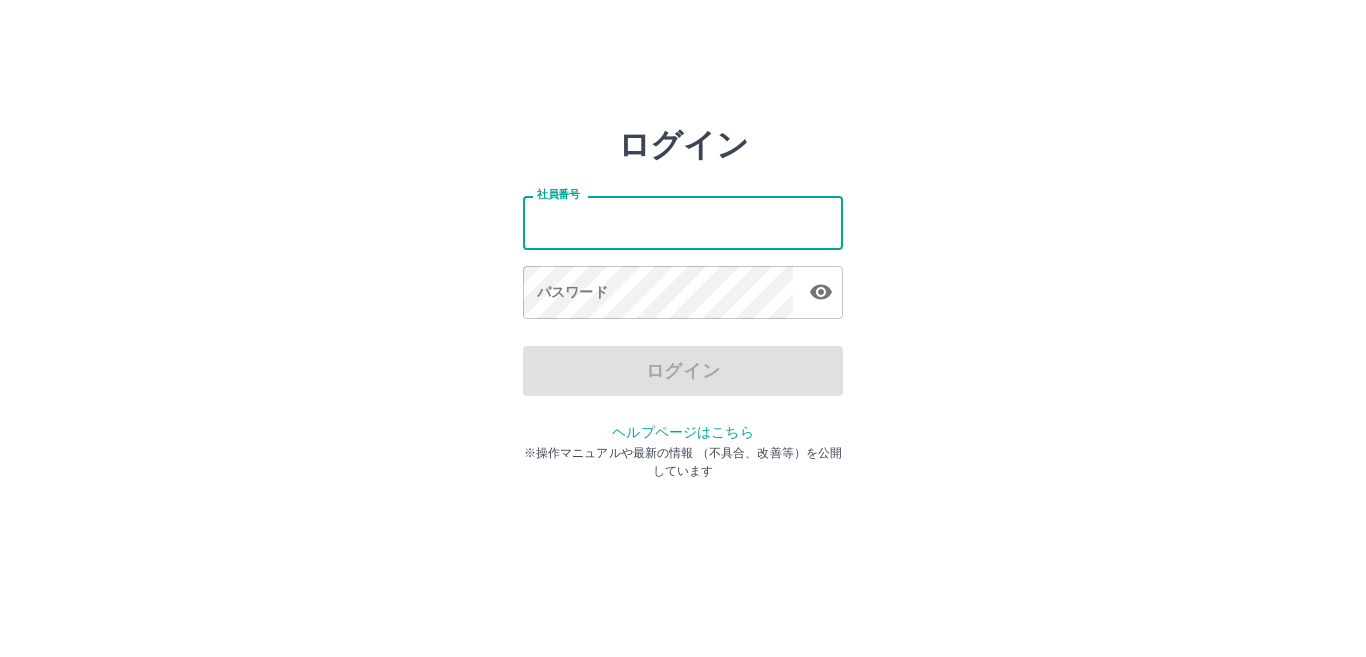 drag, startPoint x: 635, startPoint y: 239, endPoint x: 631, endPoint y: 250, distance: 11.7046995 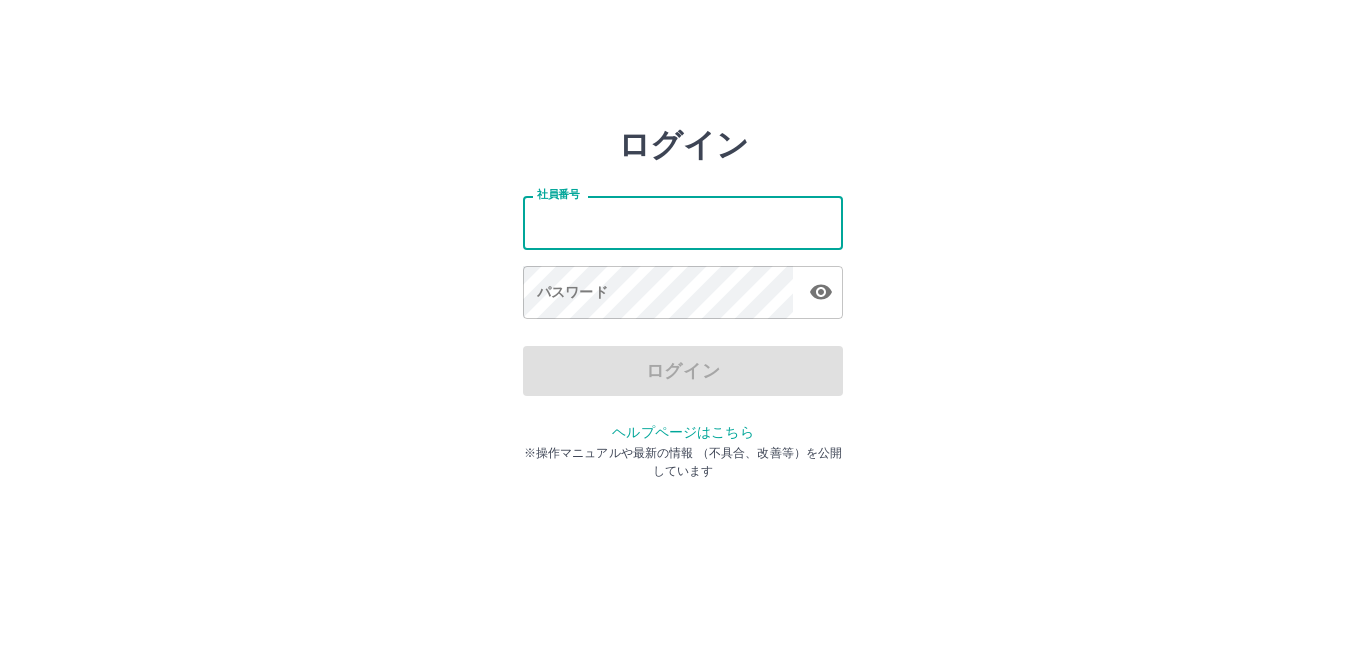 click on "社員番号" at bounding box center (683, 222) 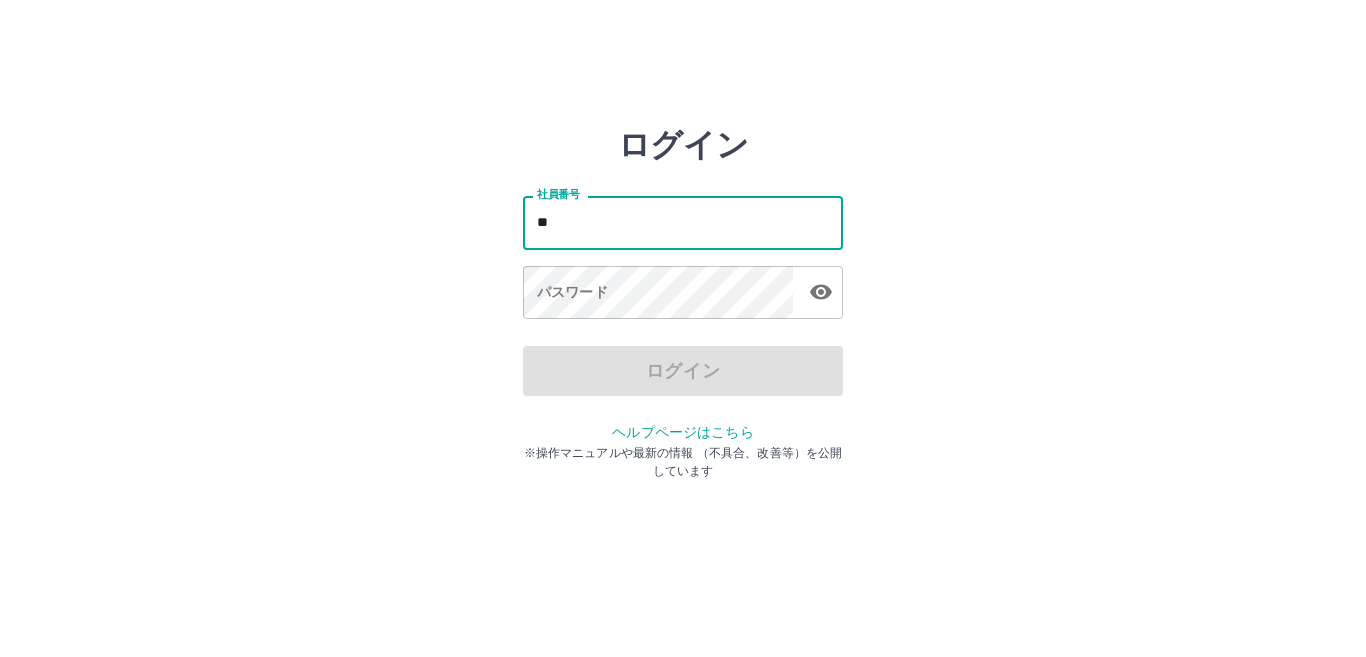 type on "*" 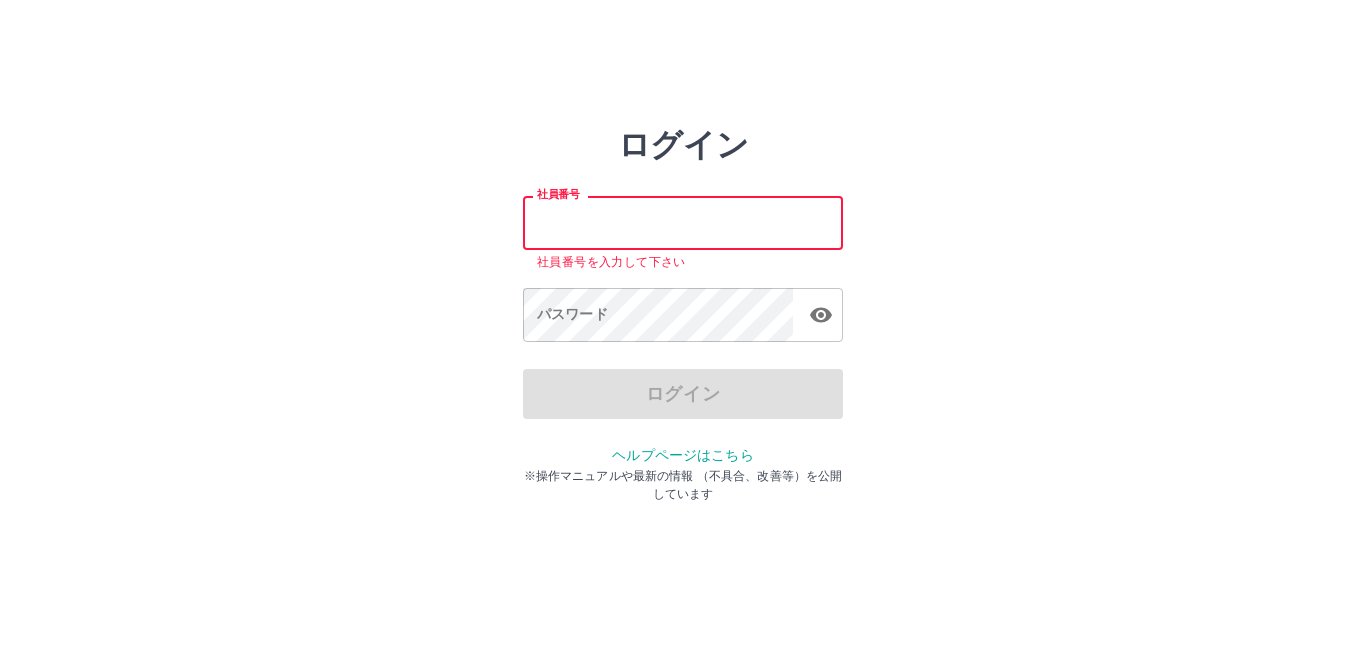 click on "社員番号" at bounding box center (683, 222) 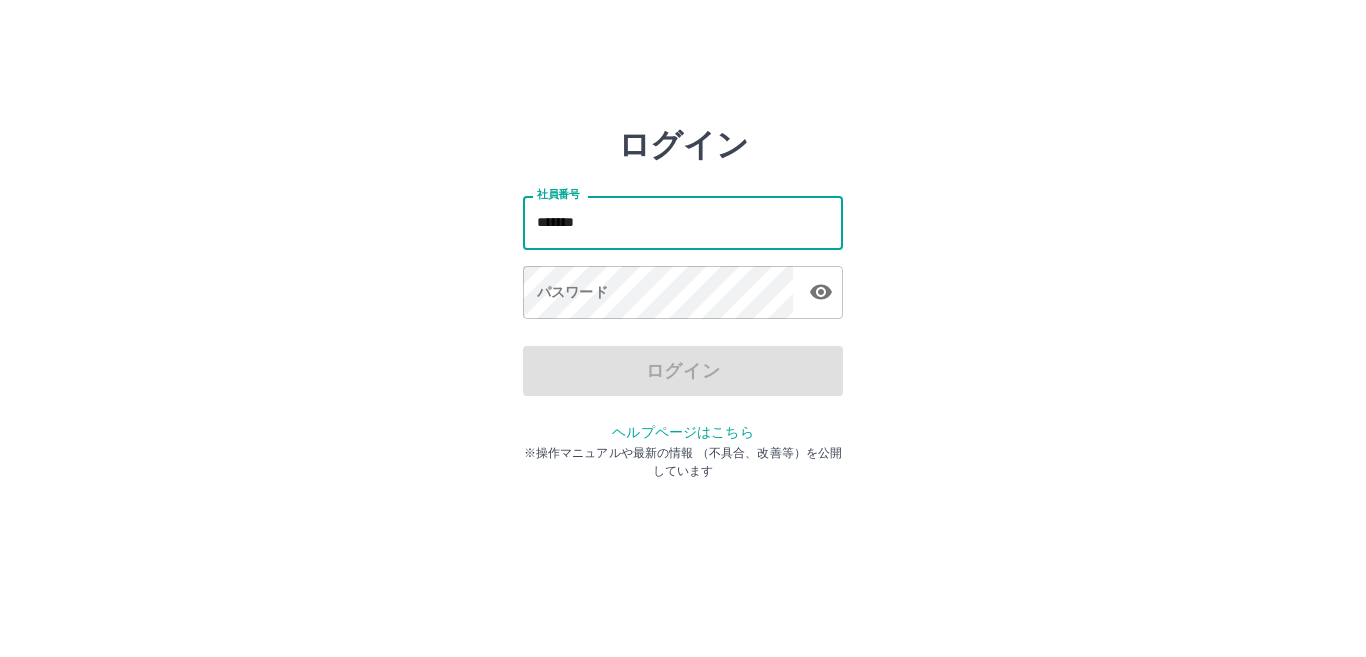 type on "*******" 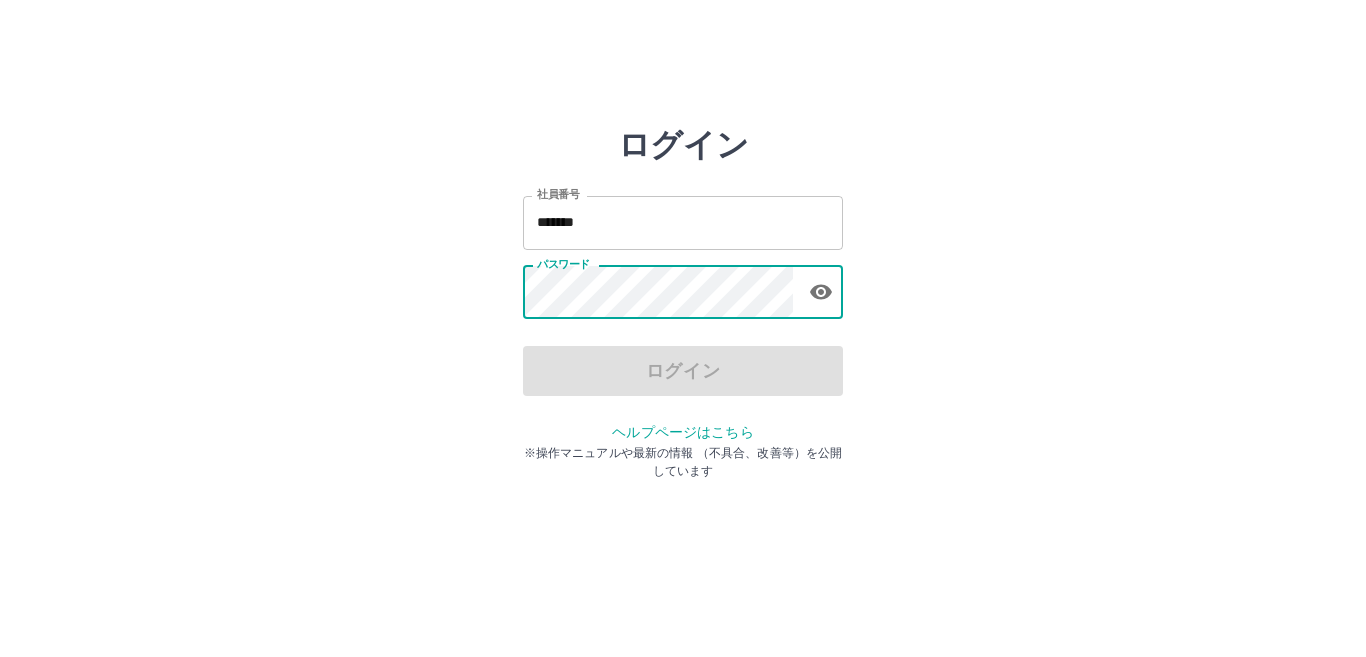 click on "パスワード パスワード" at bounding box center [683, 294] 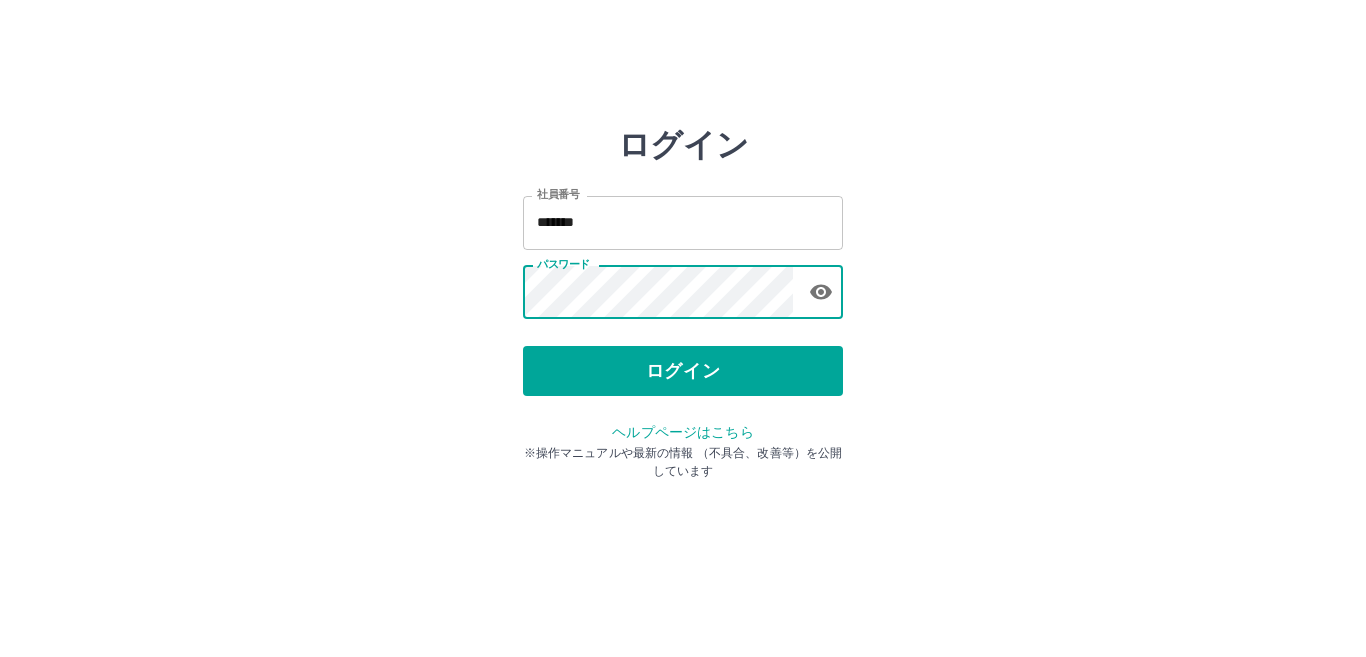 click on "ログイン" at bounding box center [683, 371] 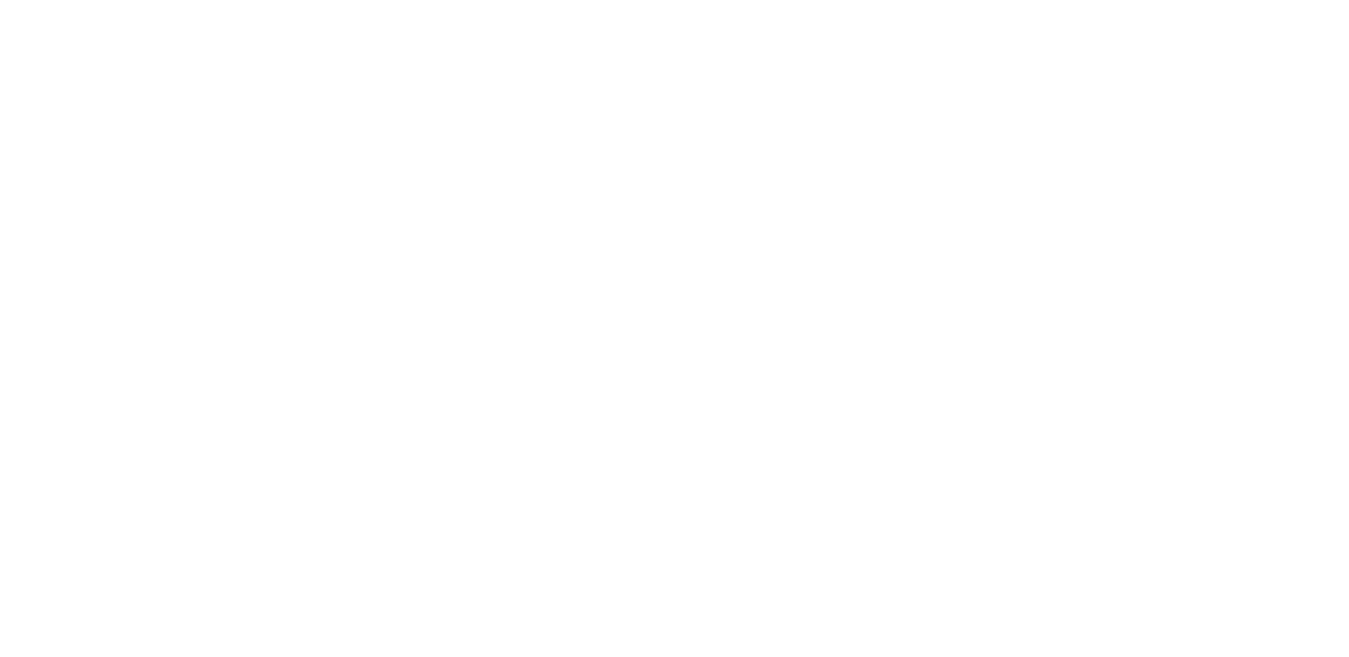 scroll, scrollTop: 0, scrollLeft: 0, axis: both 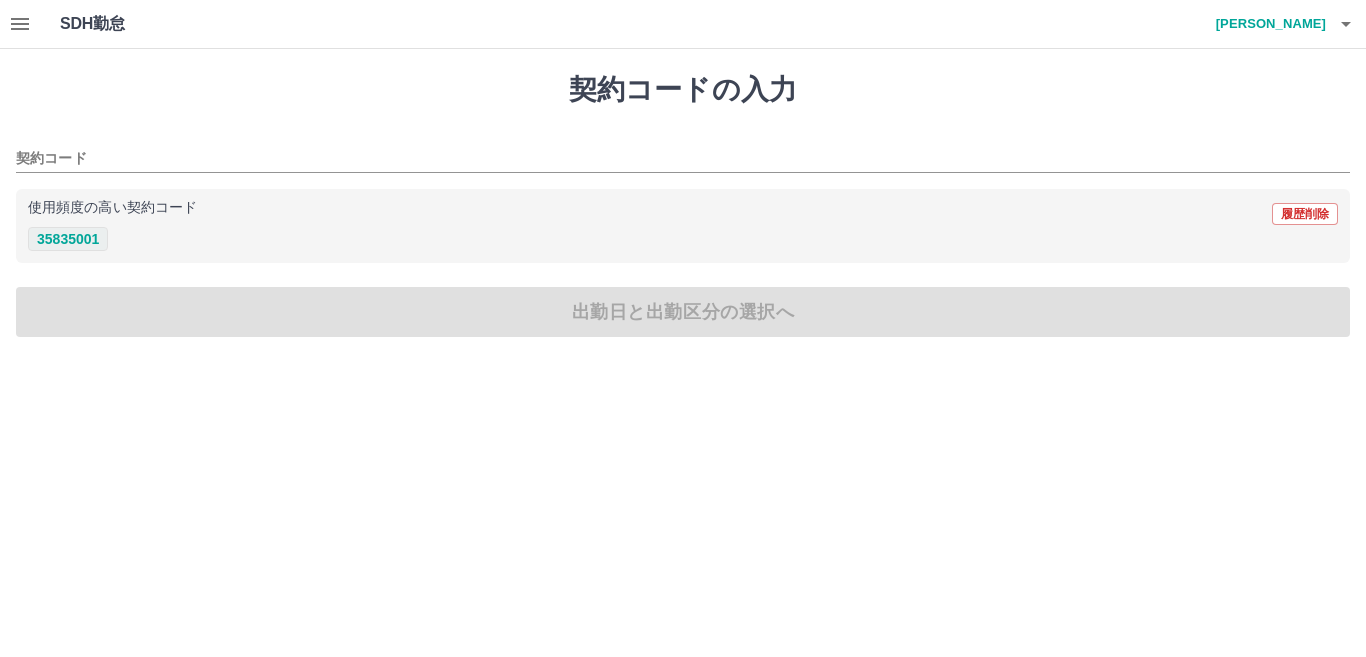 click on "35835001" at bounding box center (68, 239) 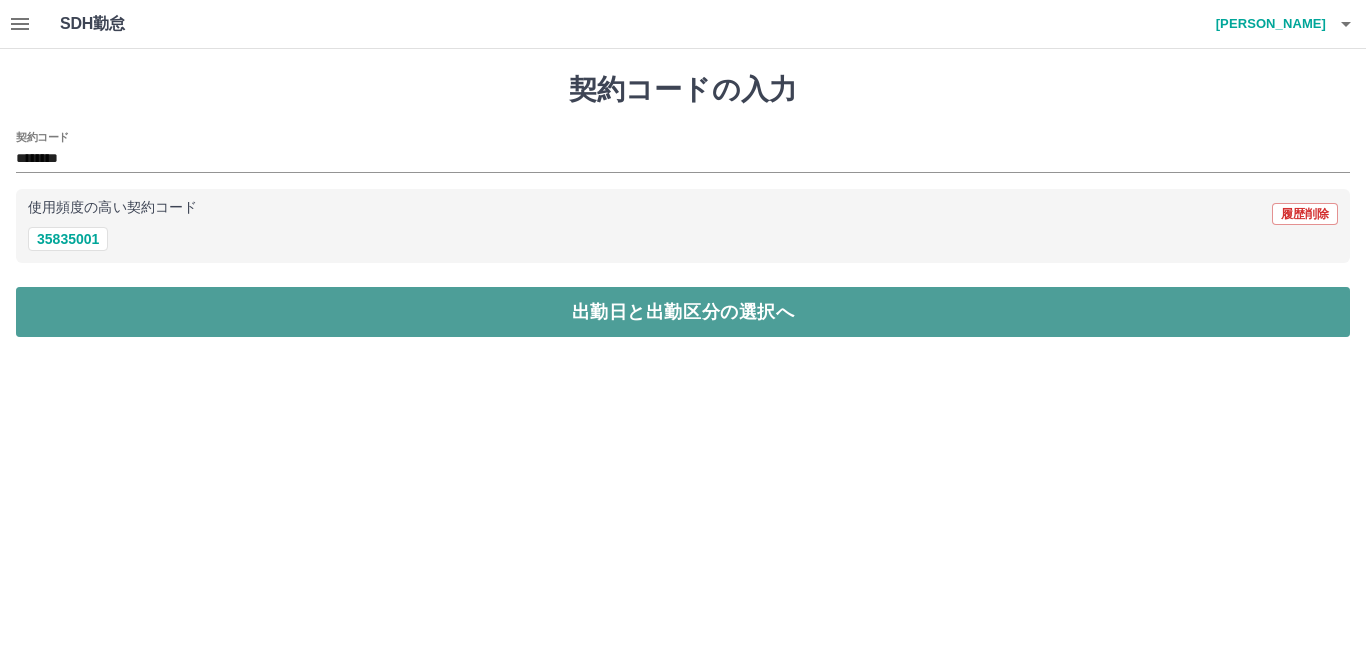 click on "出勤日と出勤区分の選択へ" at bounding box center (683, 312) 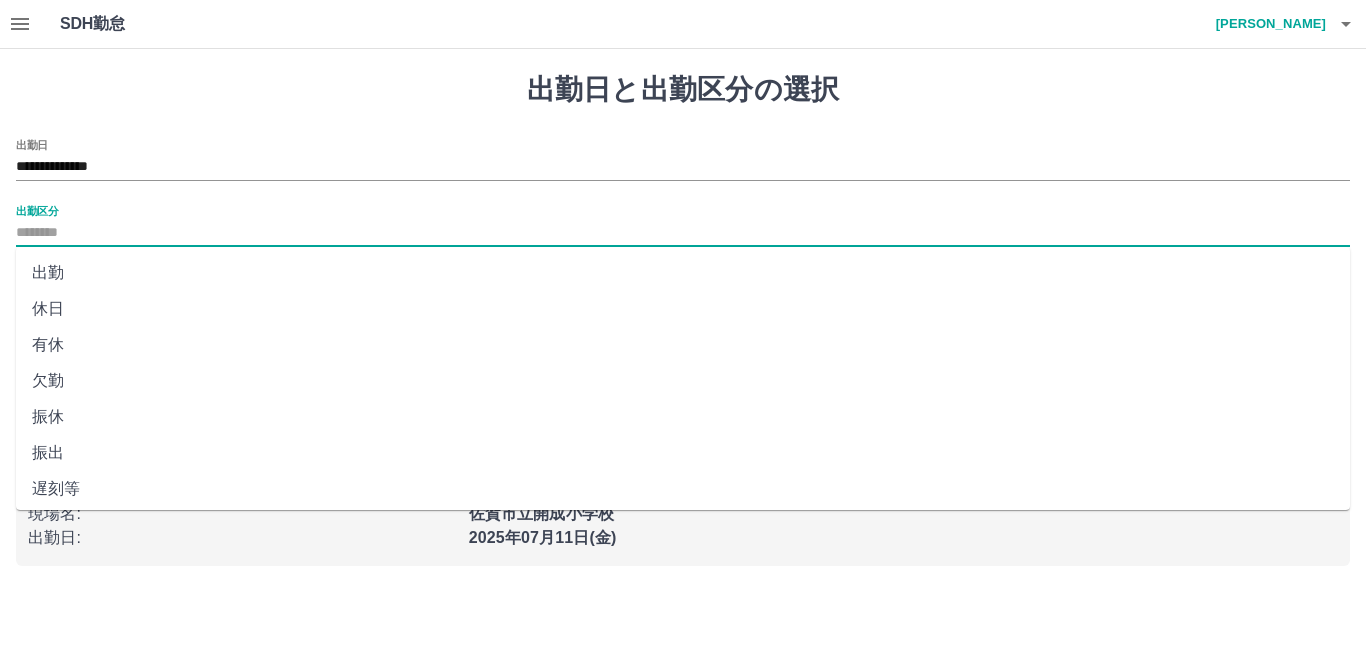 click on "出勤区分" at bounding box center [683, 233] 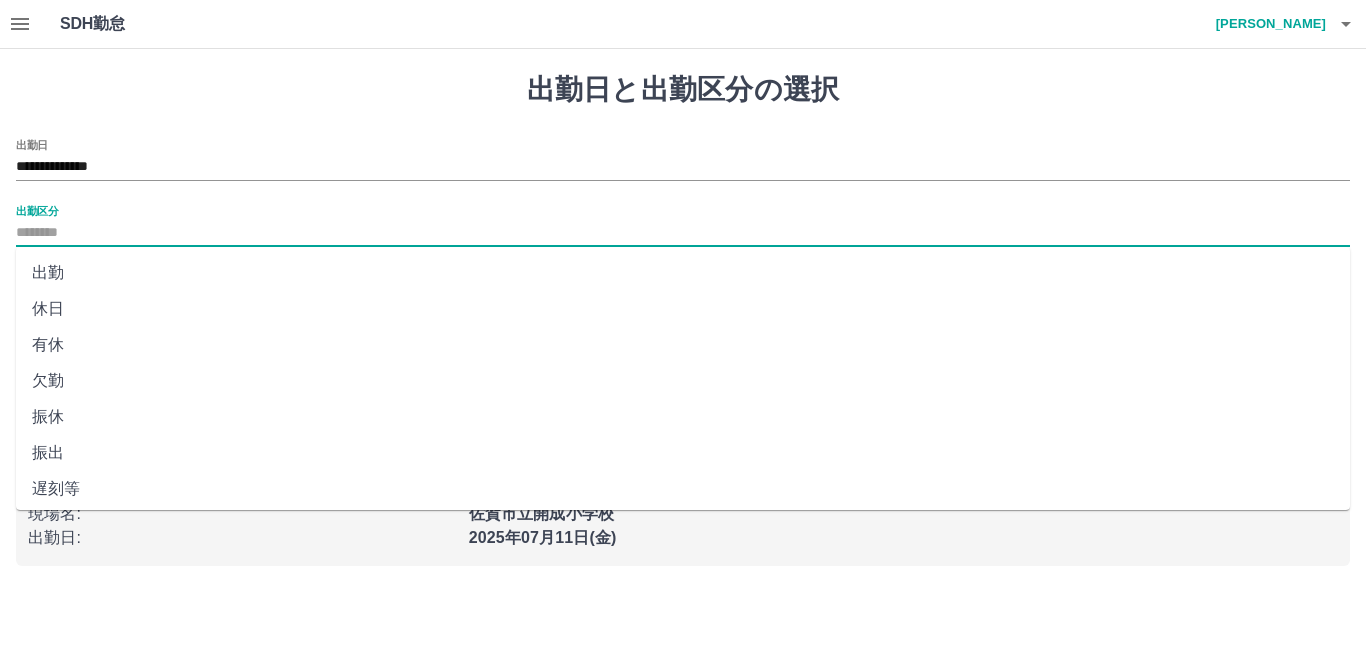 click on "出勤" at bounding box center (683, 273) 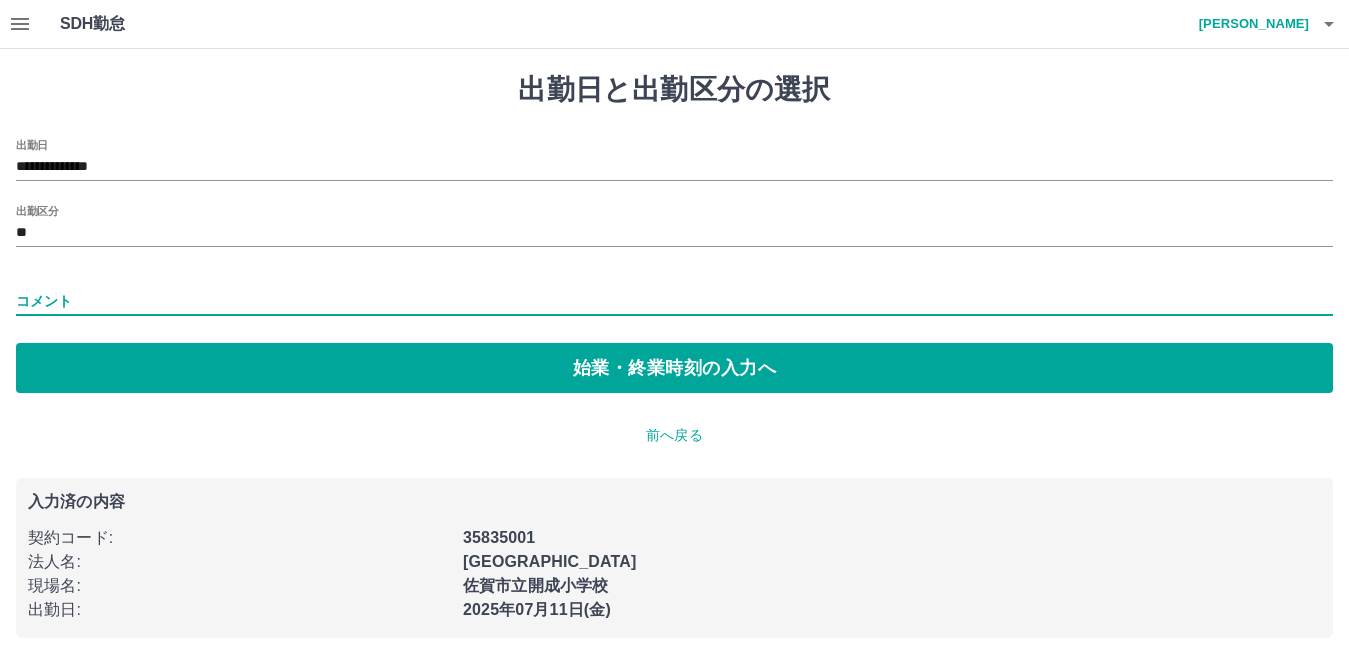 click on "コメント" at bounding box center (674, 301) 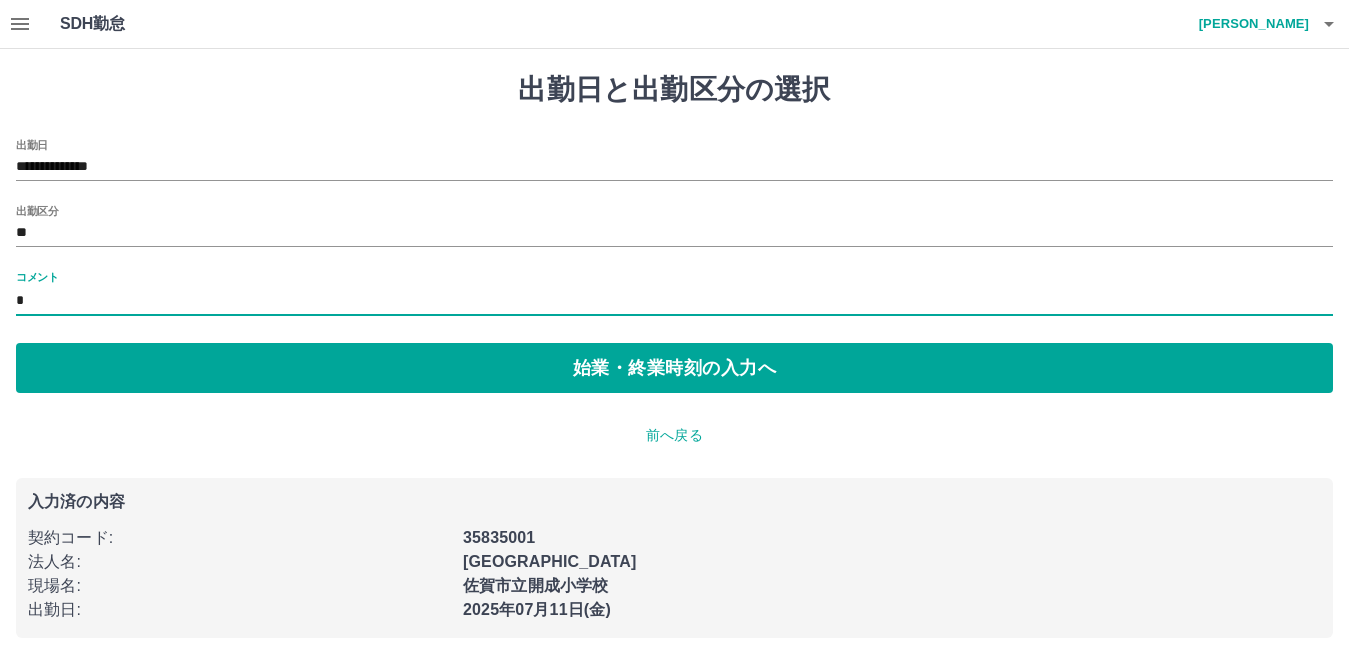 click on "*" at bounding box center (674, 301) 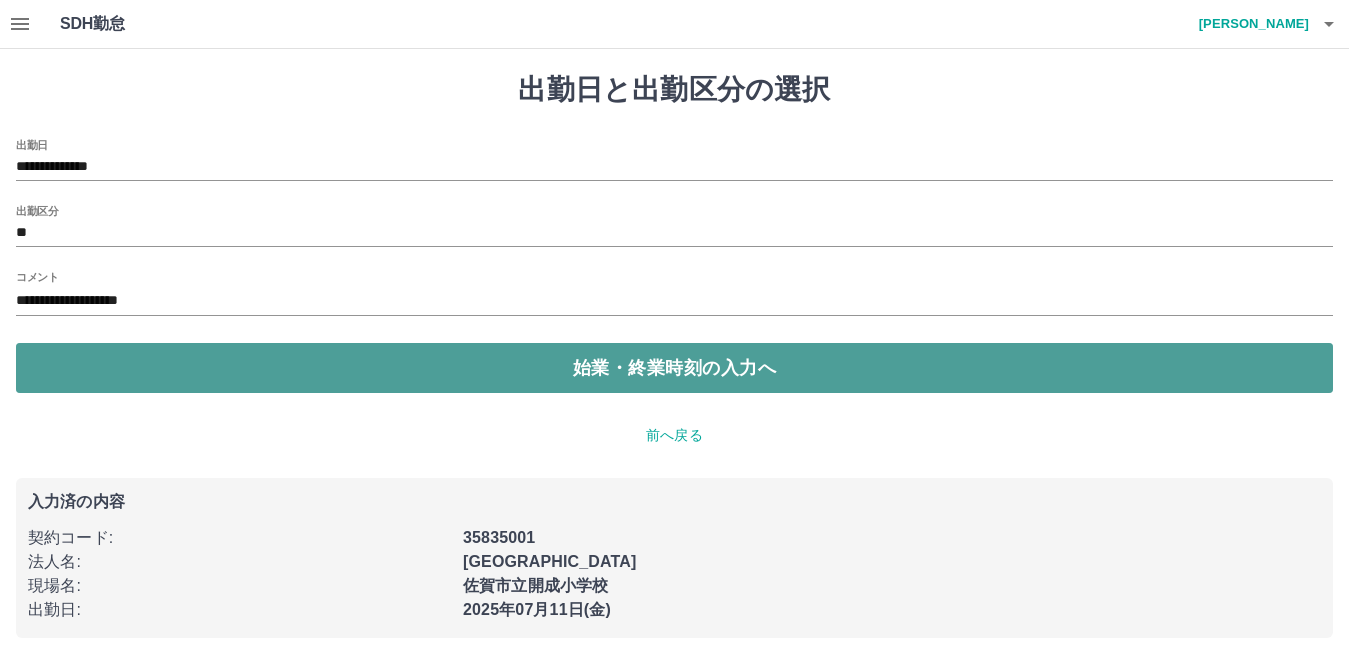 click on "始業・終業時刻の入力へ" at bounding box center (674, 368) 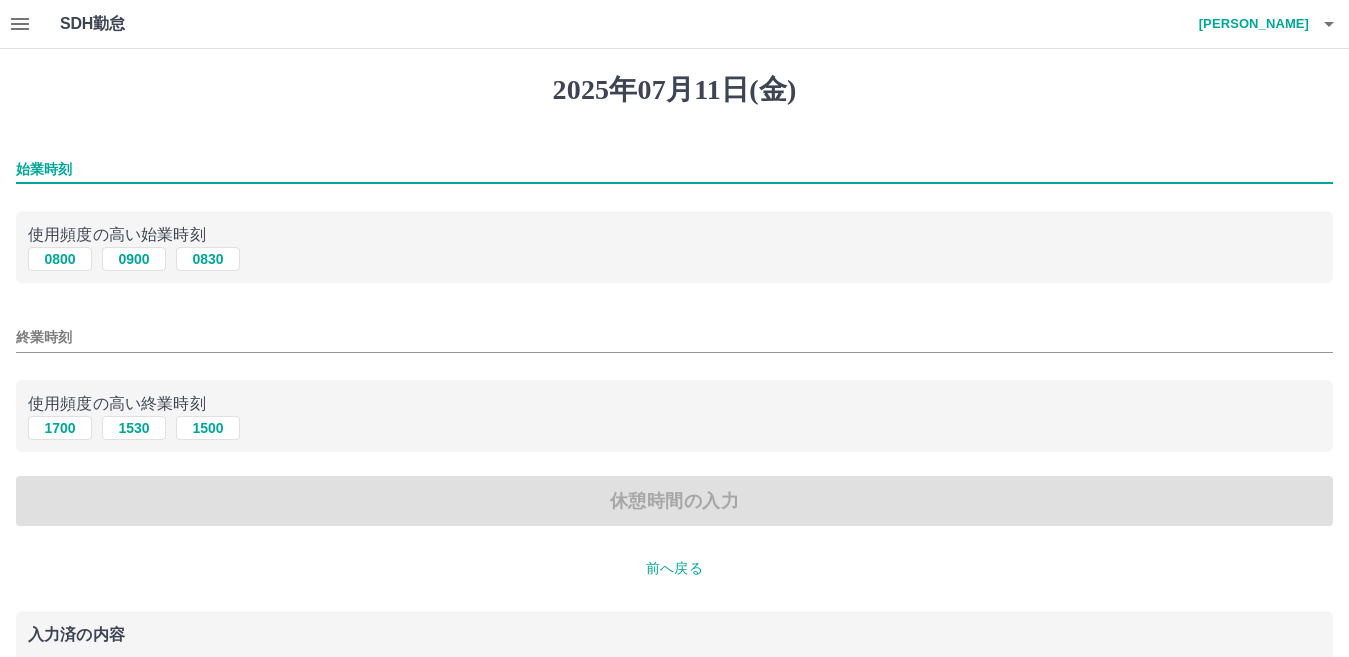 click on "始業時刻" at bounding box center (674, 169) 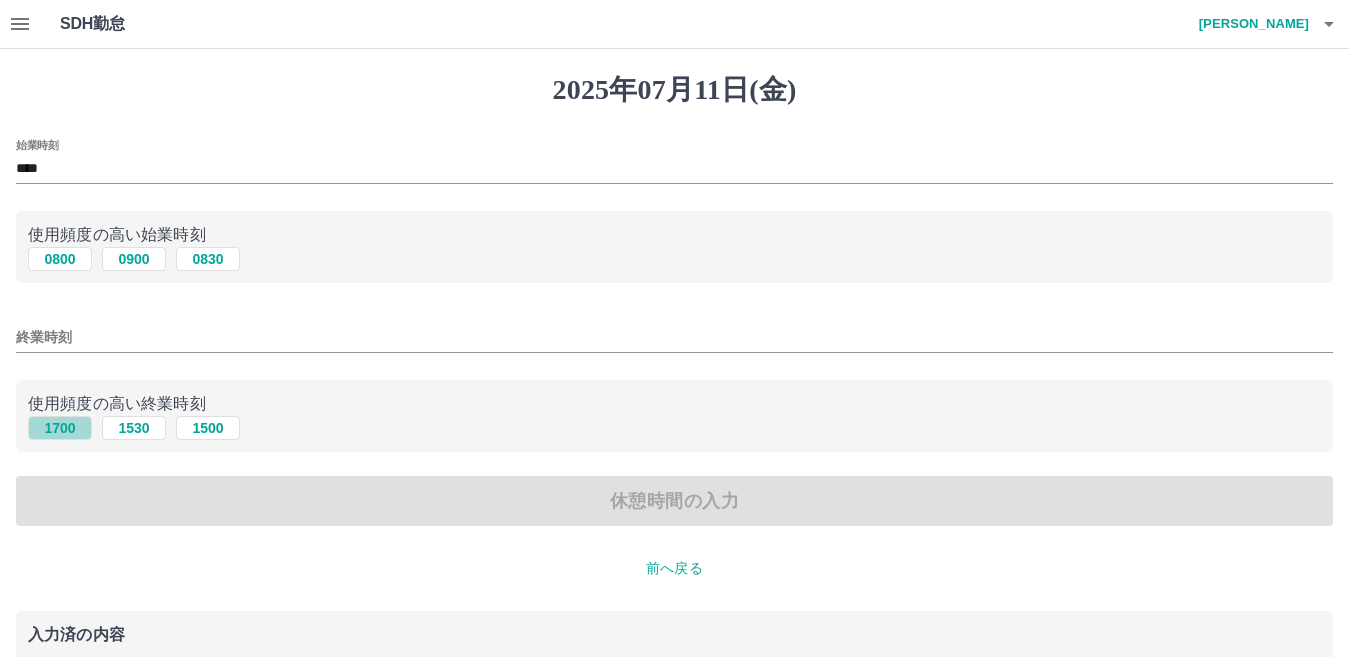 click on "1700" at bounding box center [60, 428] 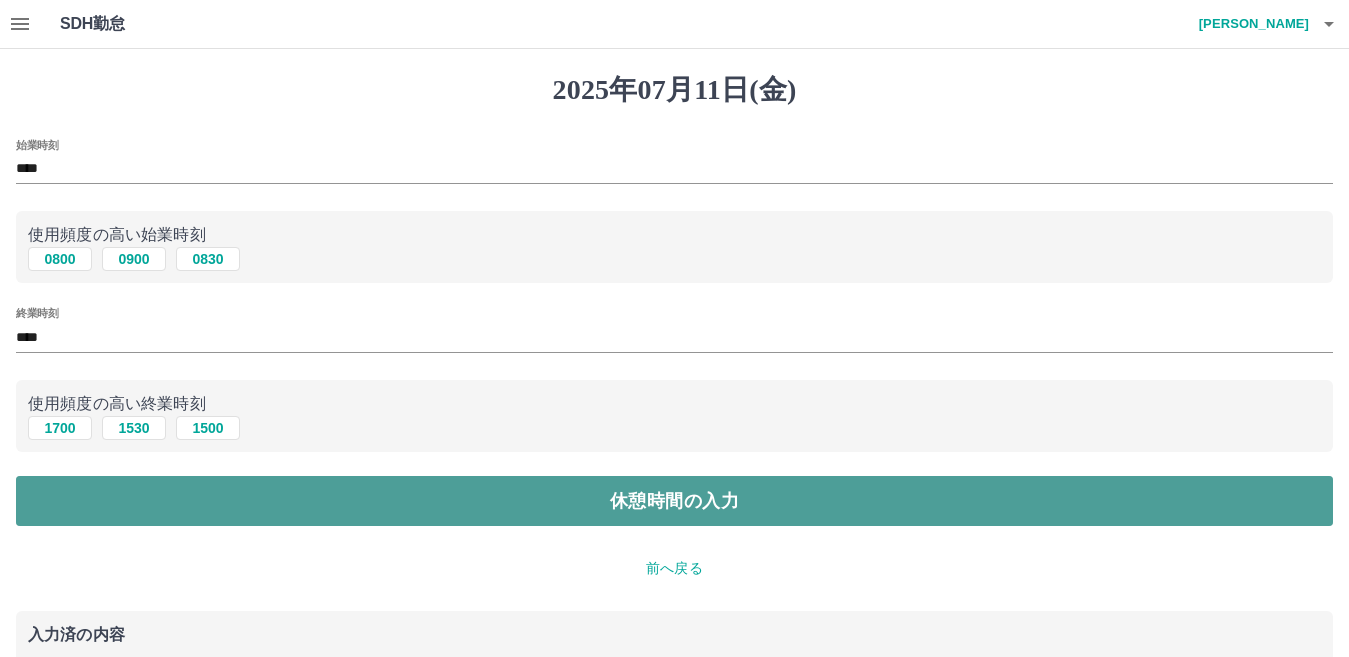 click on "休憩時間の入力" at bounding box center [674, 501] 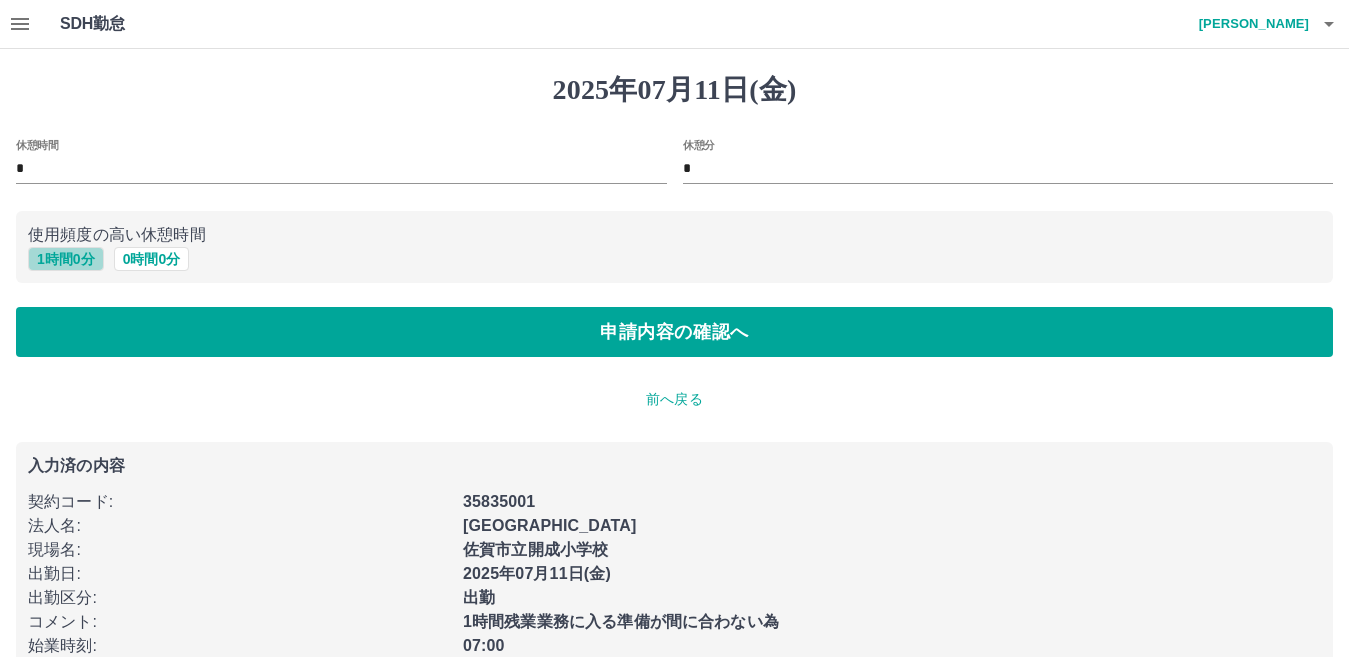 click on "1 時間 0 分" at bounding box center [66, 259] 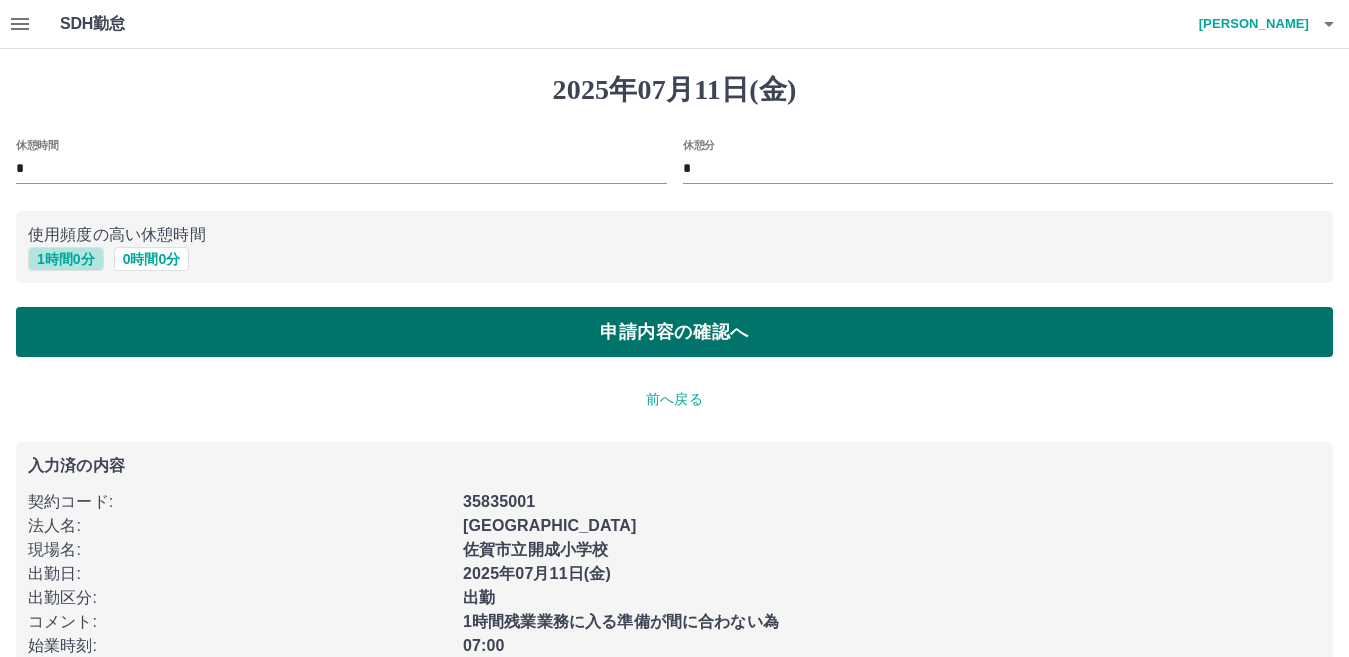 type on "*" 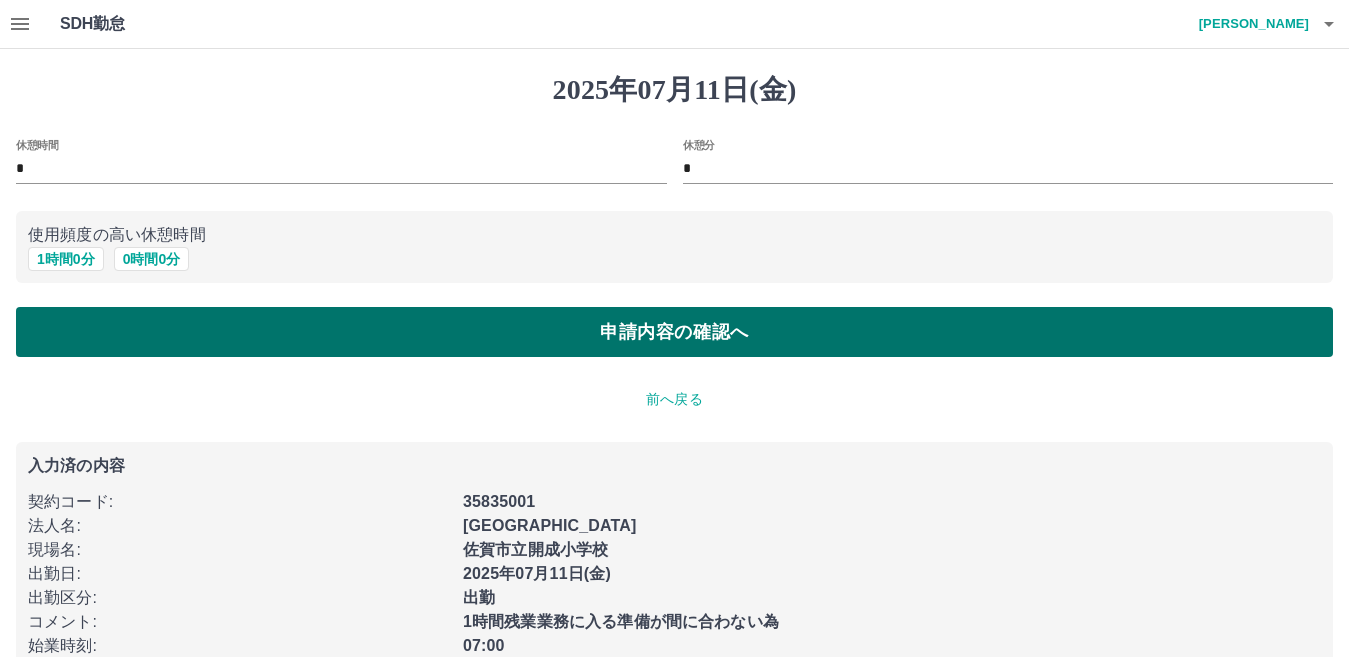 click on "申請内容の確認へ" at bounding box center [674, 332] 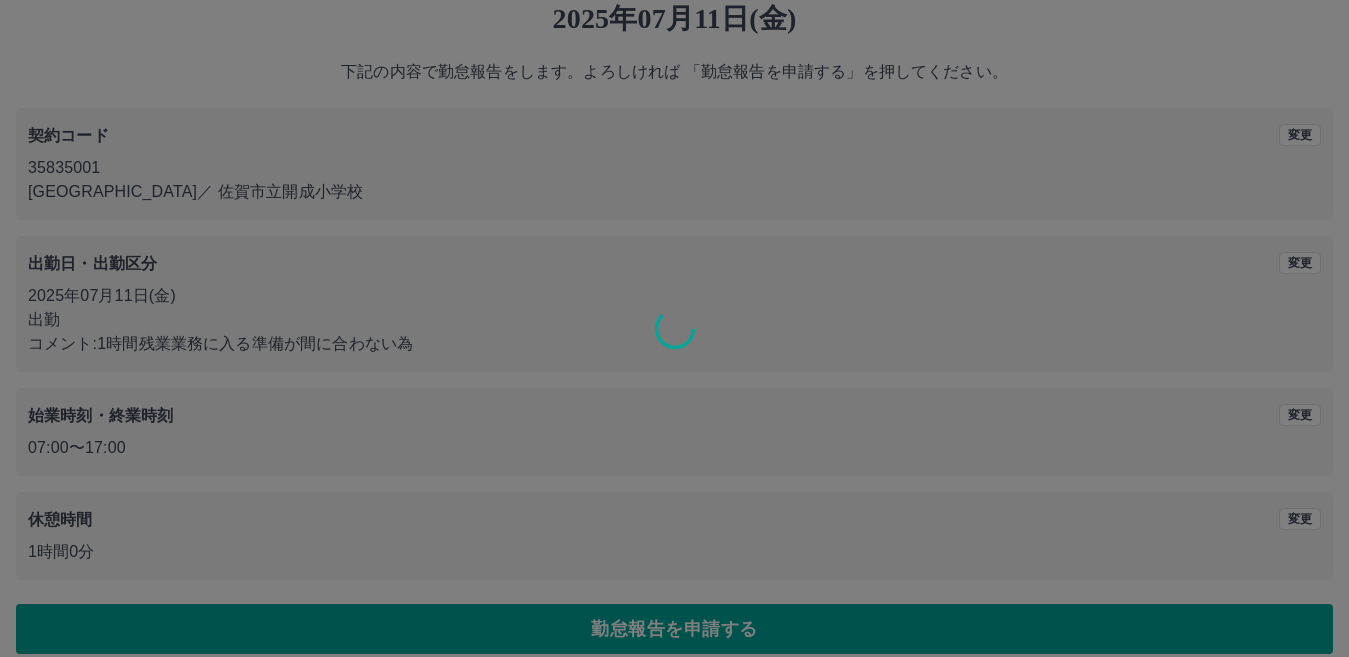 scroll, scrollTop: 92, scrollLeft: 0, axis: vertical 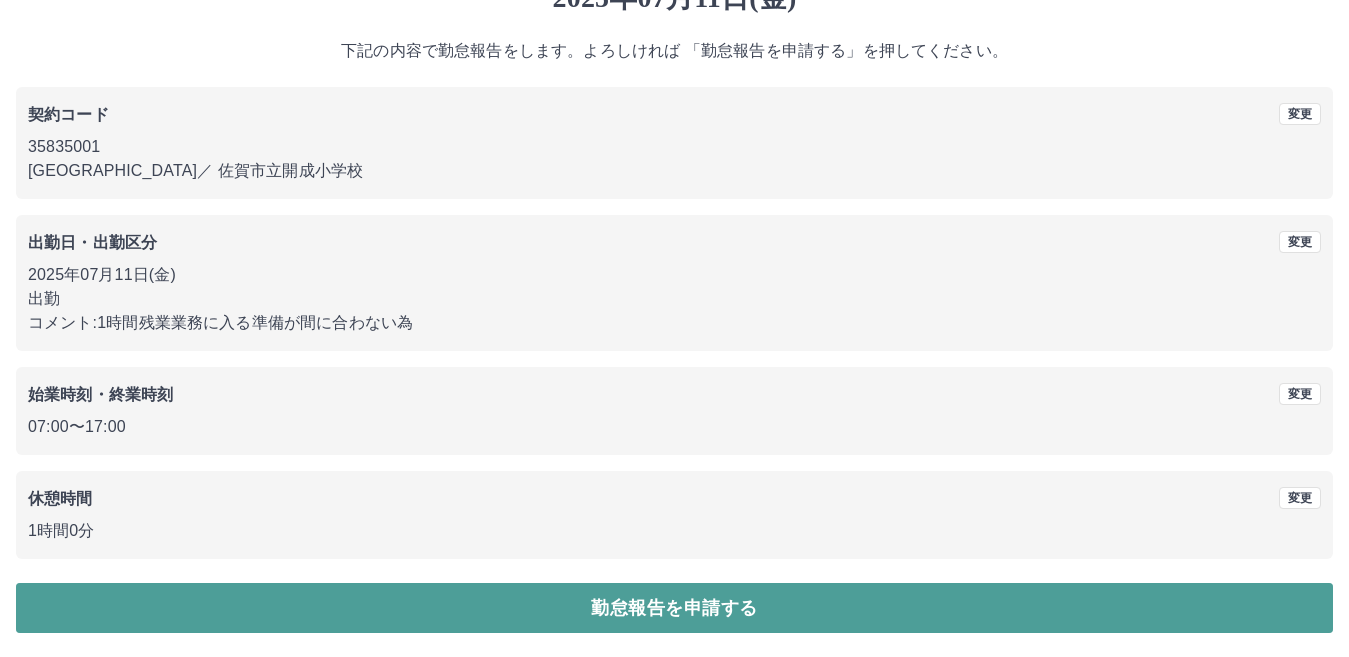 click on "勤怠報告を申請する" at bounding box center [674, 608] 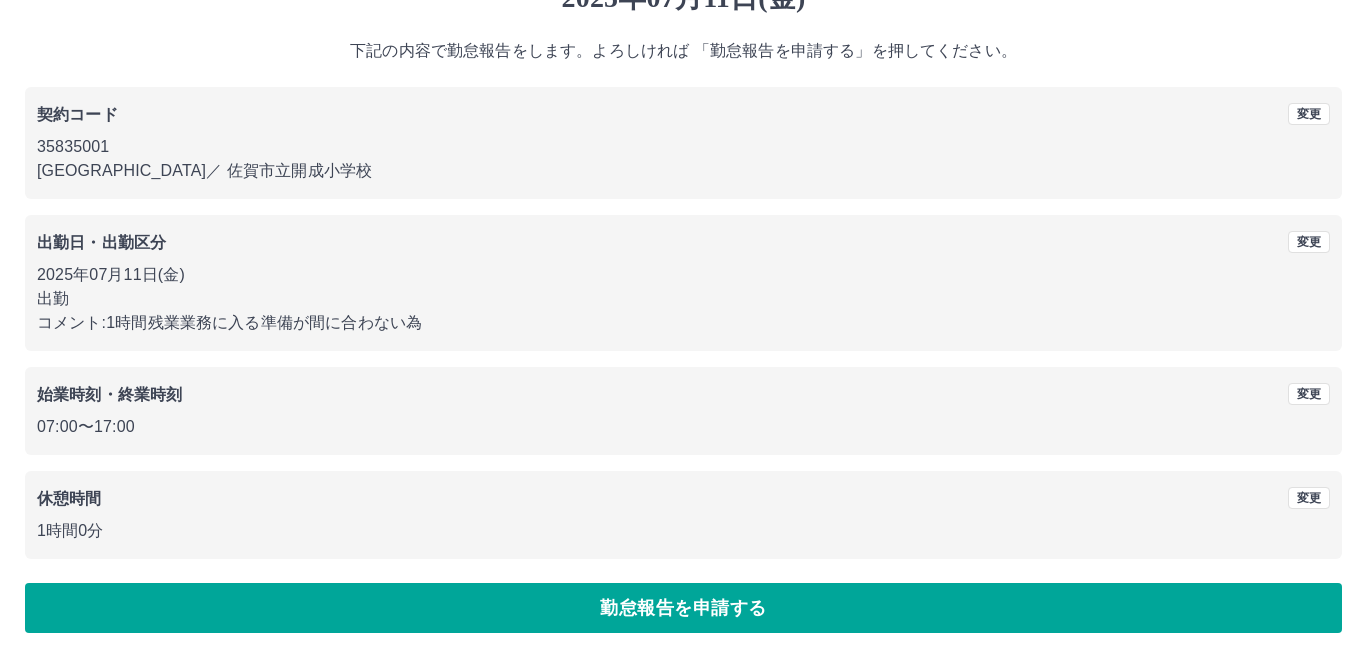 scroll, scrollTop: 0, scrollLeft: 0, axis: both 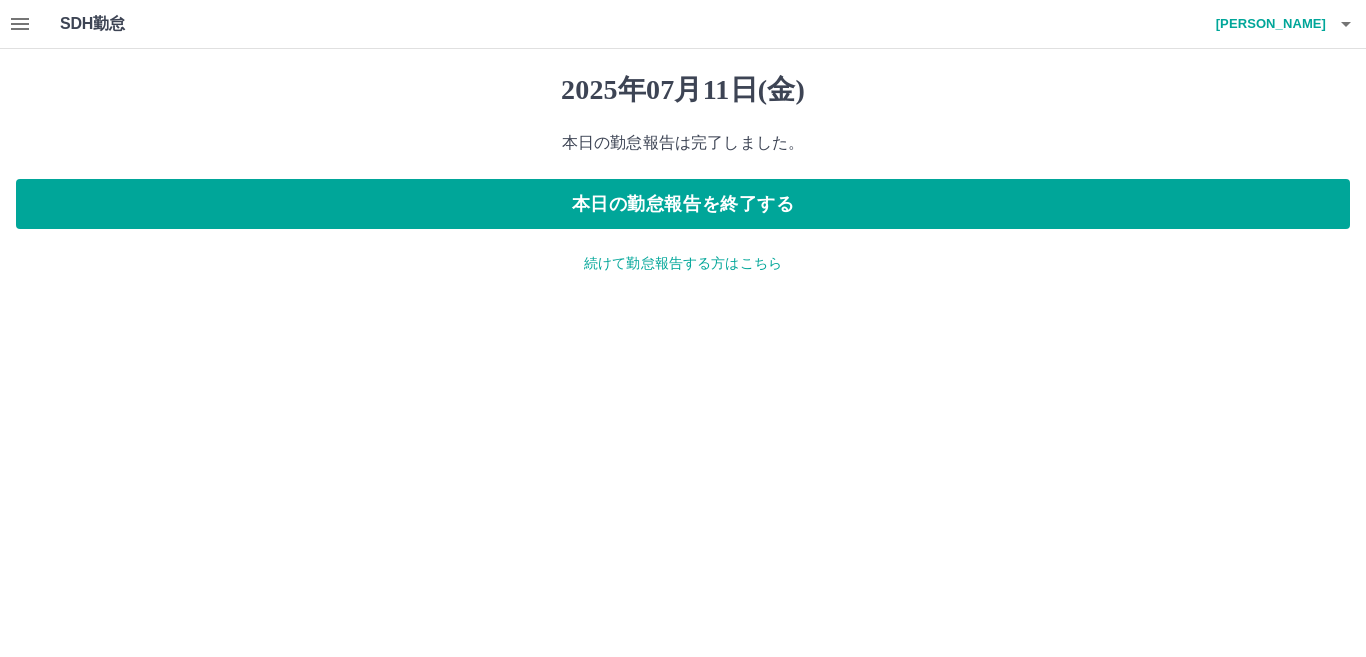 click 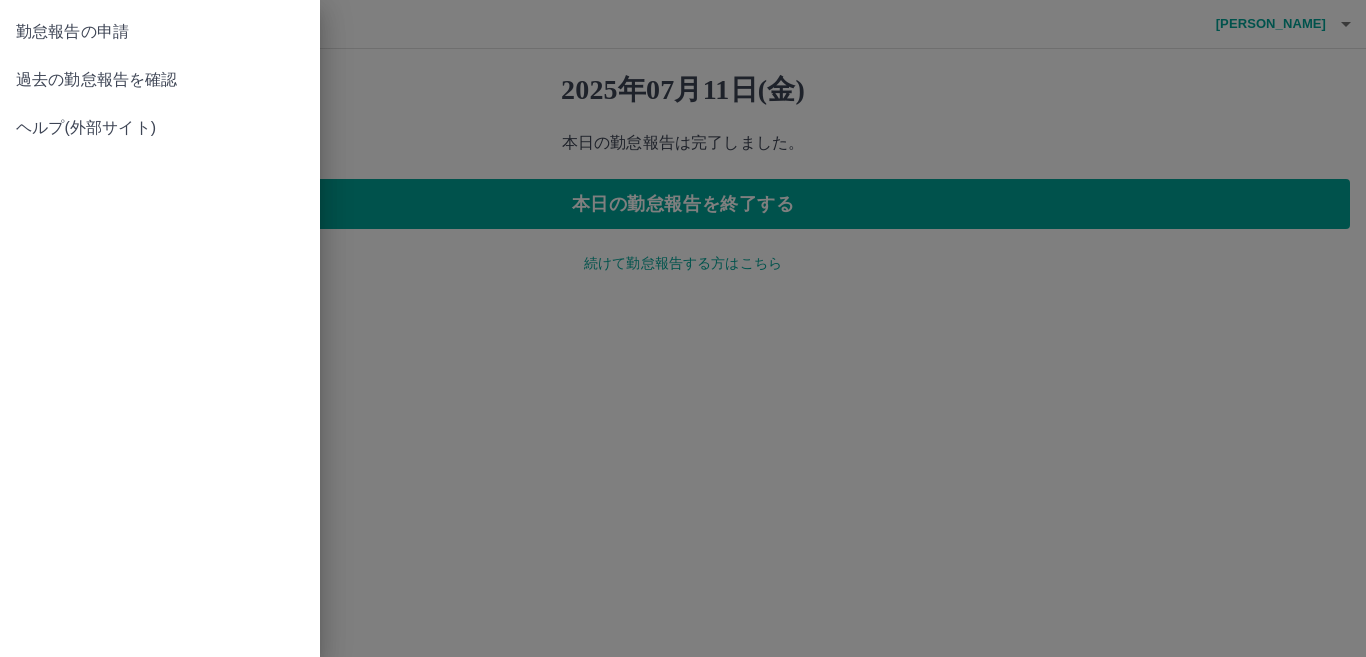 click at bounding box center (683, 328) 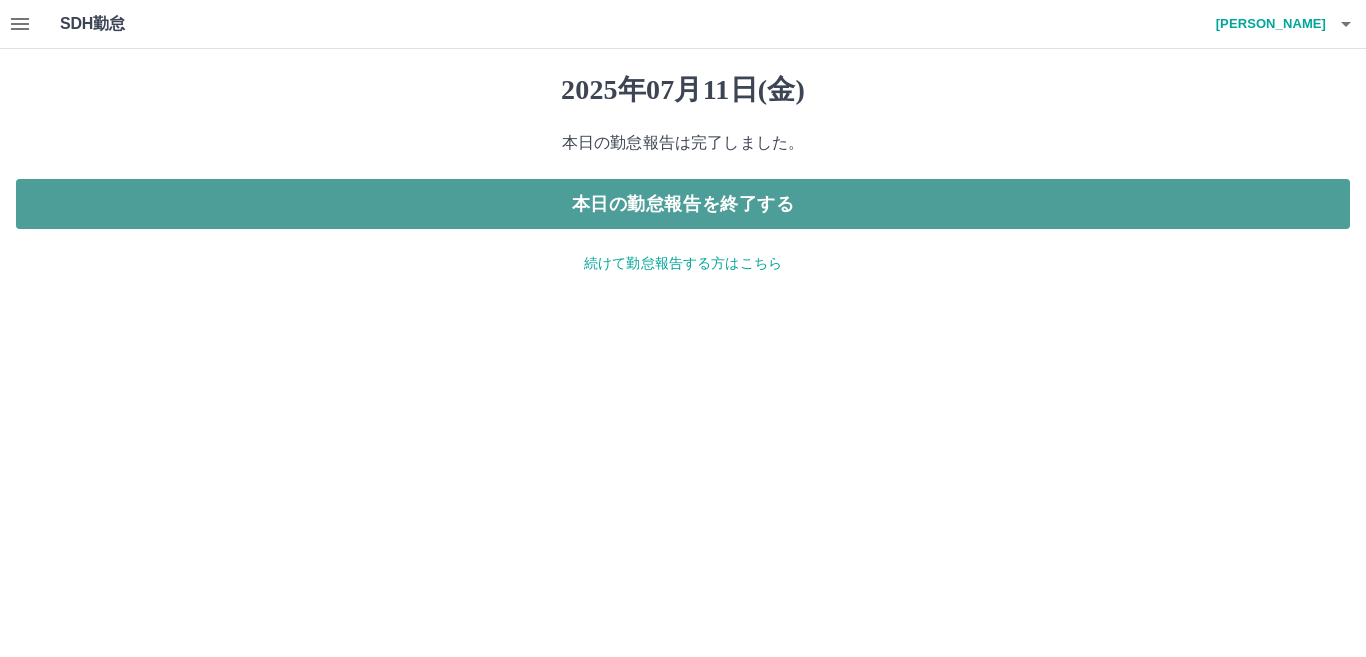 click on "本日の勤怠報告を終了する" at bounding box center [683, 204] 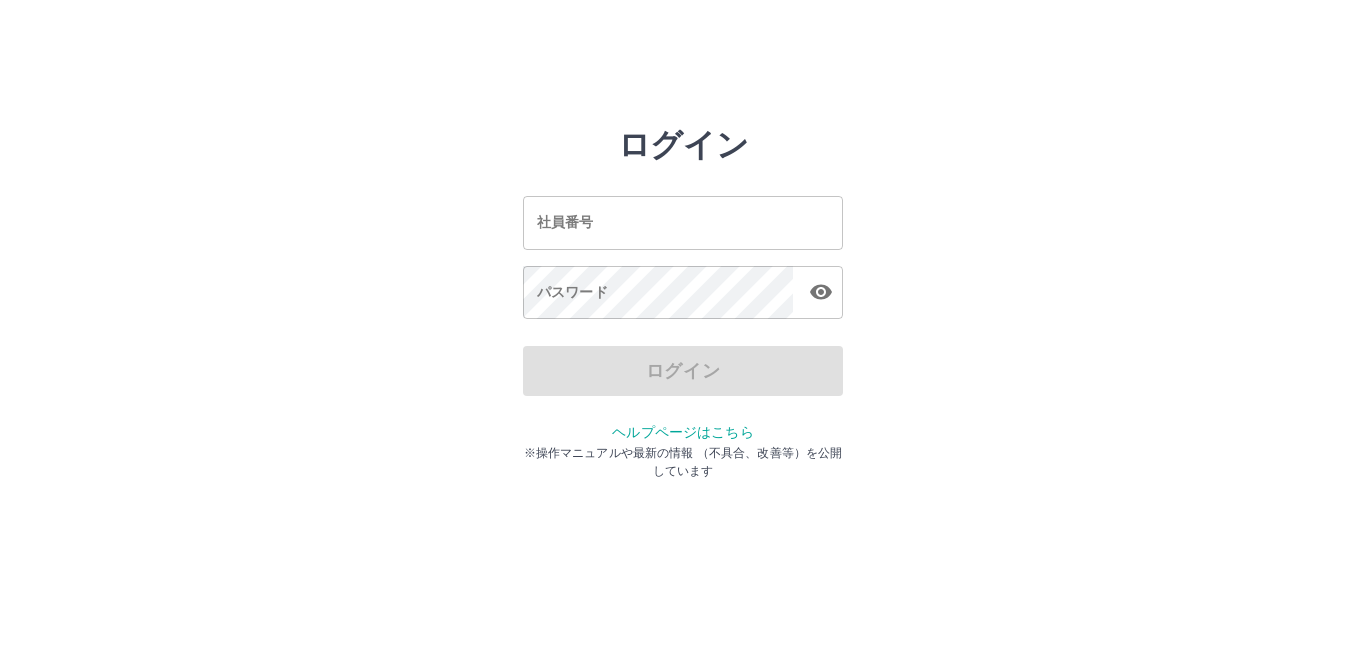 scroll, scrollTop: 0, scrollLeft: 0, axis: both 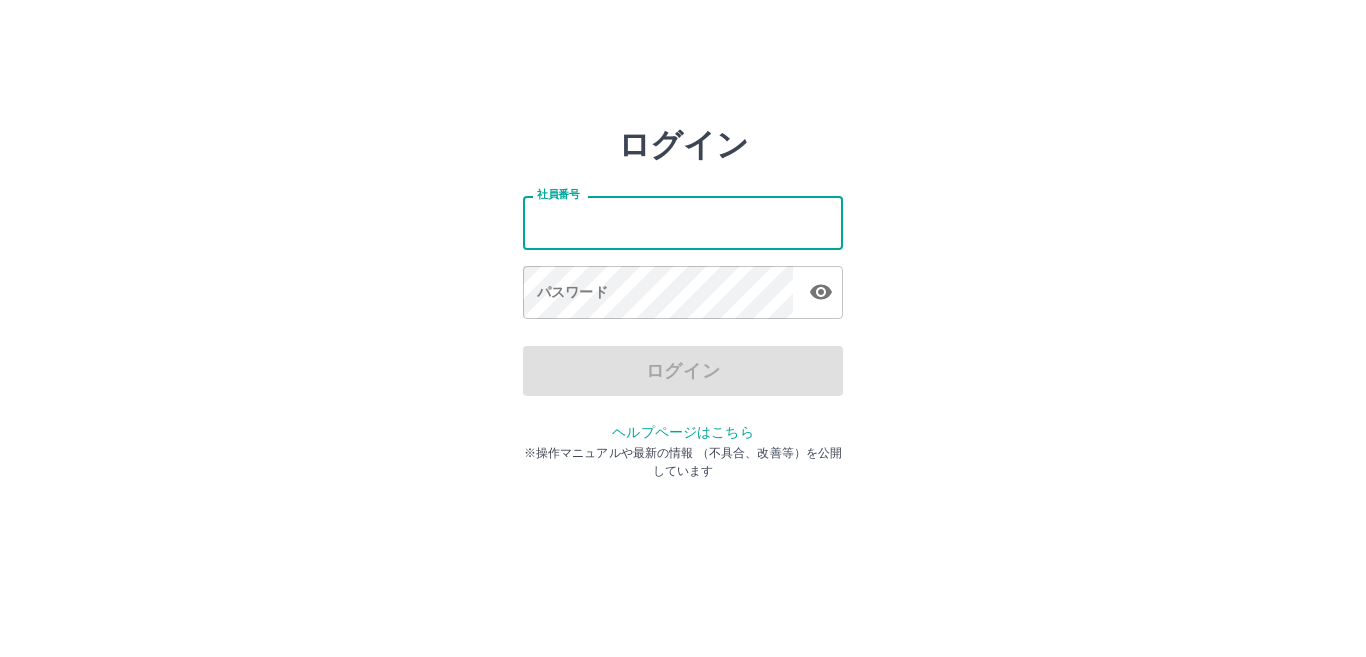 click on "社員番号" at bounding box center [683, 222] 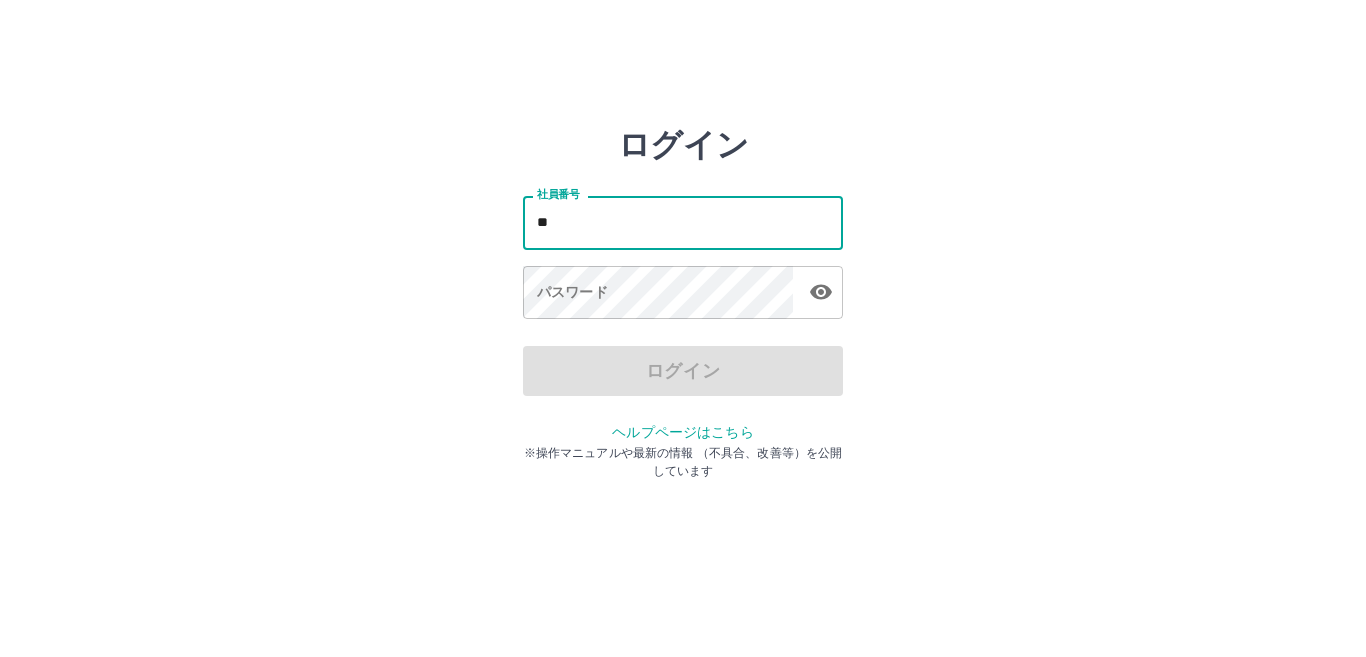 type on "*" 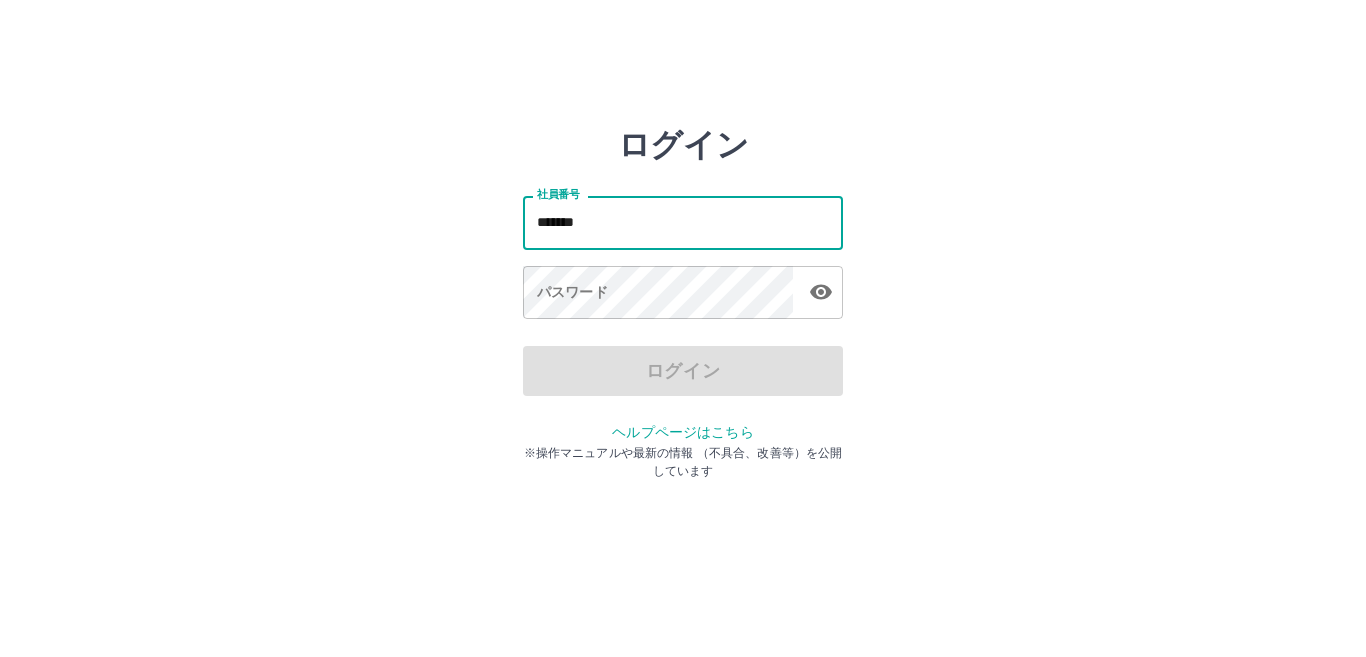 type on "*******" 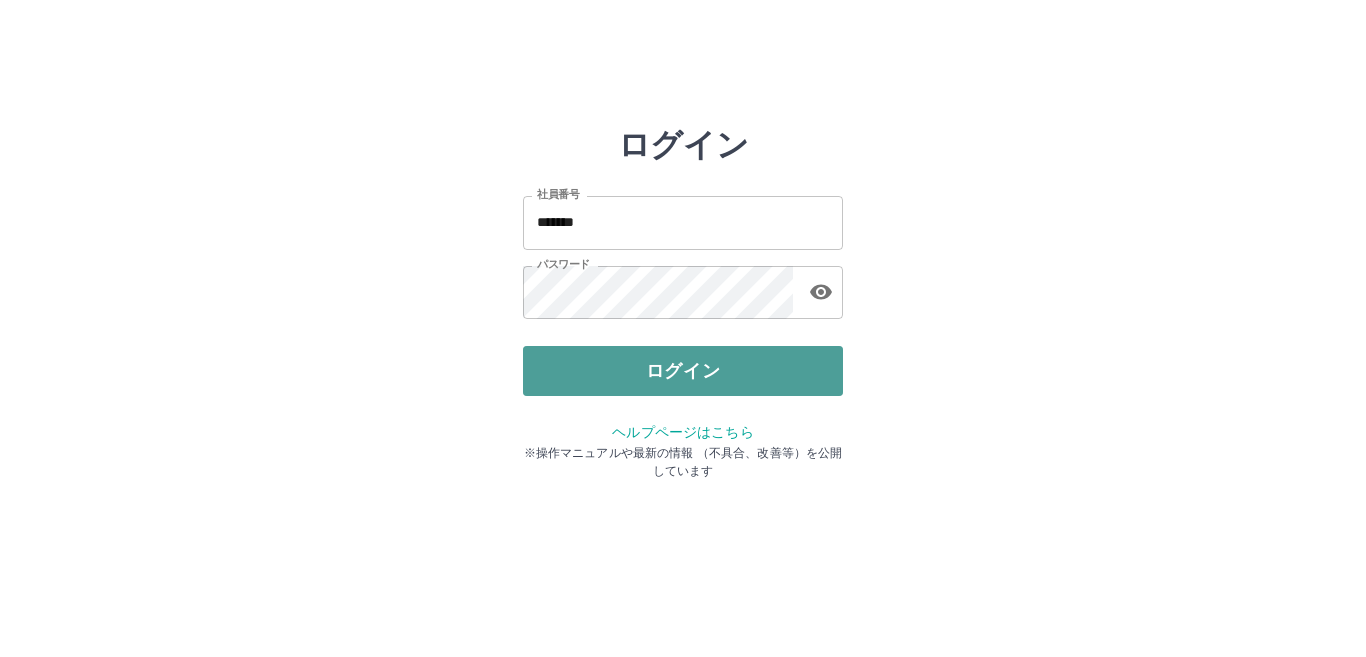 click on "ログイン" at bounding box center (683, 371) 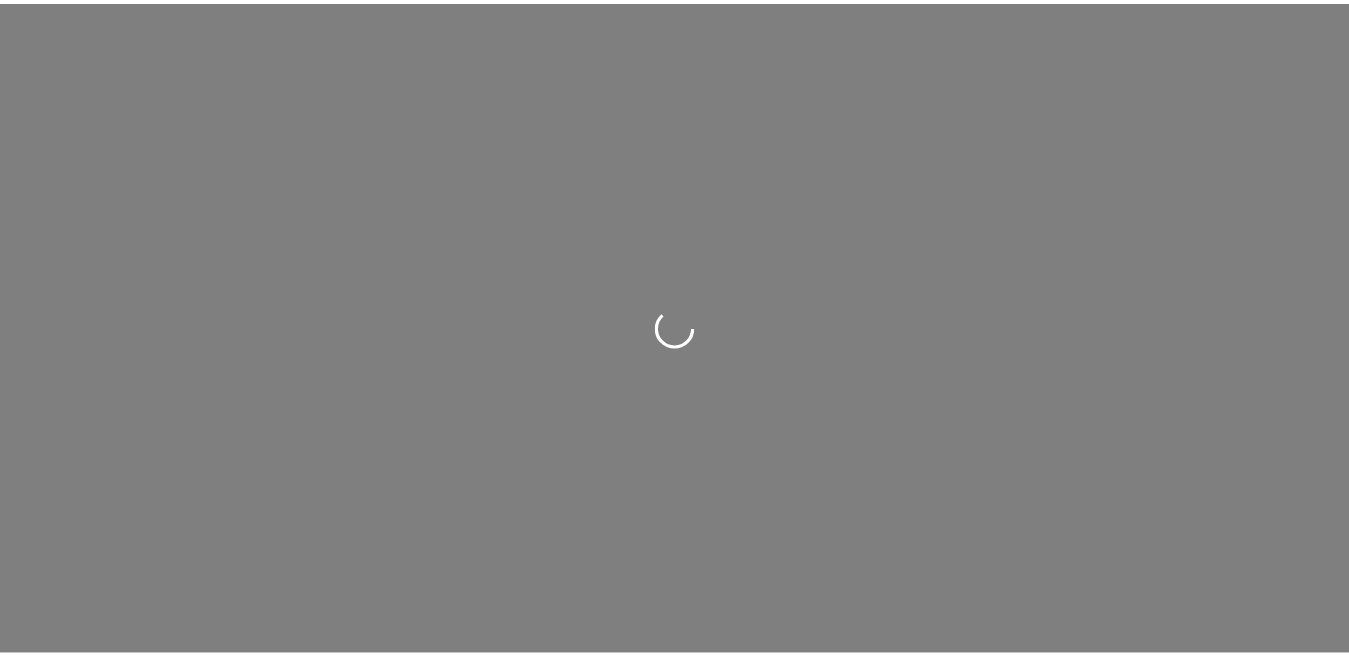 scroll, scrollTop: 0, scrollLeft: 0, axis: both 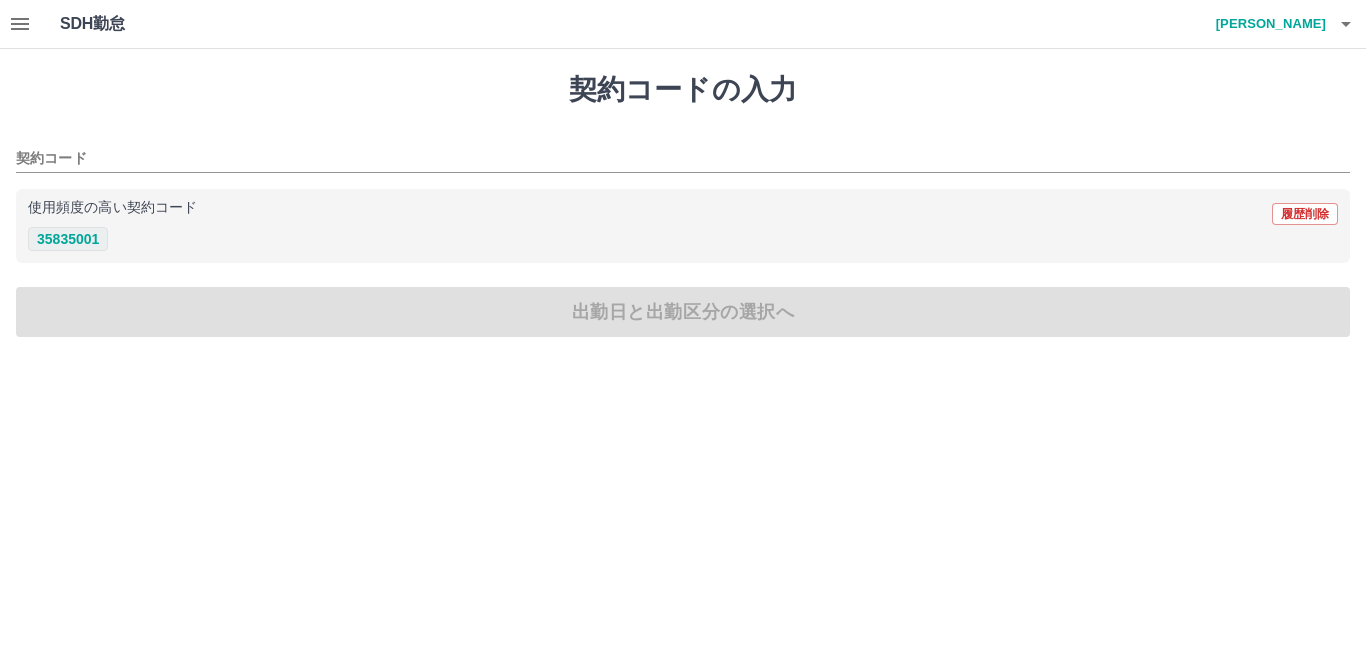 click on "35835001" at bounding box center [68, 239] 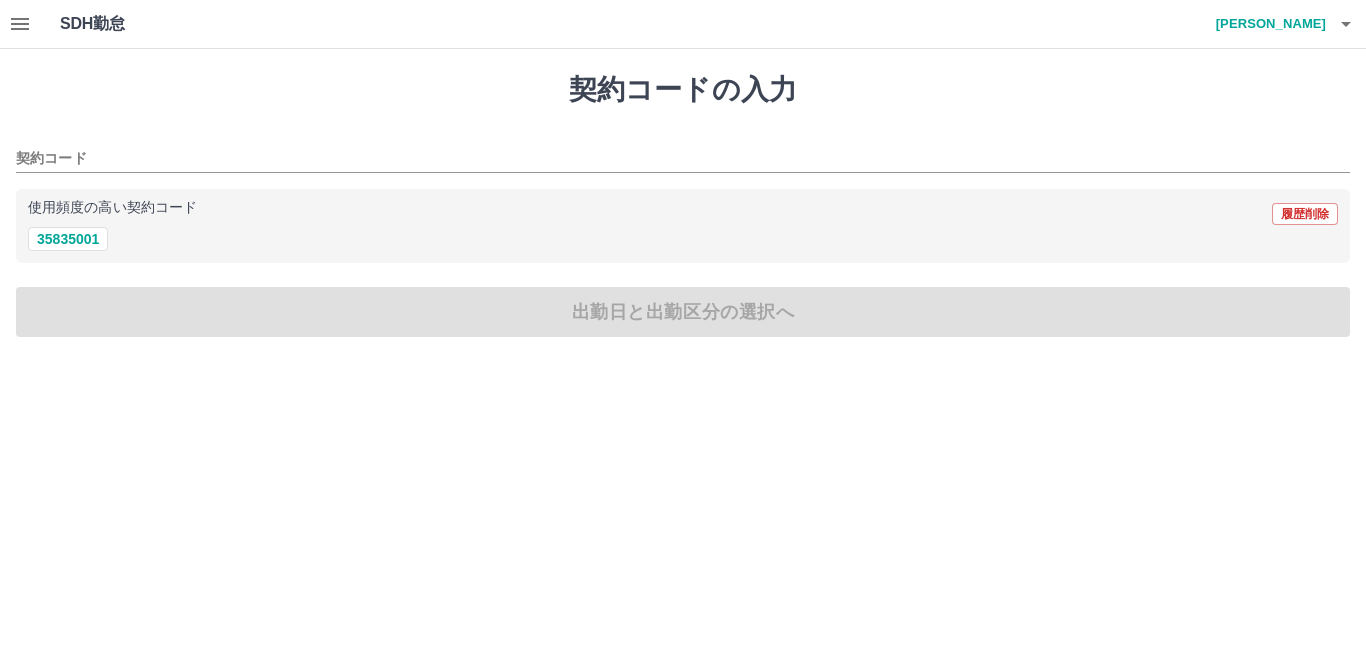 type on "********" 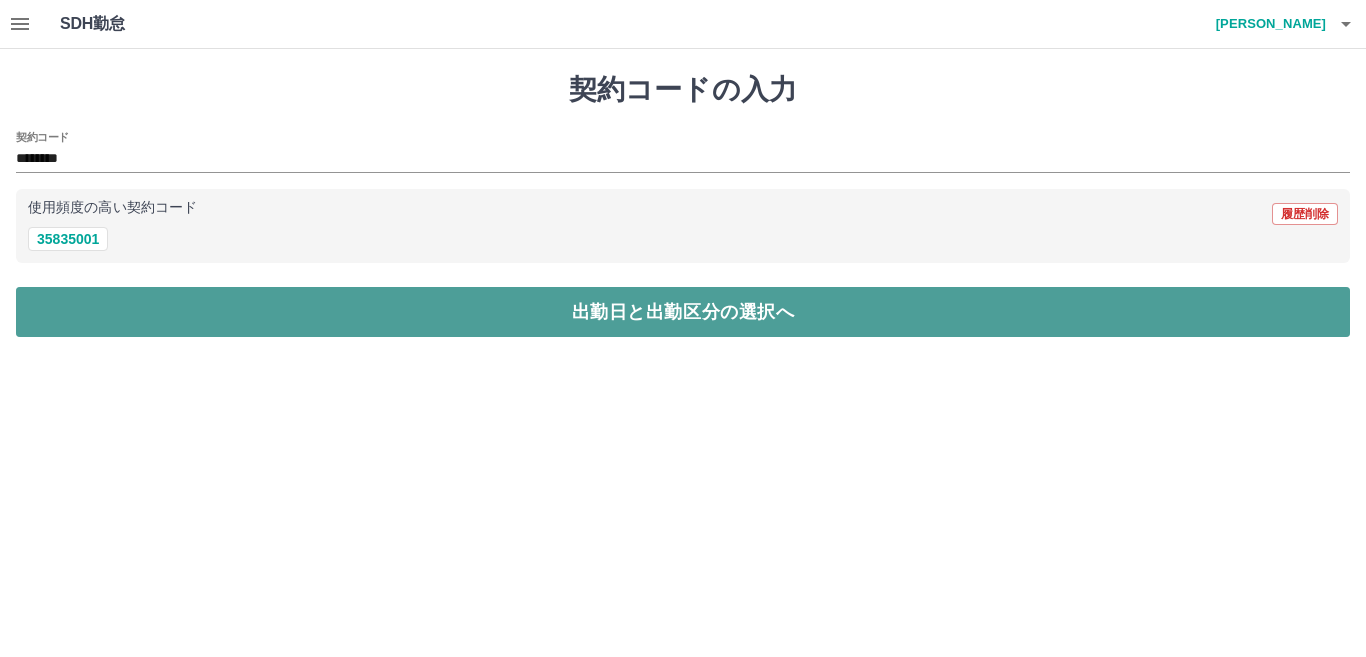 drag, startPoint x: 147, startPoint y: 312, endPoint x: 156, endPoint y: 317, distance: 10.29563 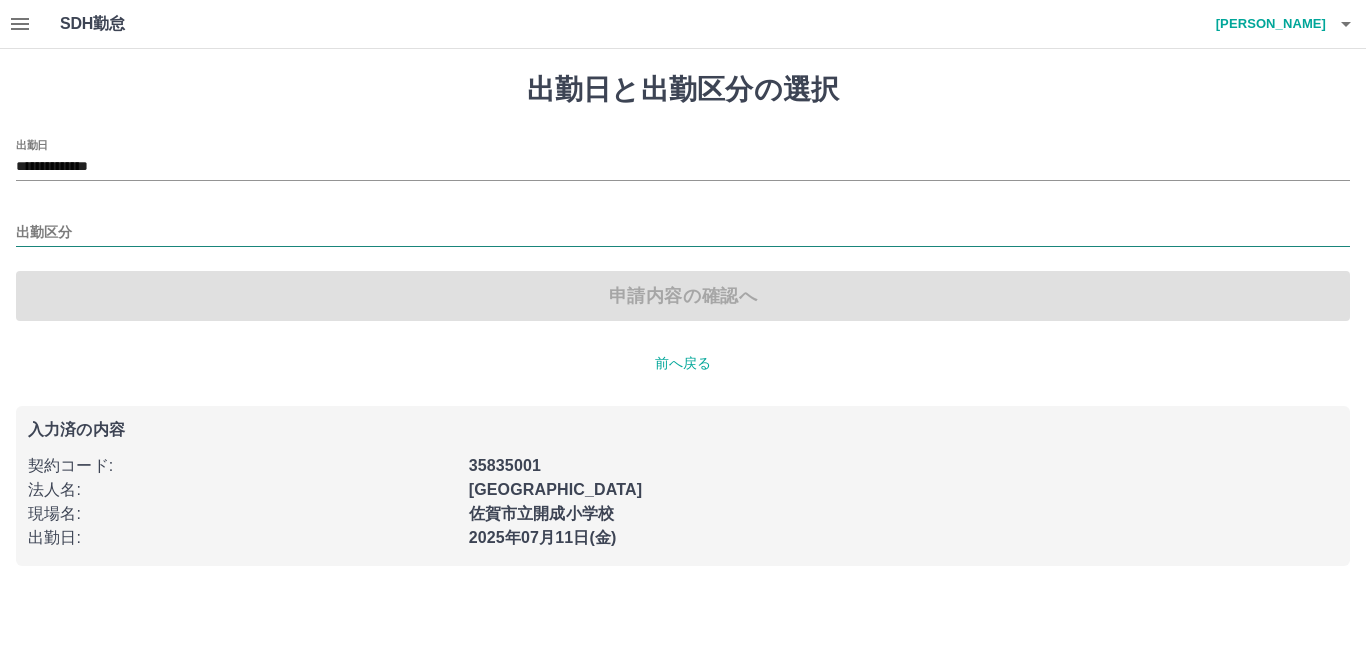 click on "出勤区分" at bounding box center (683, 233) 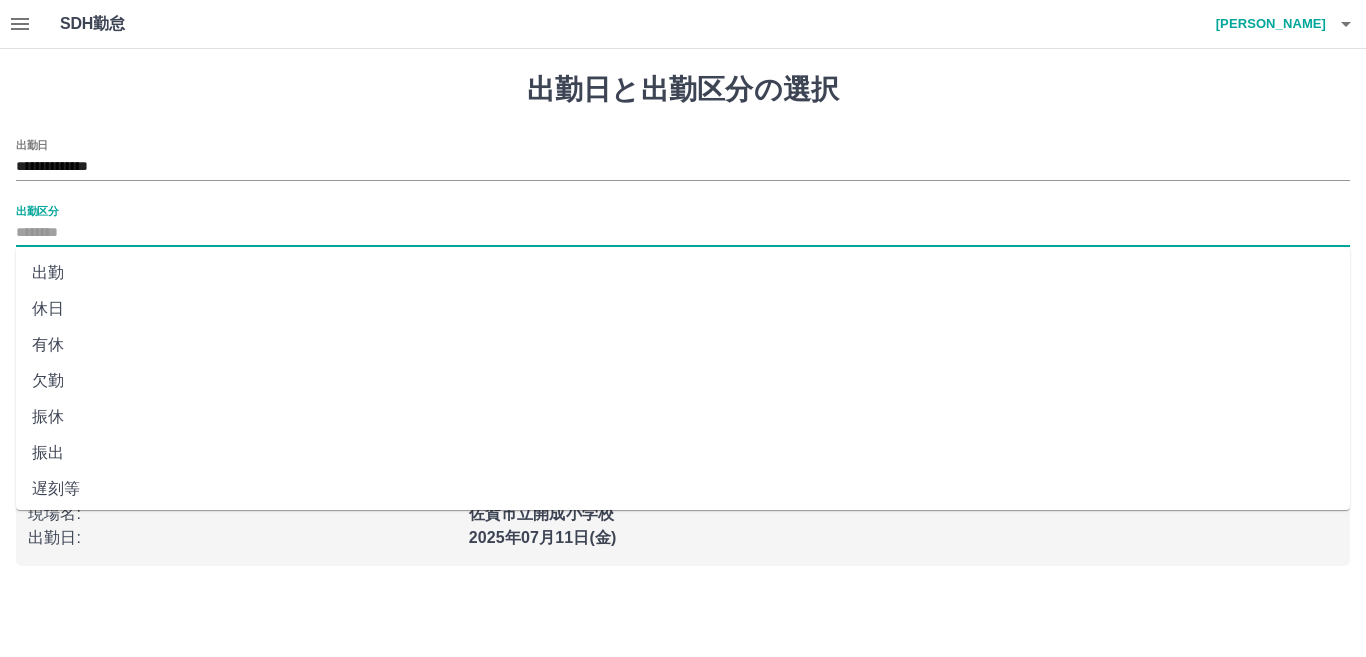 click on "出勤" at bounding box center [683, 273] 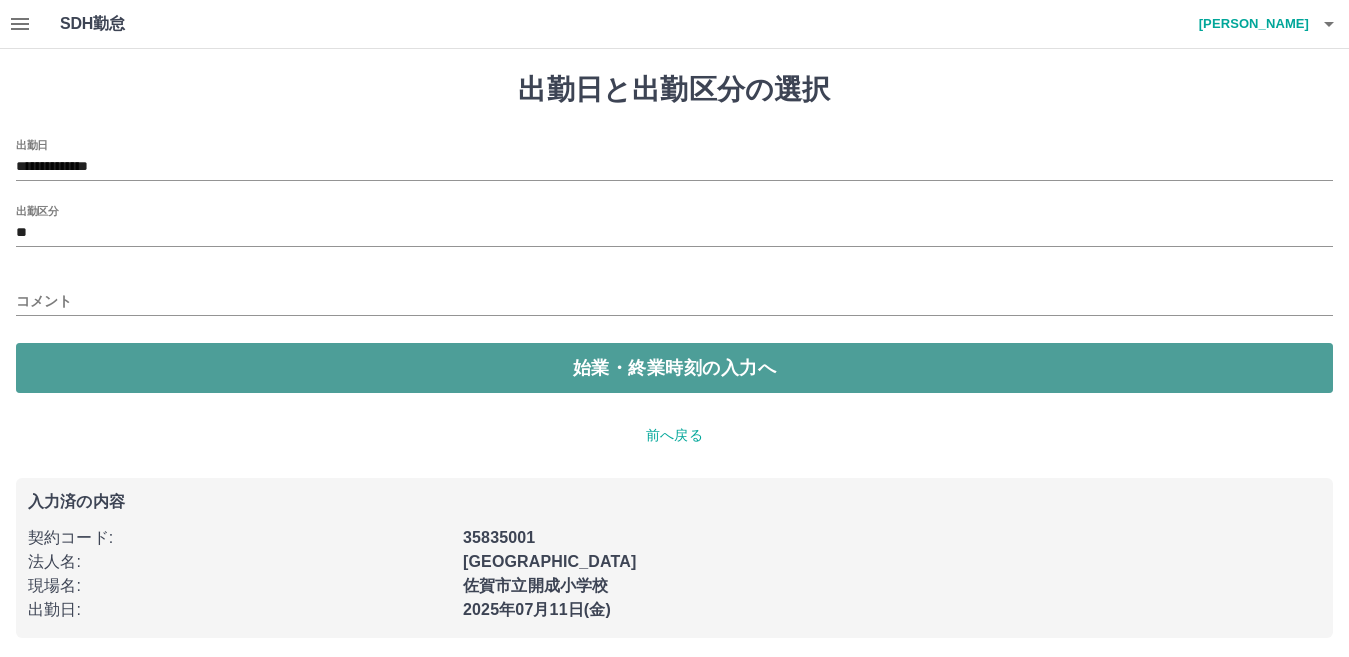 click on "始業・終業時刻の入力へ" at bounding box center (674, 368) 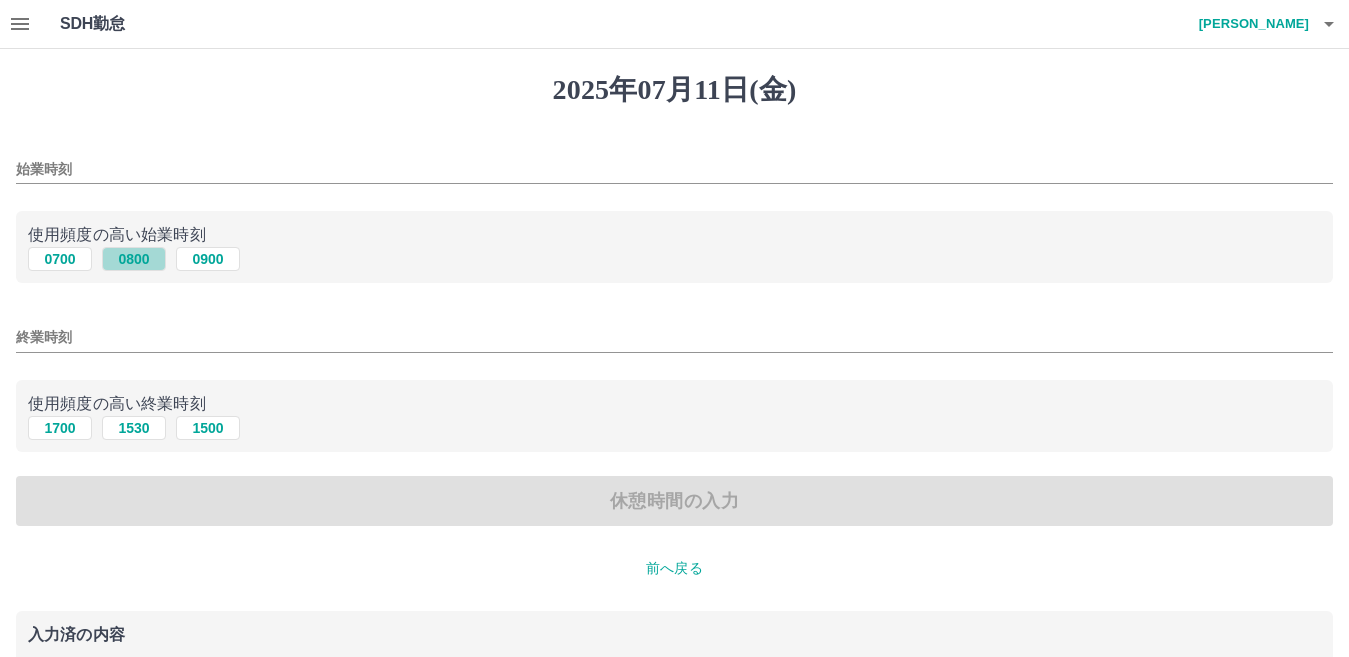 click on "0800" at bounding box center [134, 259] 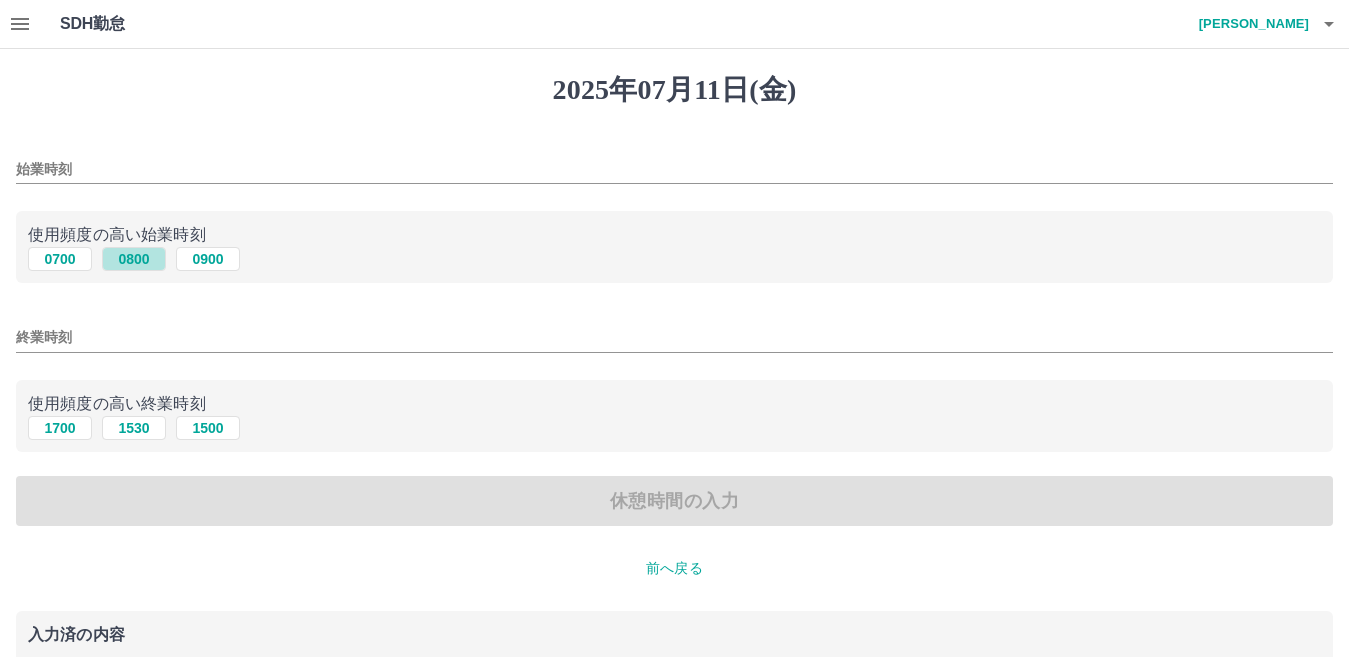 type on "****" 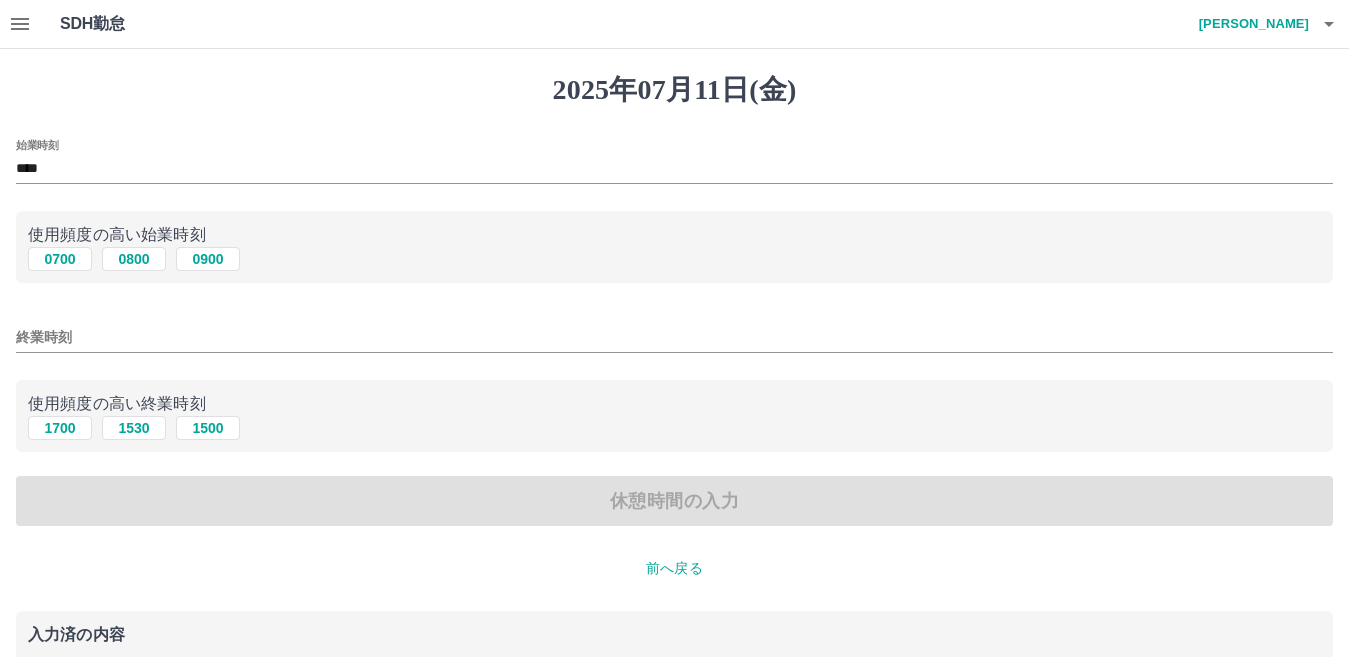 drag, startPoint x: 139, startPoint y: 320, endPoint x: 137, endPoint y: 333, distance: 13.152946 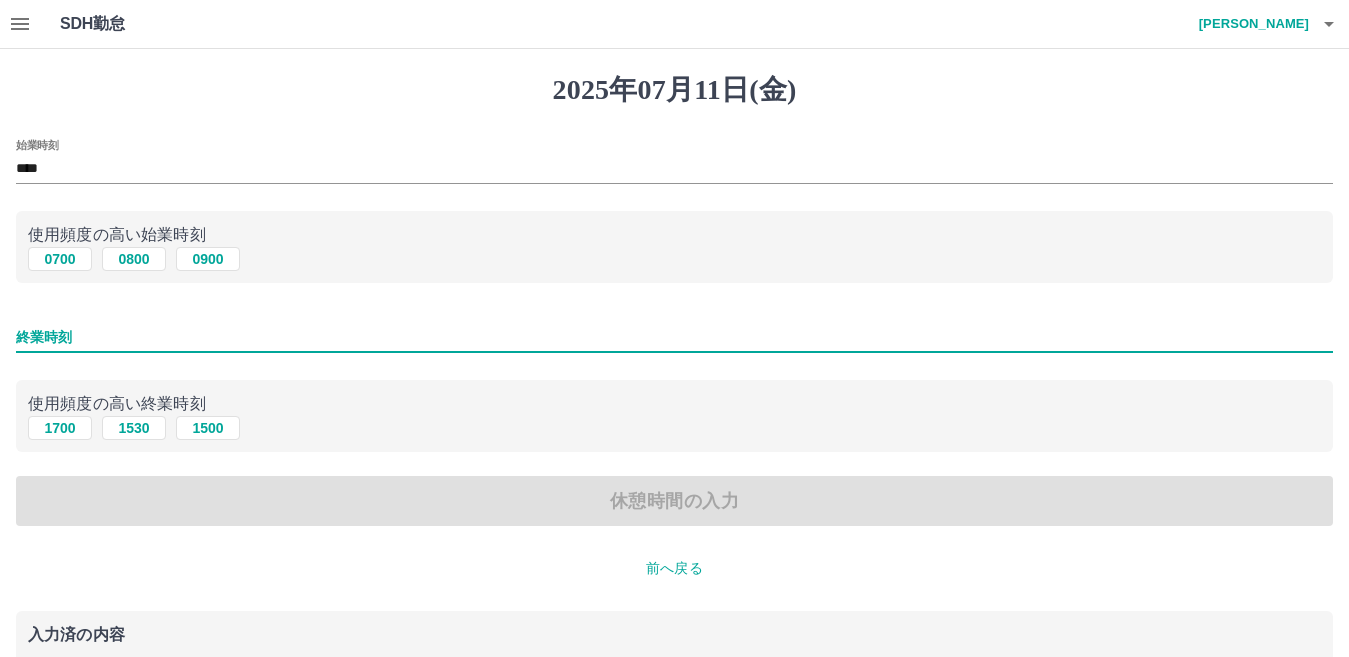 click on "終業時刻" at bounding box center [674, 337] 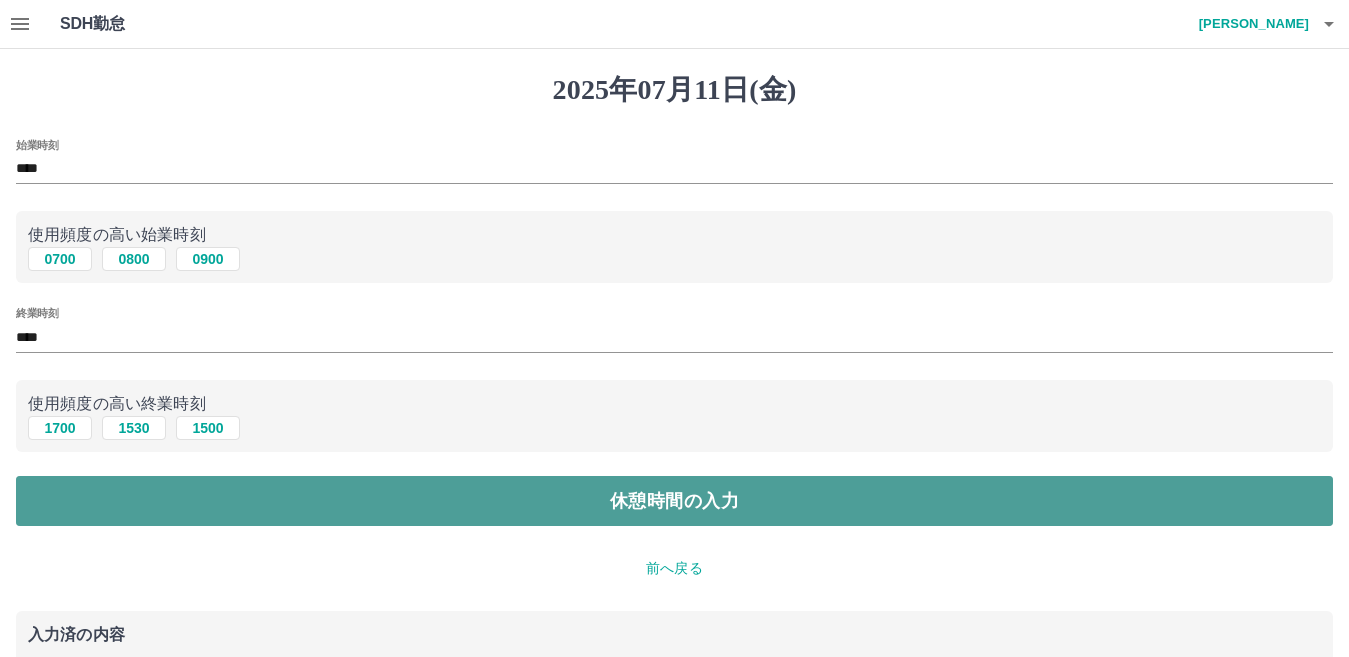 click on "休憩時間の入力" at bounding box center (674, 501) 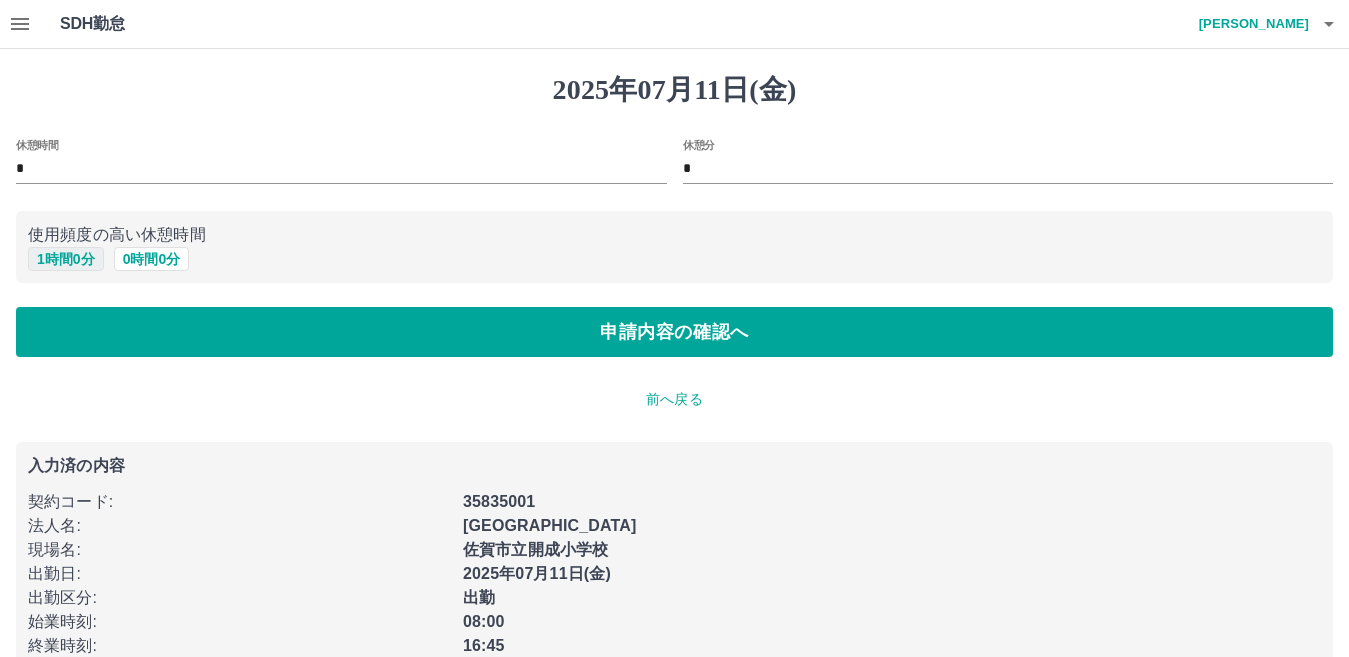 click on "1 時間 0 分" at bounding box center (66, 259) 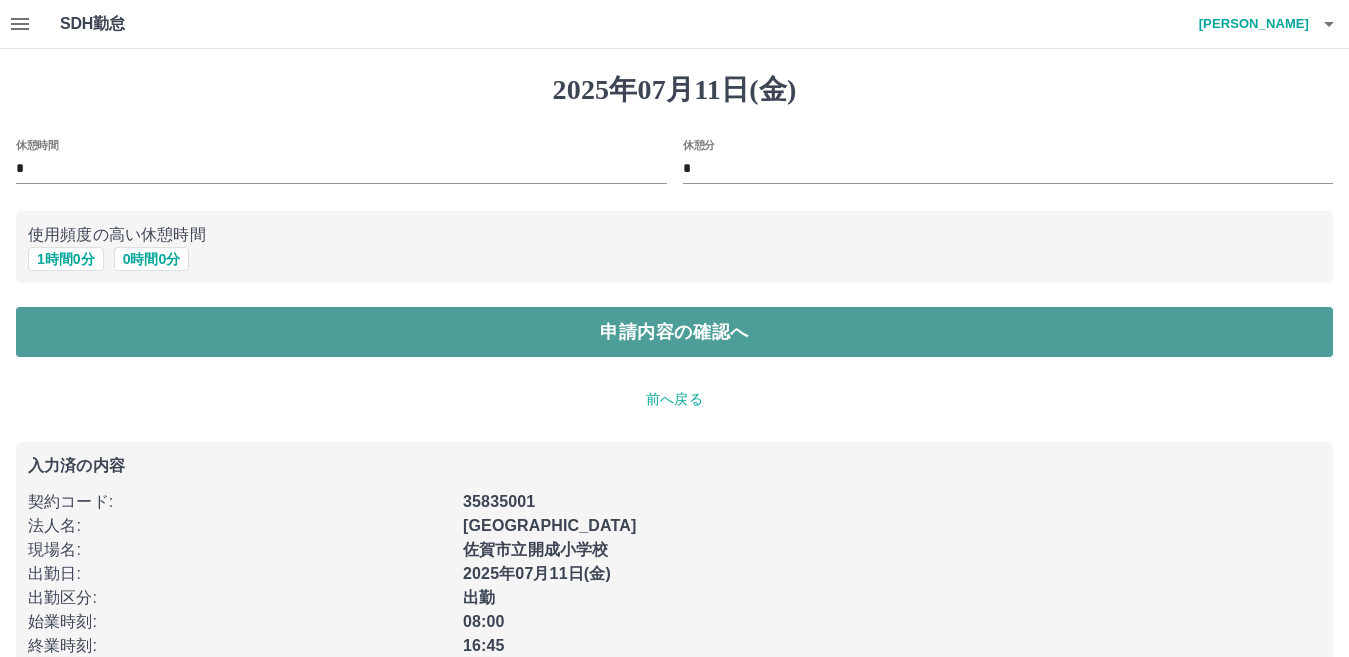 click on "申請内容の確認へ" at bounding box center [674, 332] 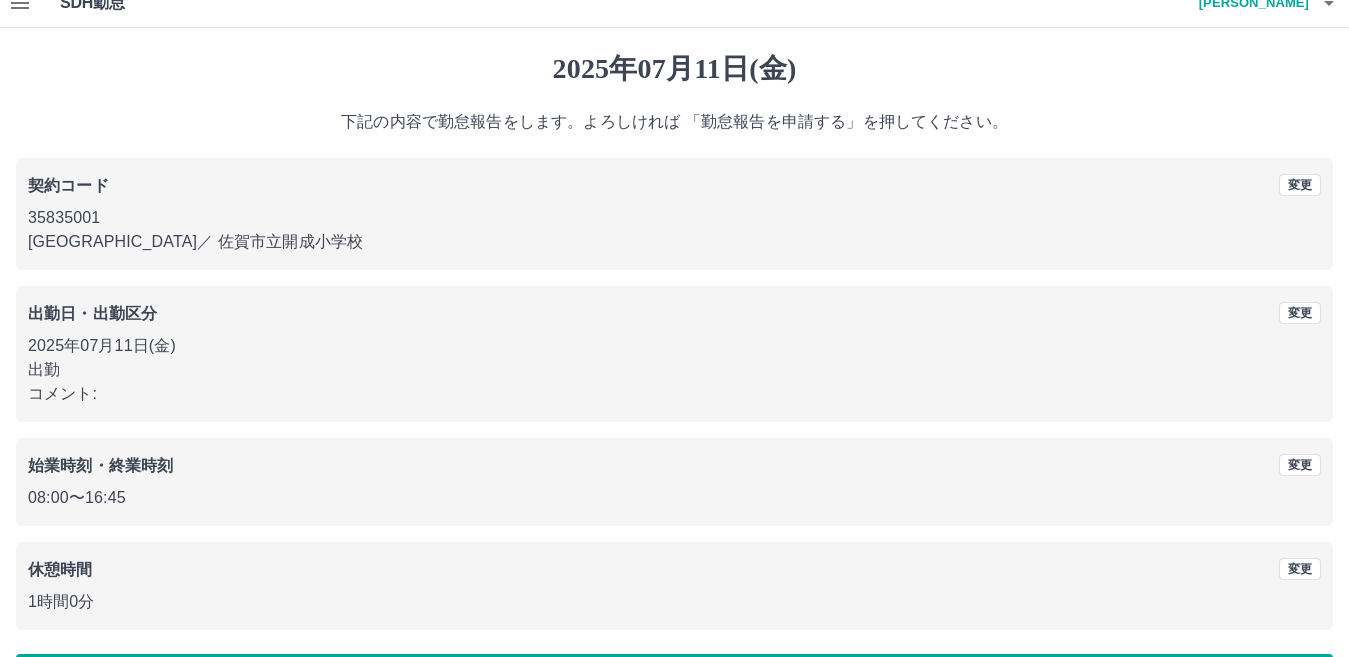 scroll, scrollTop: 92, scrollLeft: 0, axis: vertical 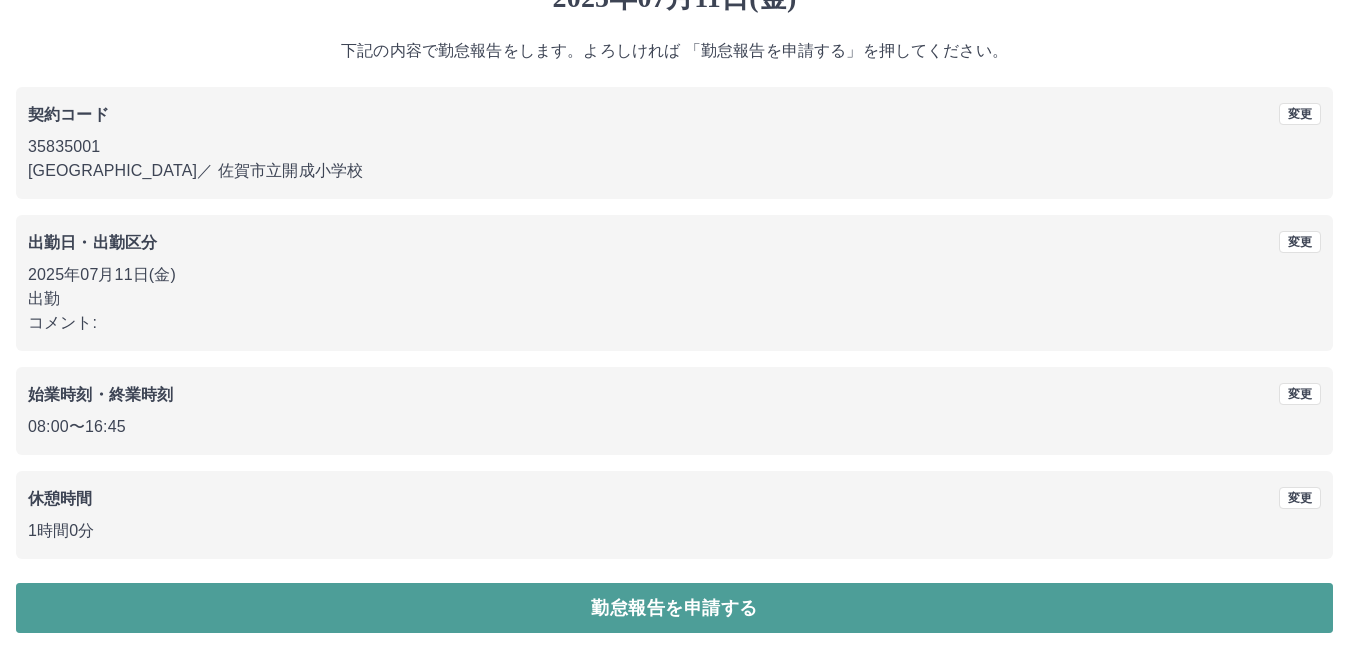 click on "勤怠報告を申請する" at bounding box center [674, 608] 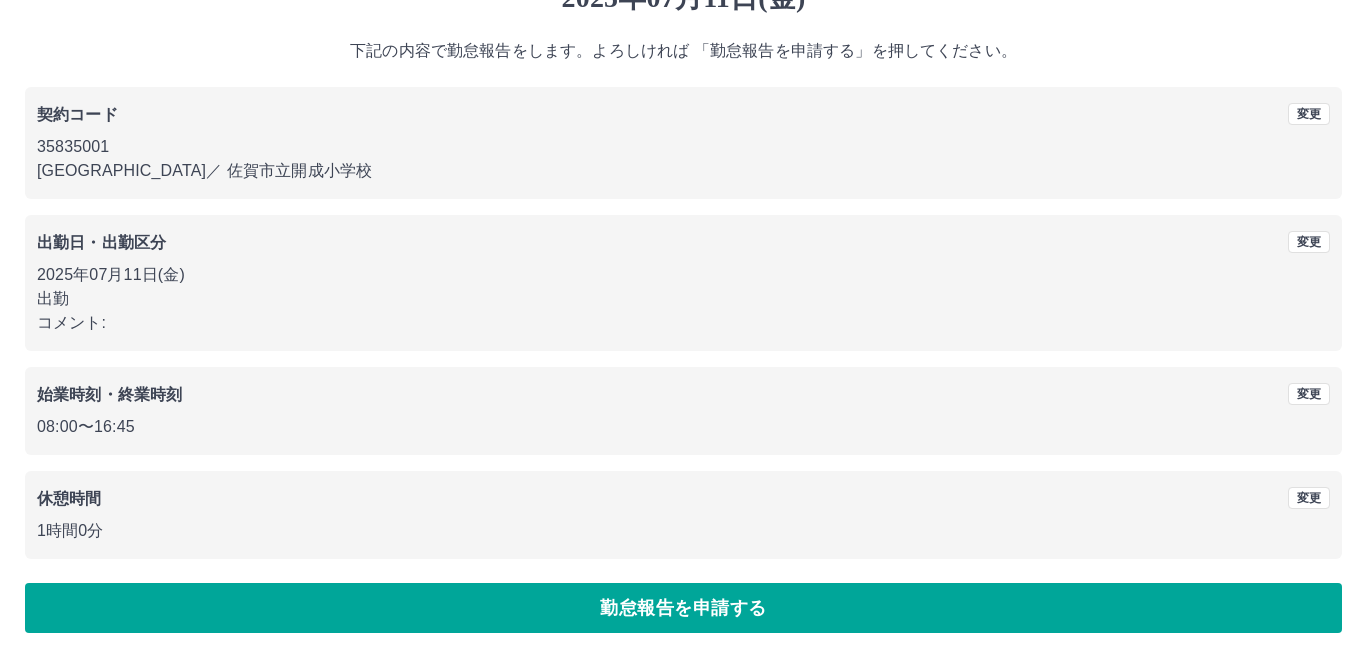 scroll, scrollTop: 0, scrollLeft: 0, axis: both 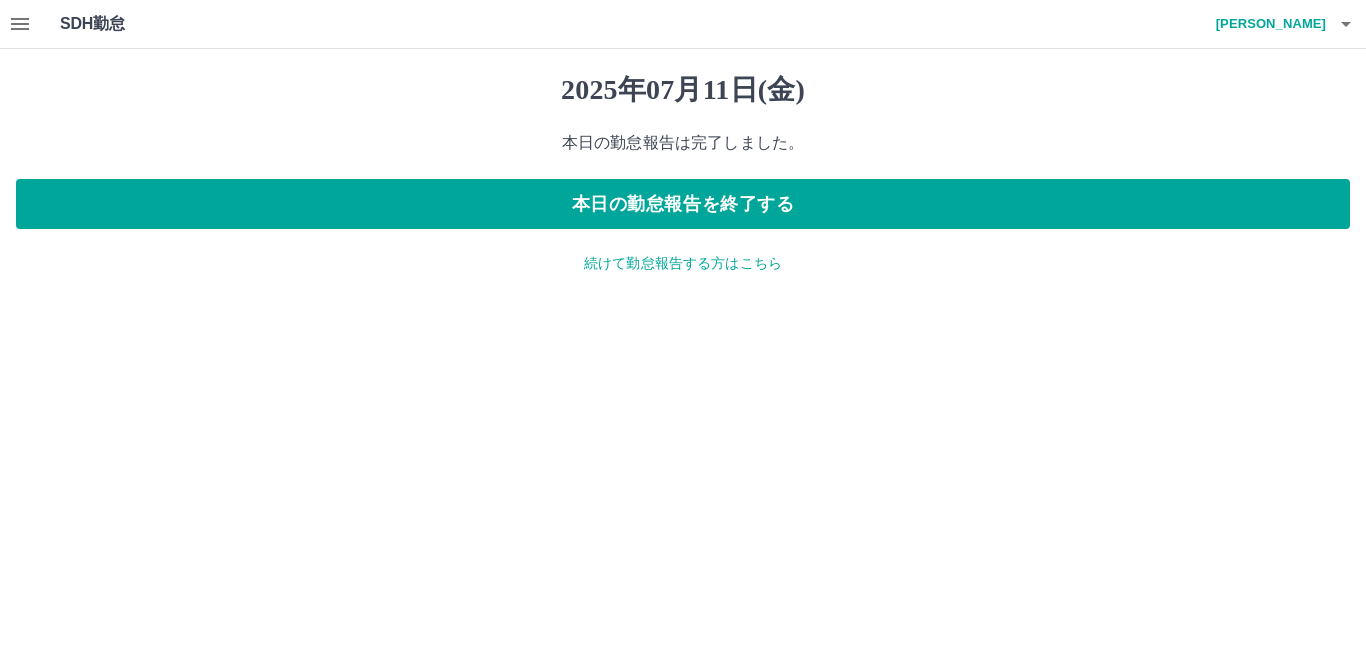 click on "続けて勤怠報告する方はこちら" at bounding box center [683, 263] 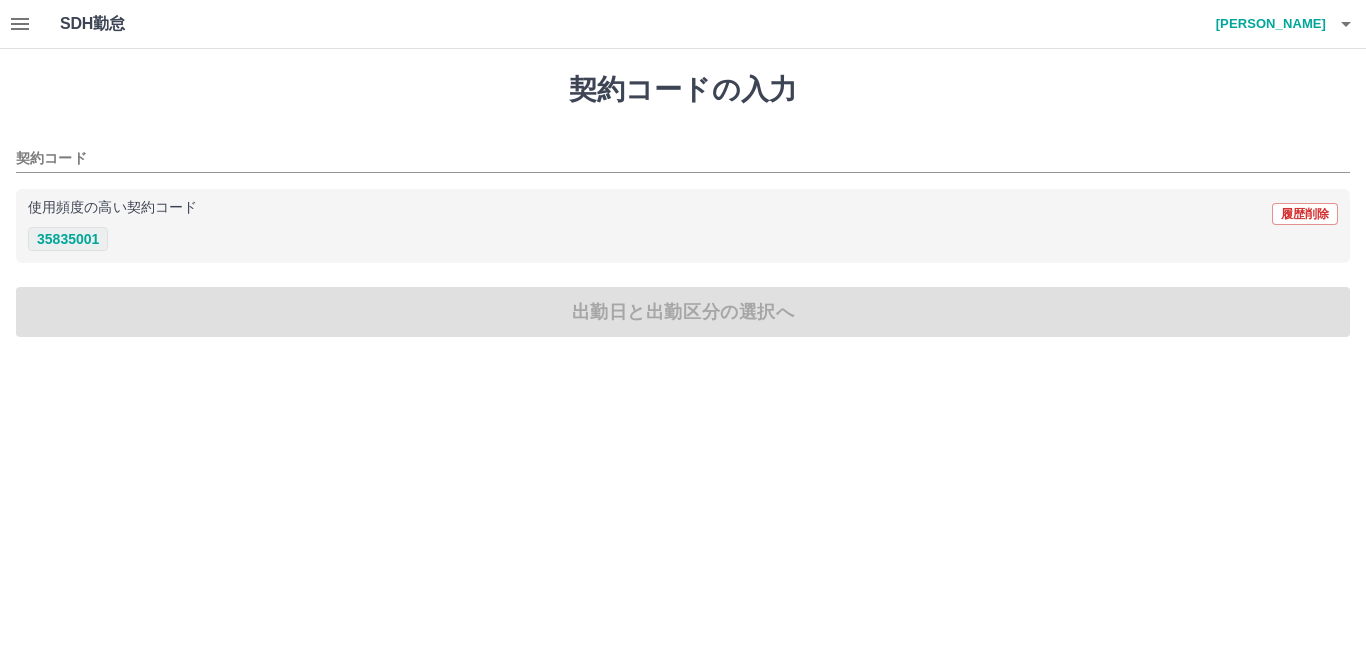 click on "35835001" at bounding box center (68, 239) 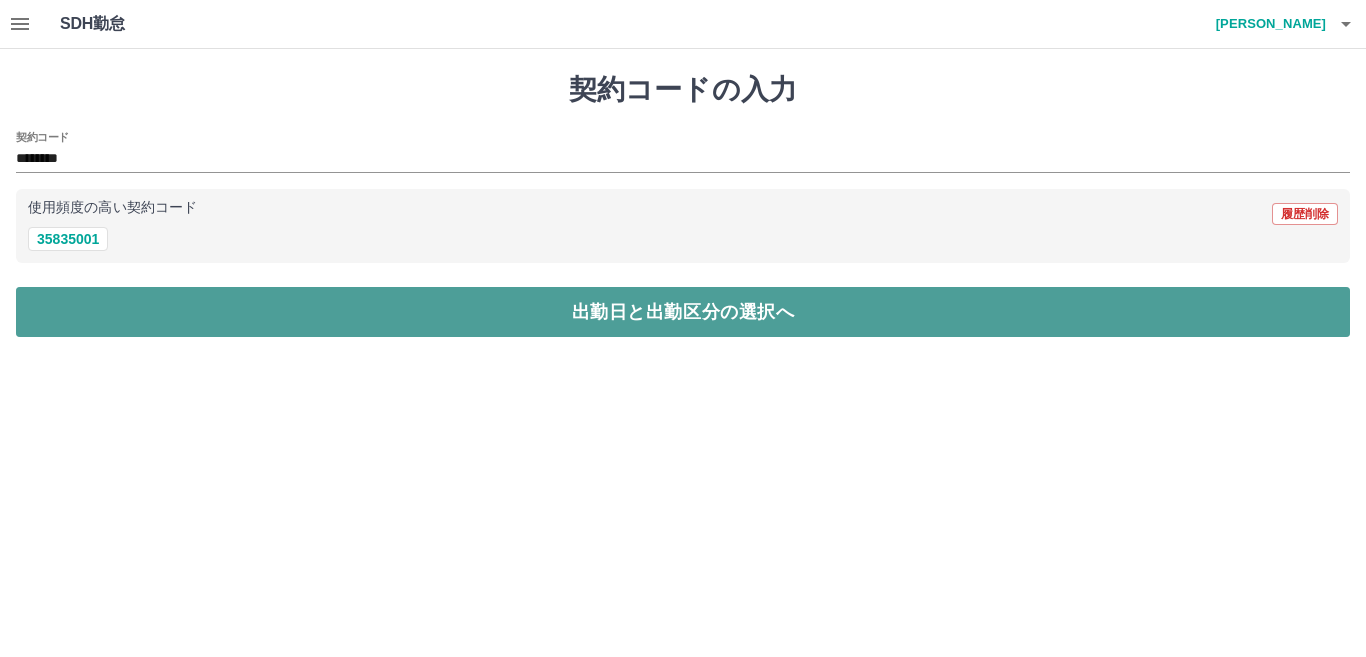 click on "出勤日と出勤区分の選択へ" at bounding box center (683, 312) 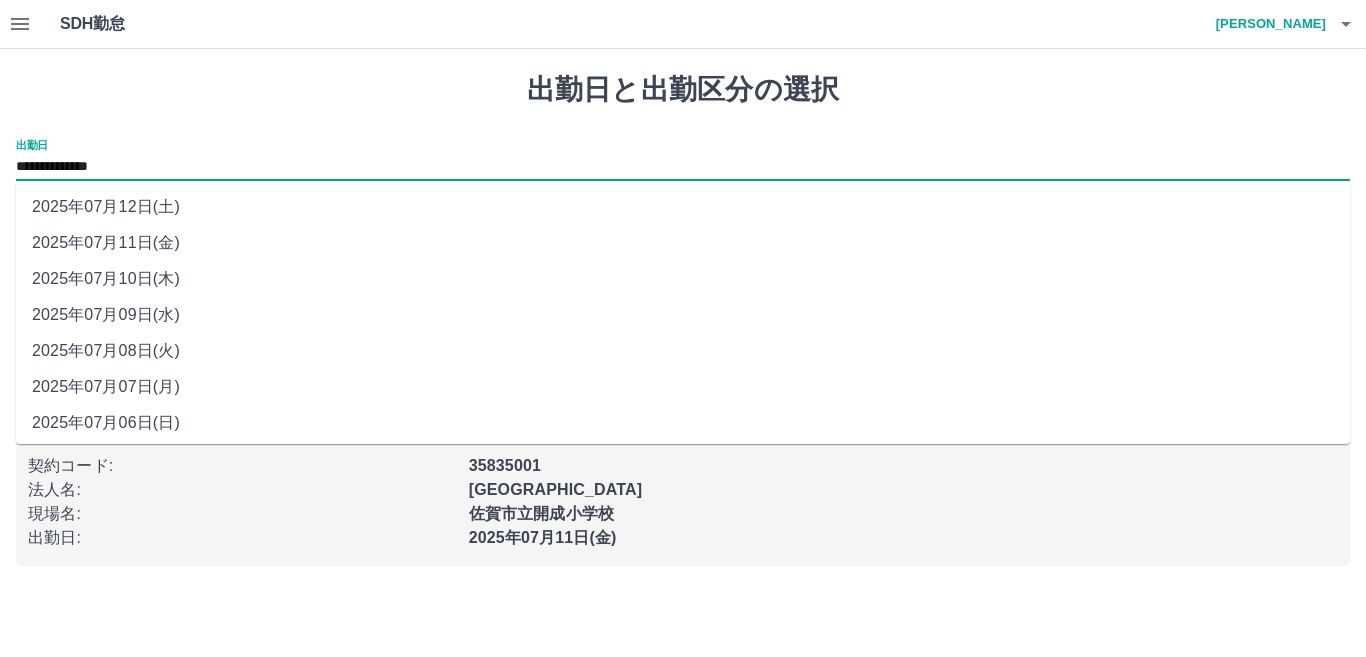 click on "**********" at bounding box center (683, 167) 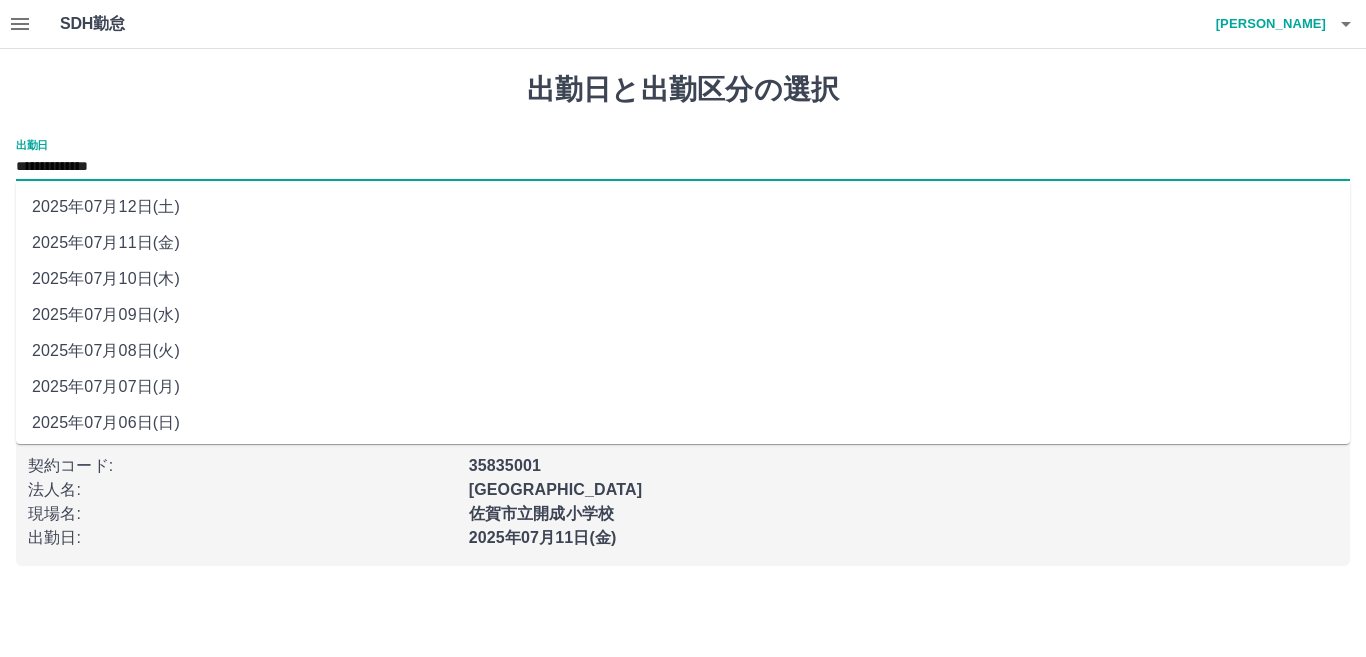 click on "2025年07月12日(土)" at bounding box center [683, 207] 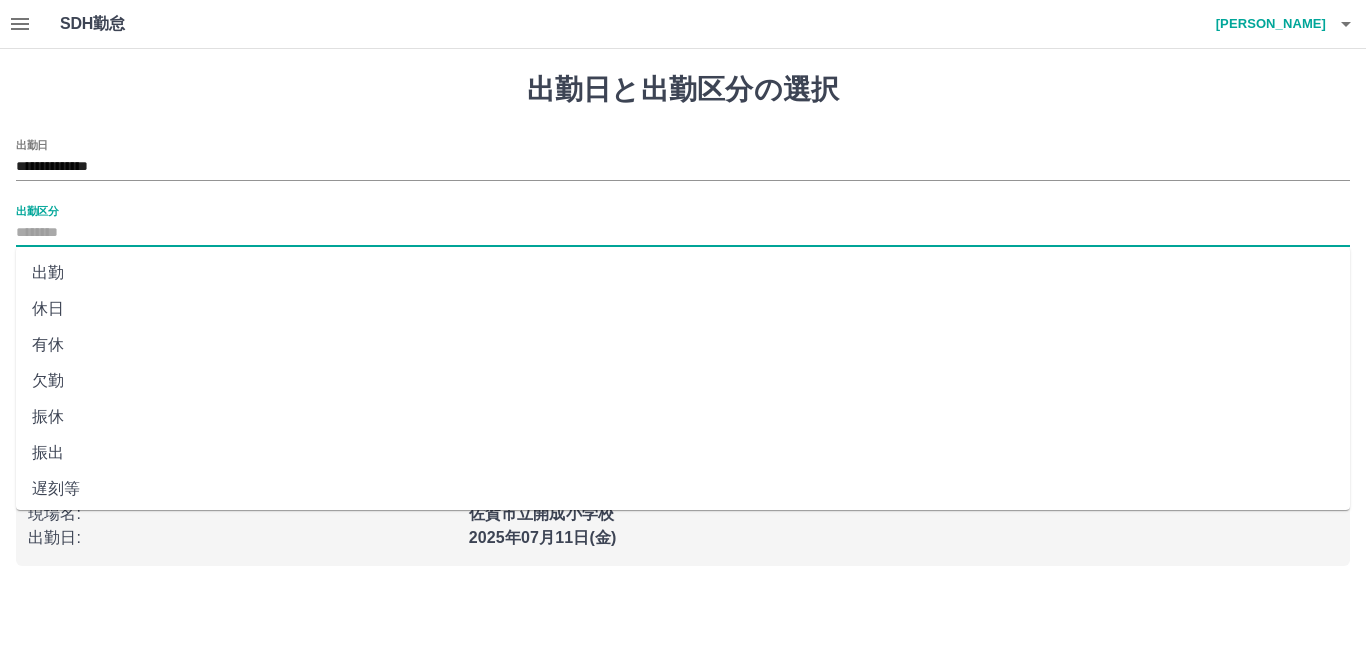 click on "出勤区分" at bounding box center (683, 233) 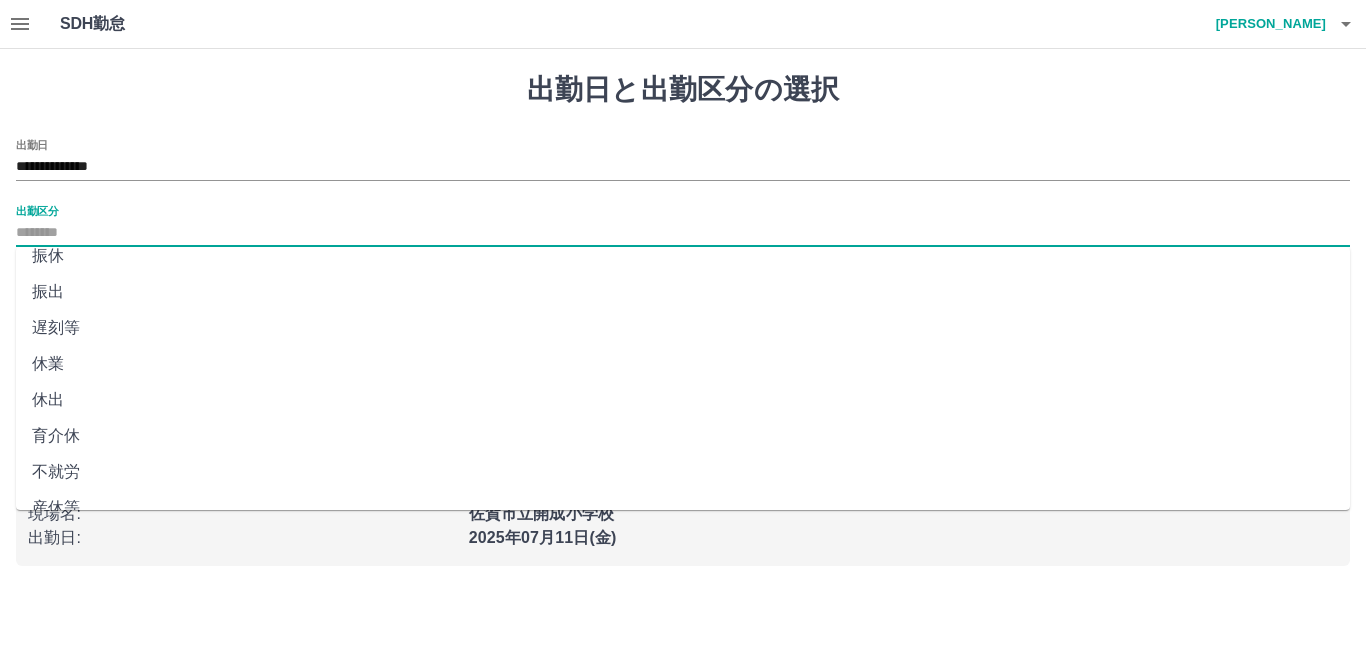 scroll, scrollTop: 0, scrollLeft: 0, axis: both 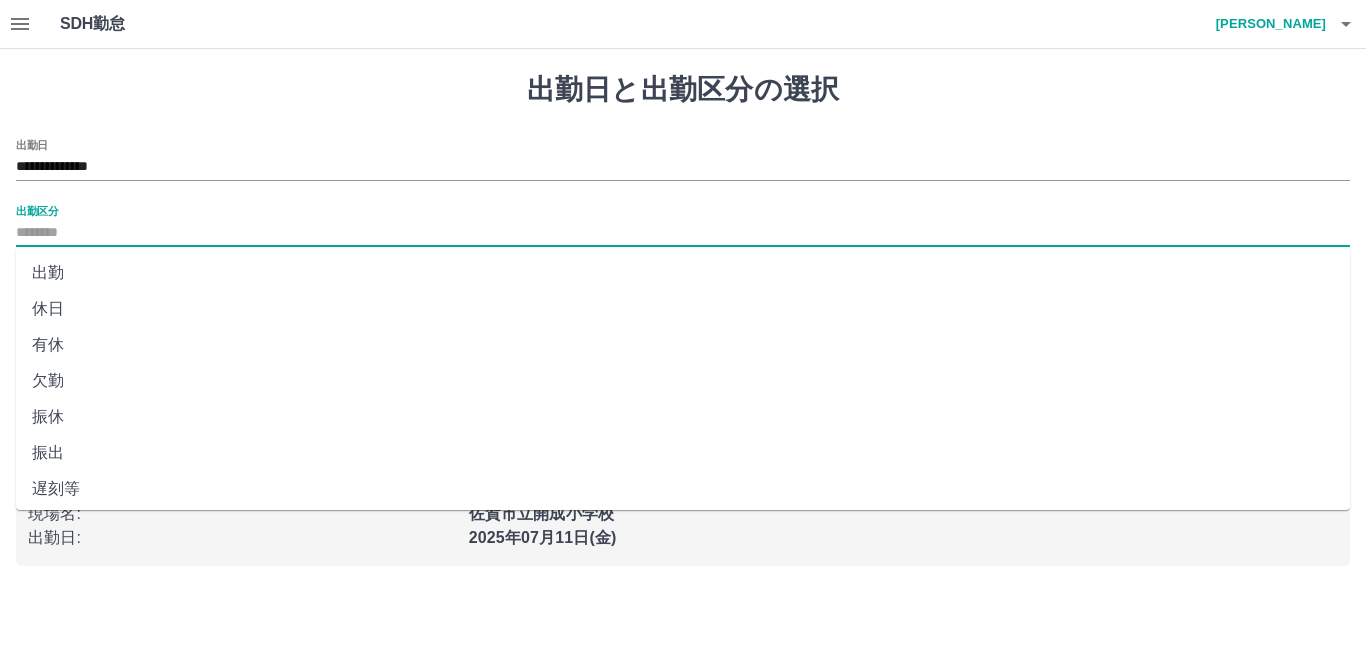 click on "休日" at bounding box center [683, 309] 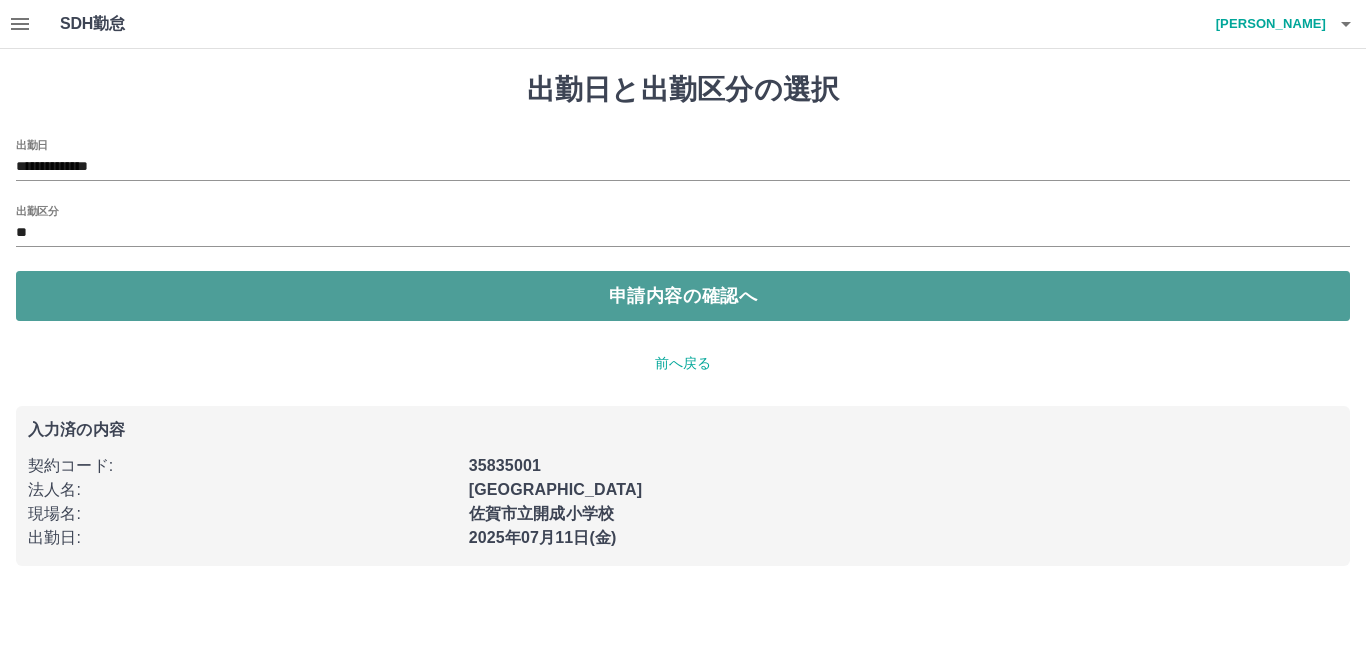 drag, startPoint x: 112, startPoint y: 298, endPoint x: 95, endPoint y: 291, distance: 18.384777 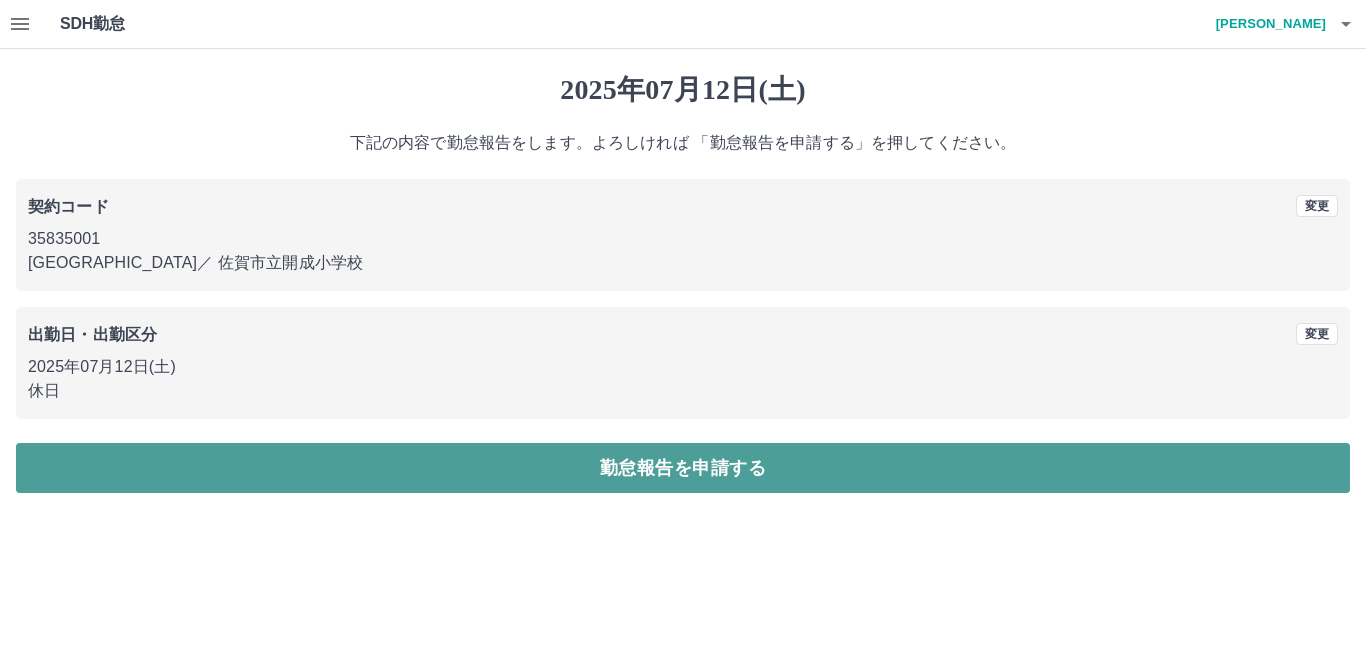click on "勤怠報告を申請する" at bounding box center (683, 468) 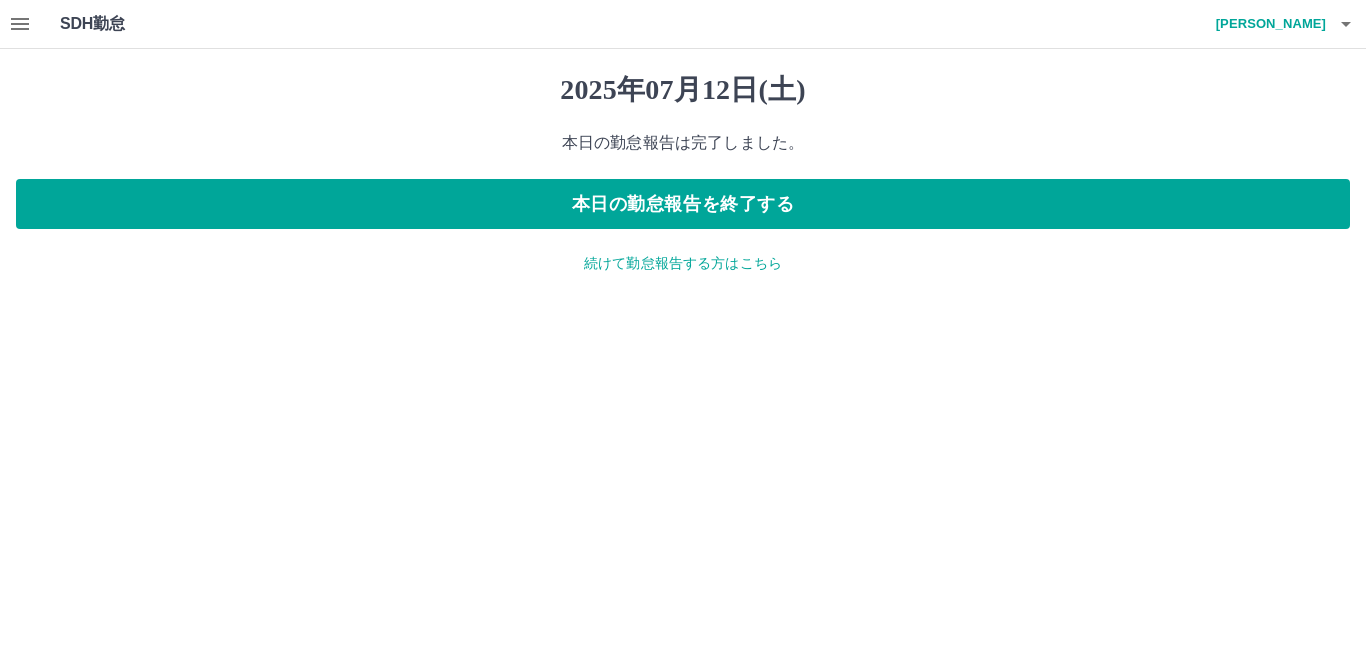 click 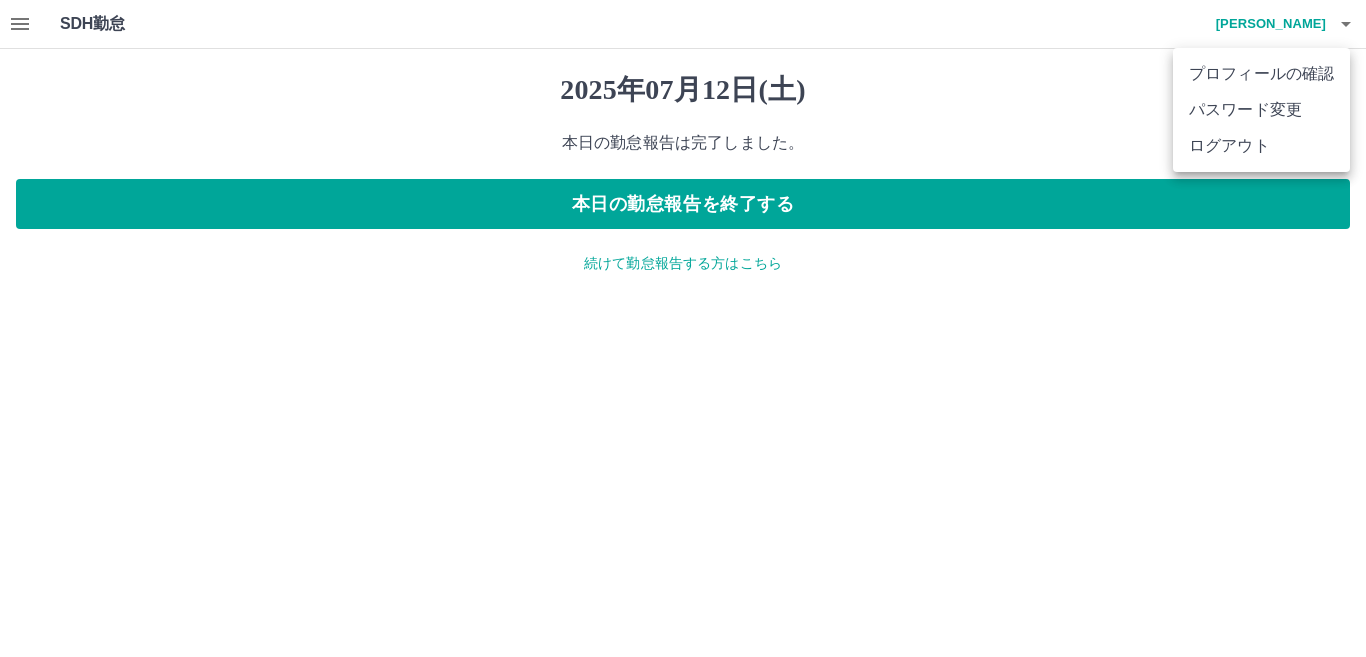 click at bounding box center [683, 328] 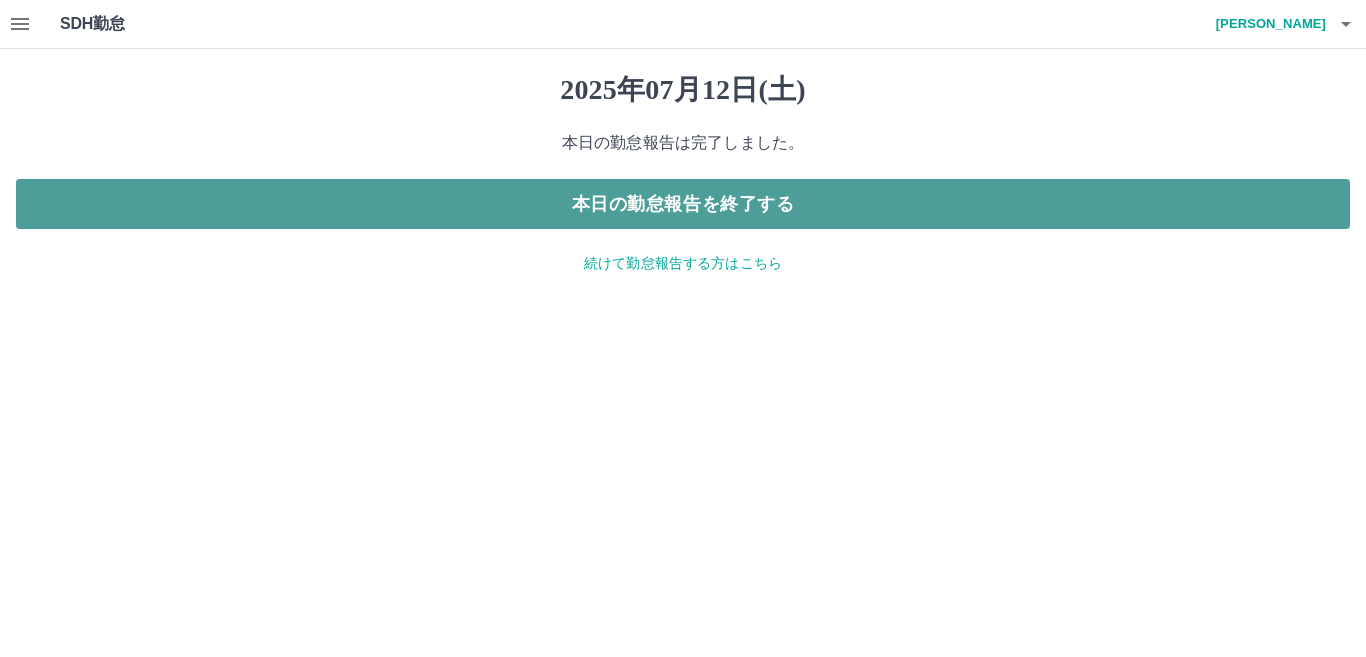 click on "本日の勤怠報告を終了する" at bounding box center (683, 204) 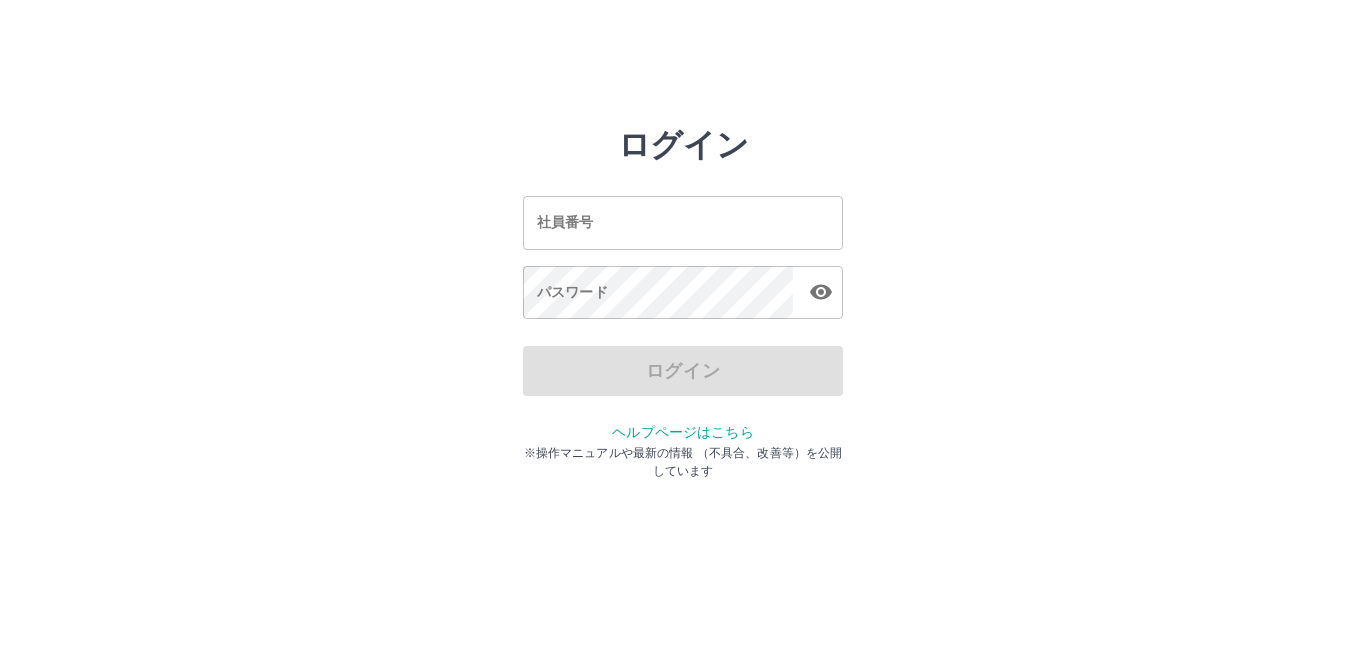 scroll, scrollTop: 0, scrollLeft: 0, axis: both 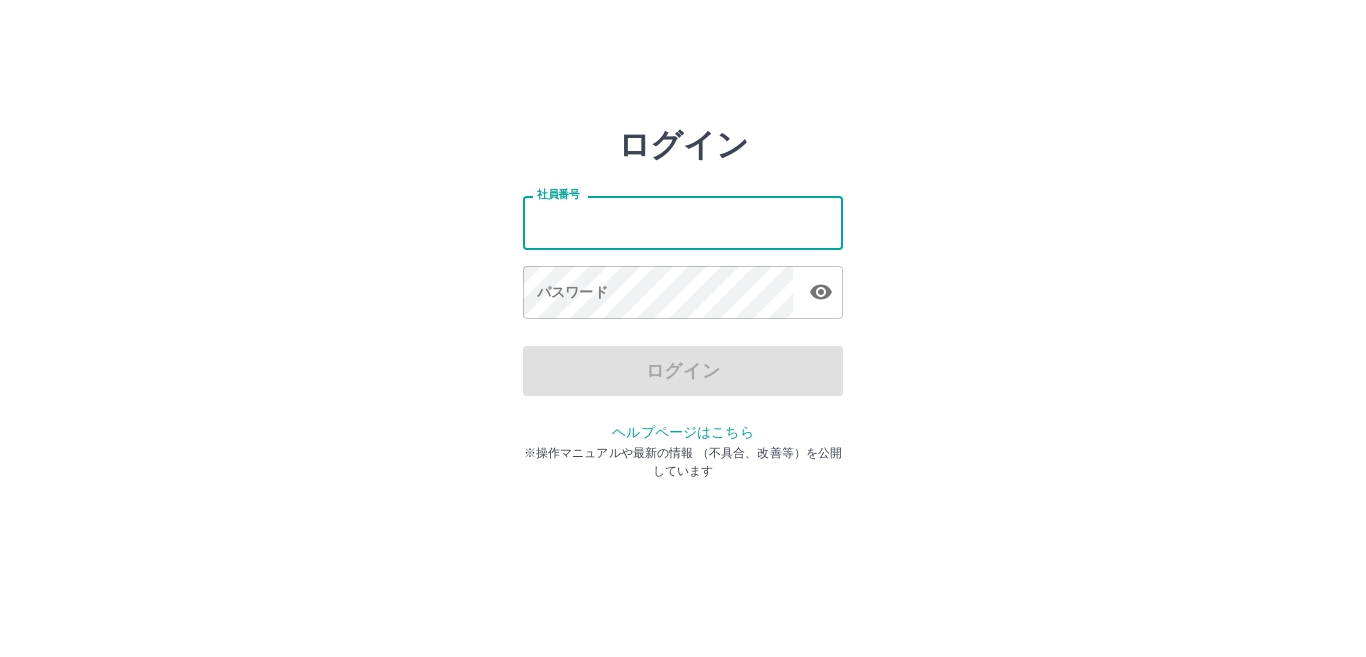 click on "社員番号" at bounding box center [683, 222] 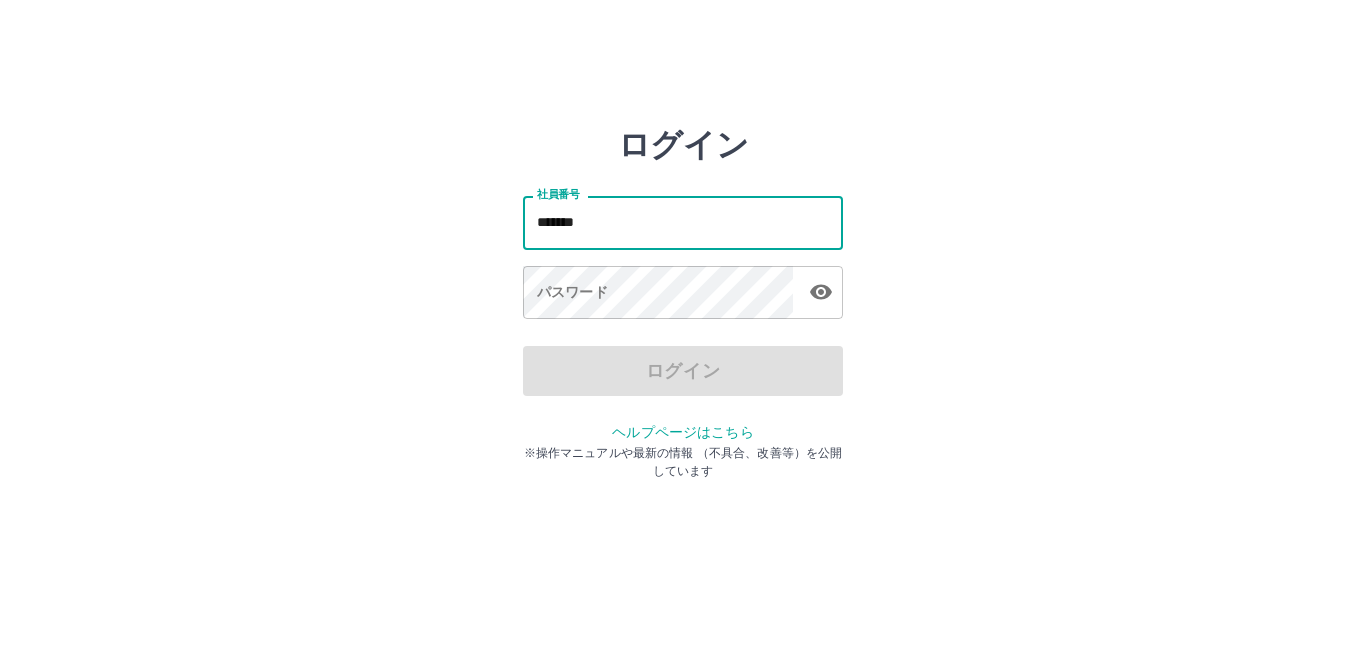 type on "*******" 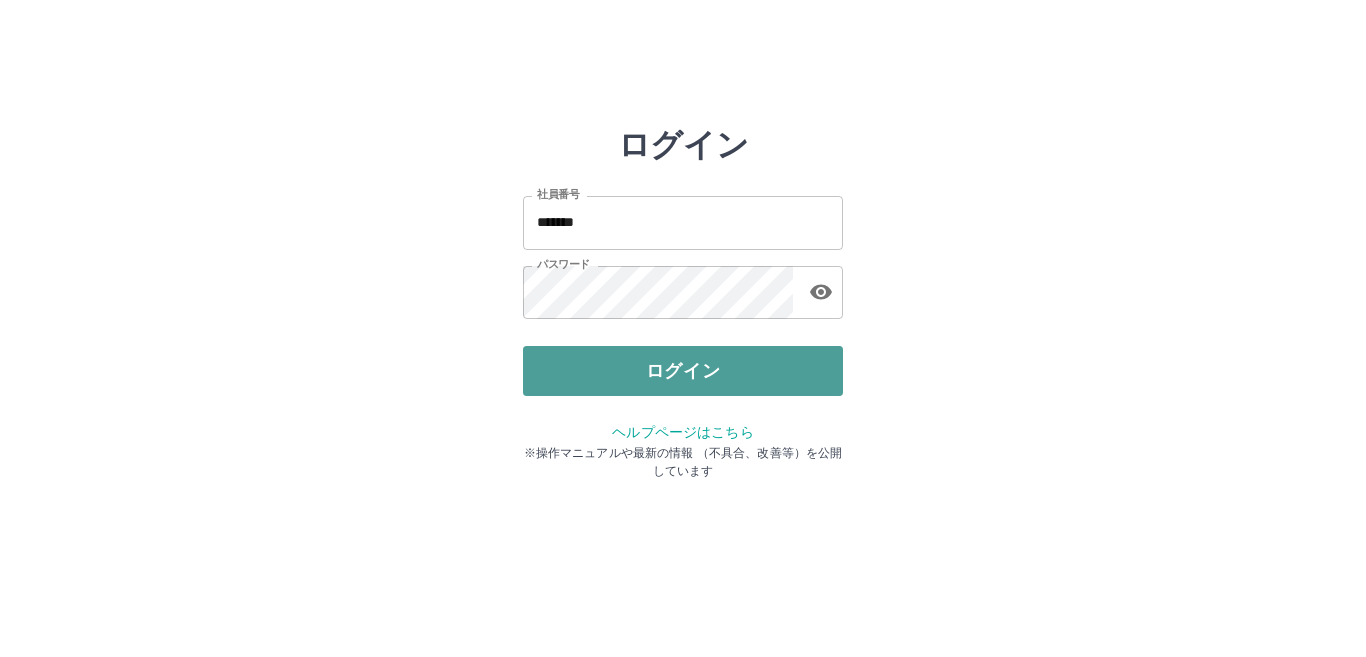 click on "ログイン" at bounding box center (683, 371) 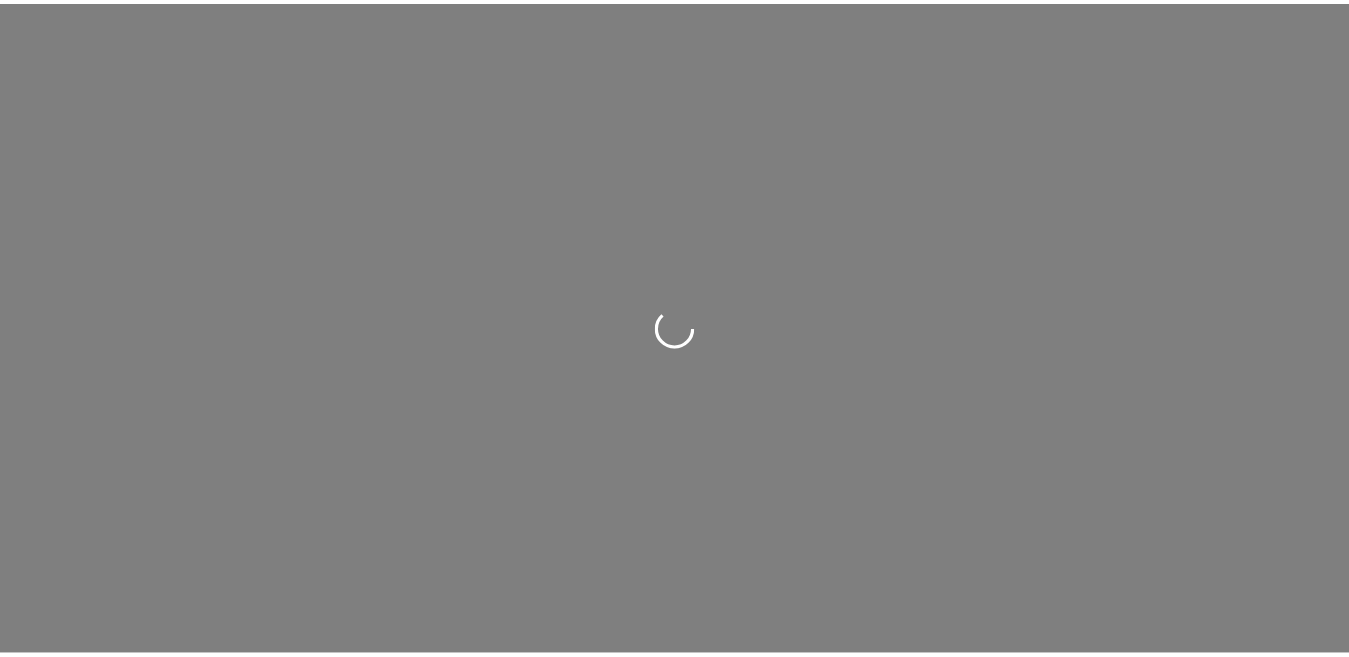 scroll, scrollTop: 0, scrollLeft: 0, axis: both 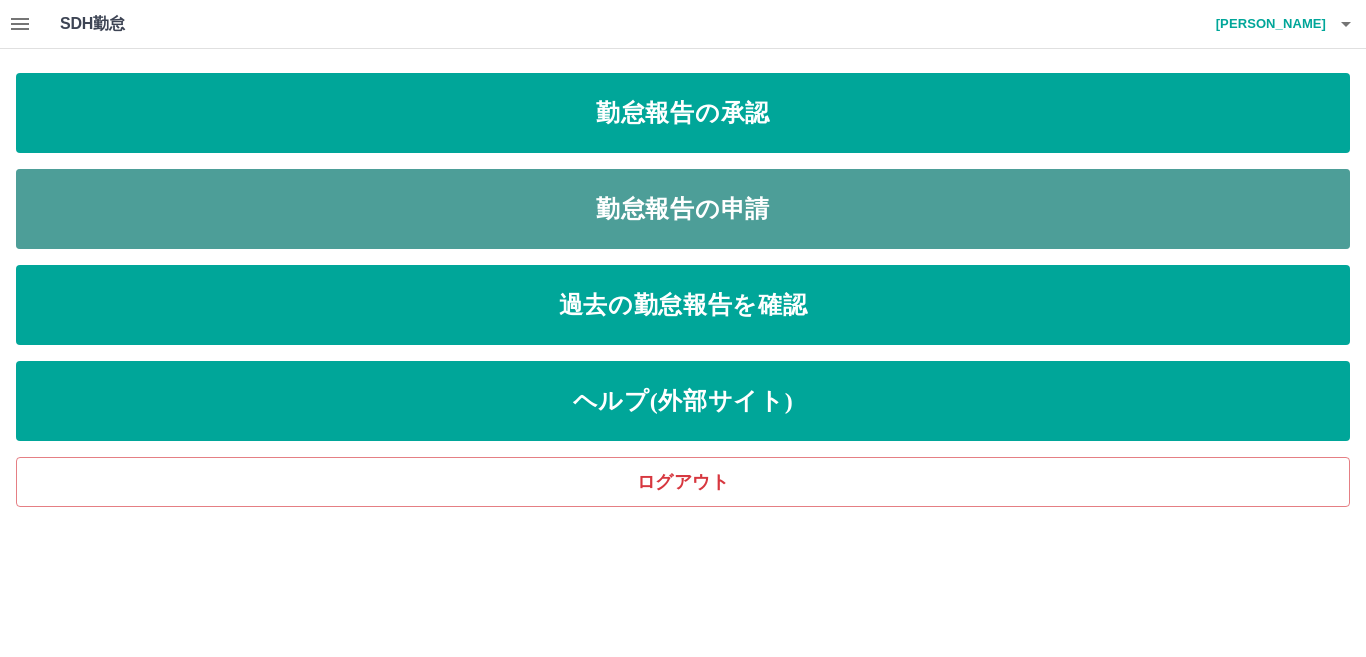 click on "勤怠報告の申請" at bounding box center (683, 209) 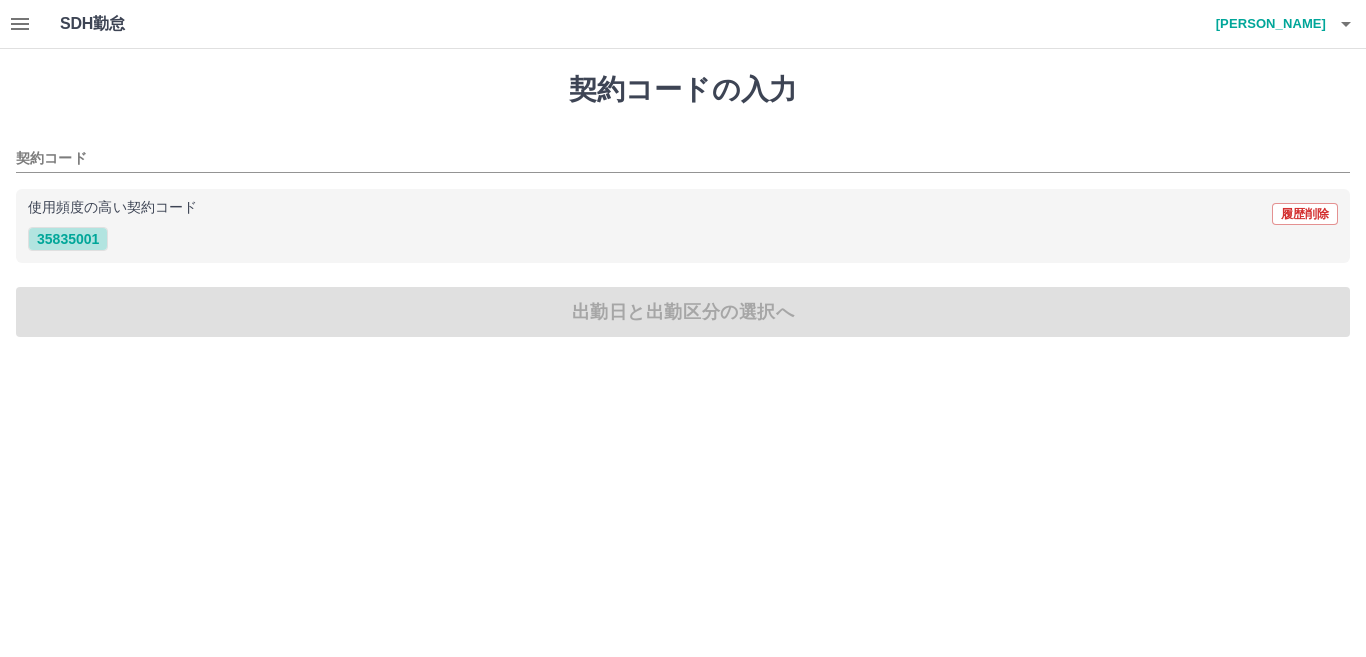 drag, startPoint x: 87, startPoint y: 235, endPoint x: 128, endPoint y: 255, distance: 45.617977 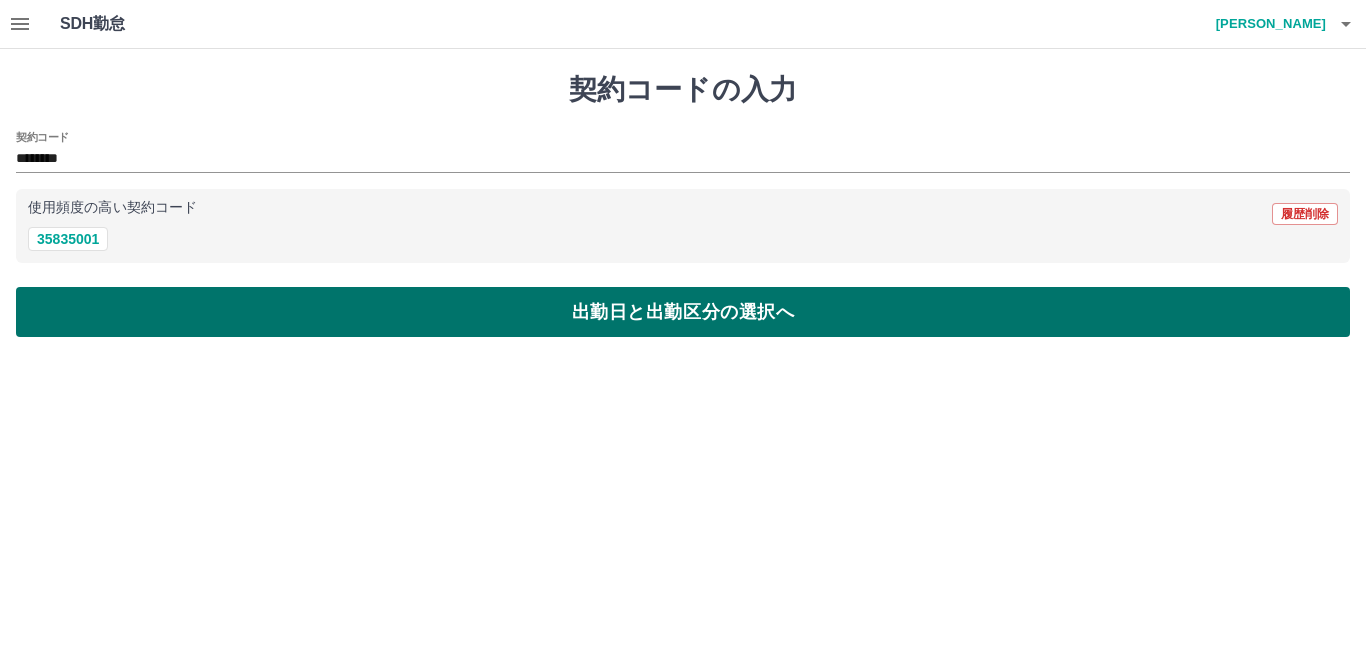 drag, startPoint x: 187, startPoint y: 301, endPoint x: 202, endPoint y: 305, distance: 15.524175 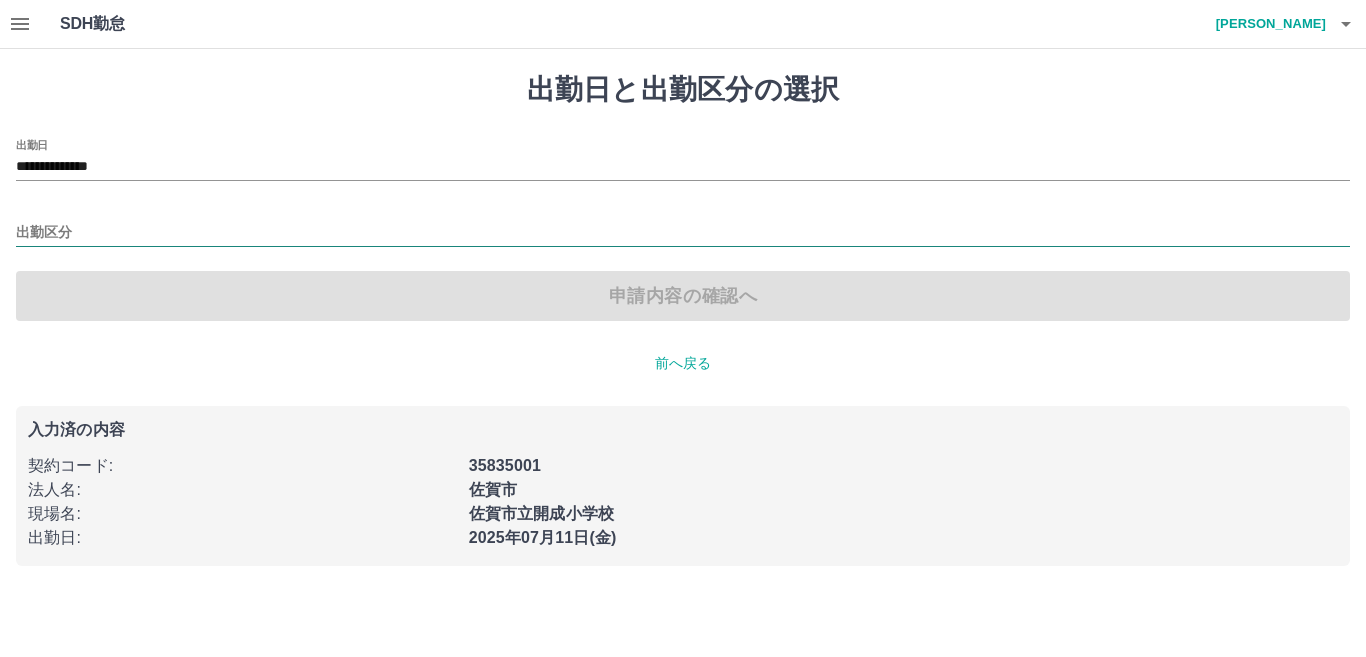 click on "出勤区分" at bounding box center (683, 233) 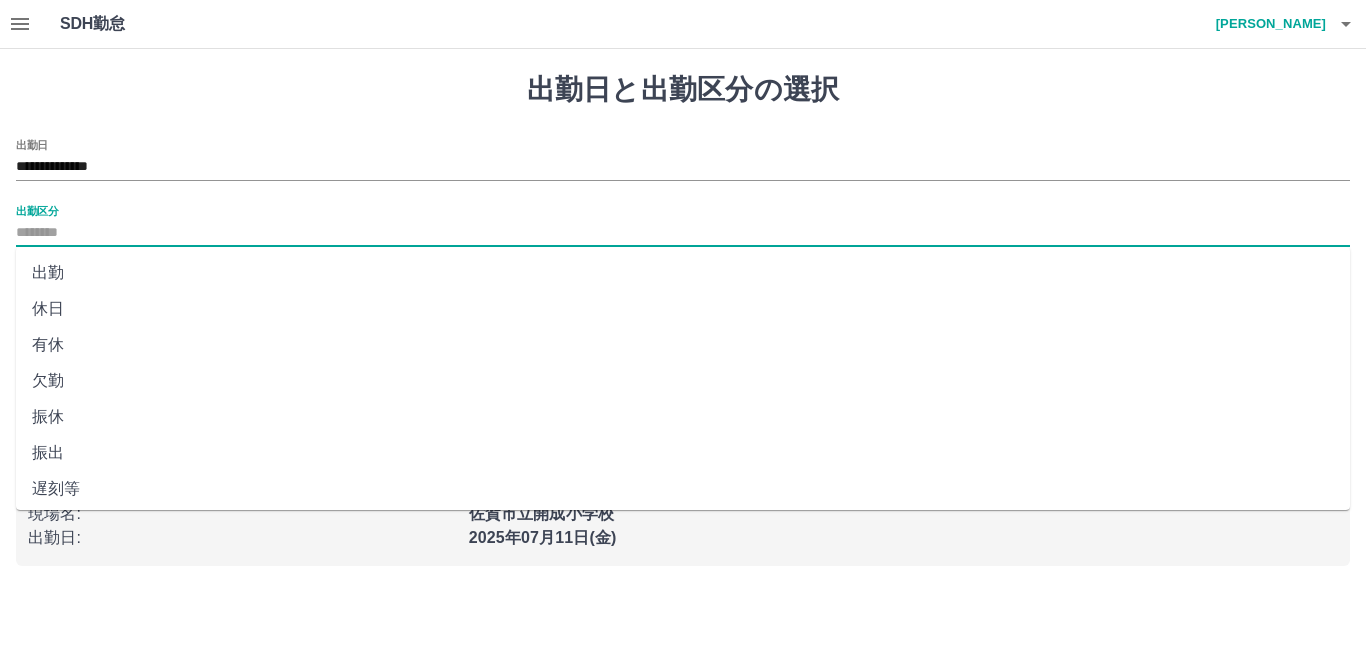 click on "出勤" at bounding box center (683, 273) 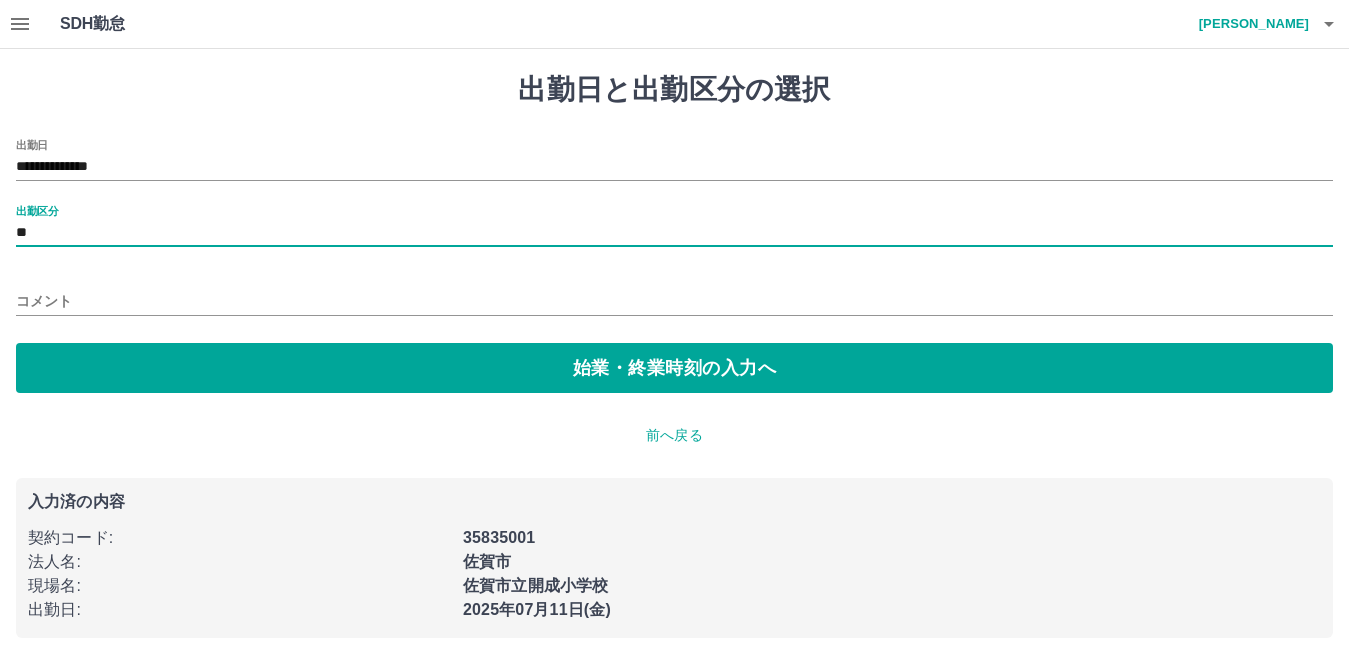 click on "コメント" at bounding box center [674, 301] 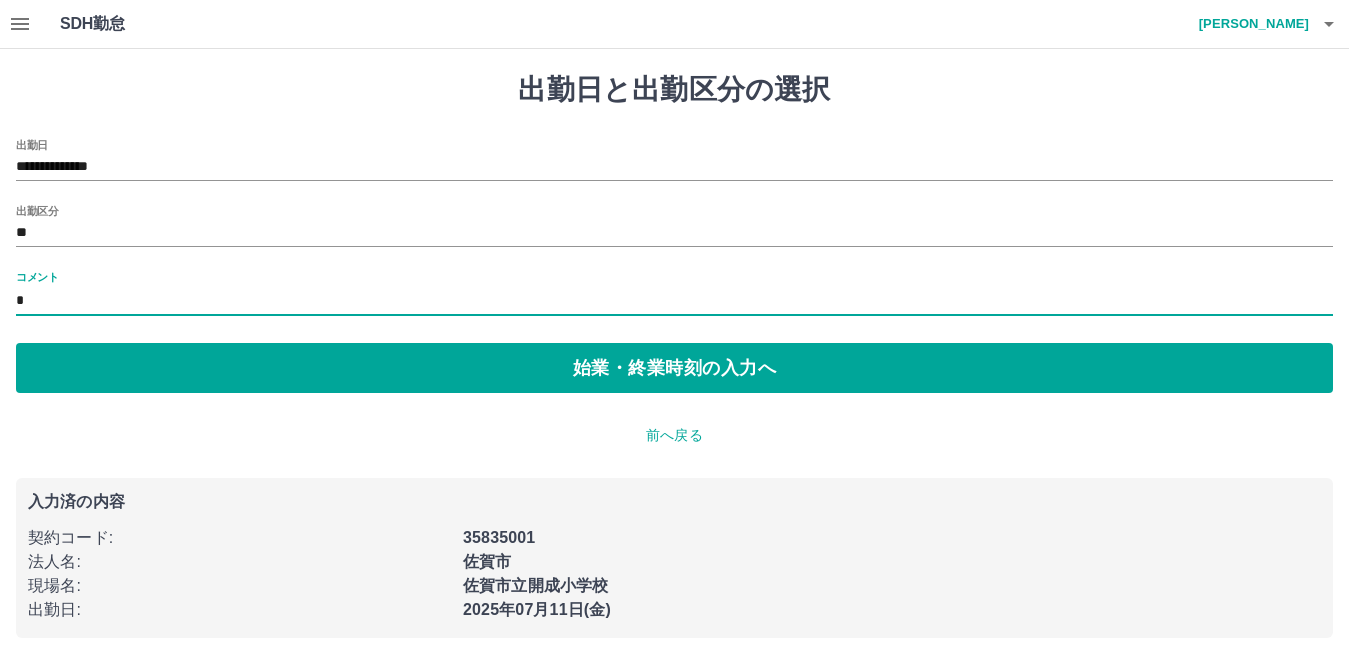 click on "*" at bounding box center [674, 301] 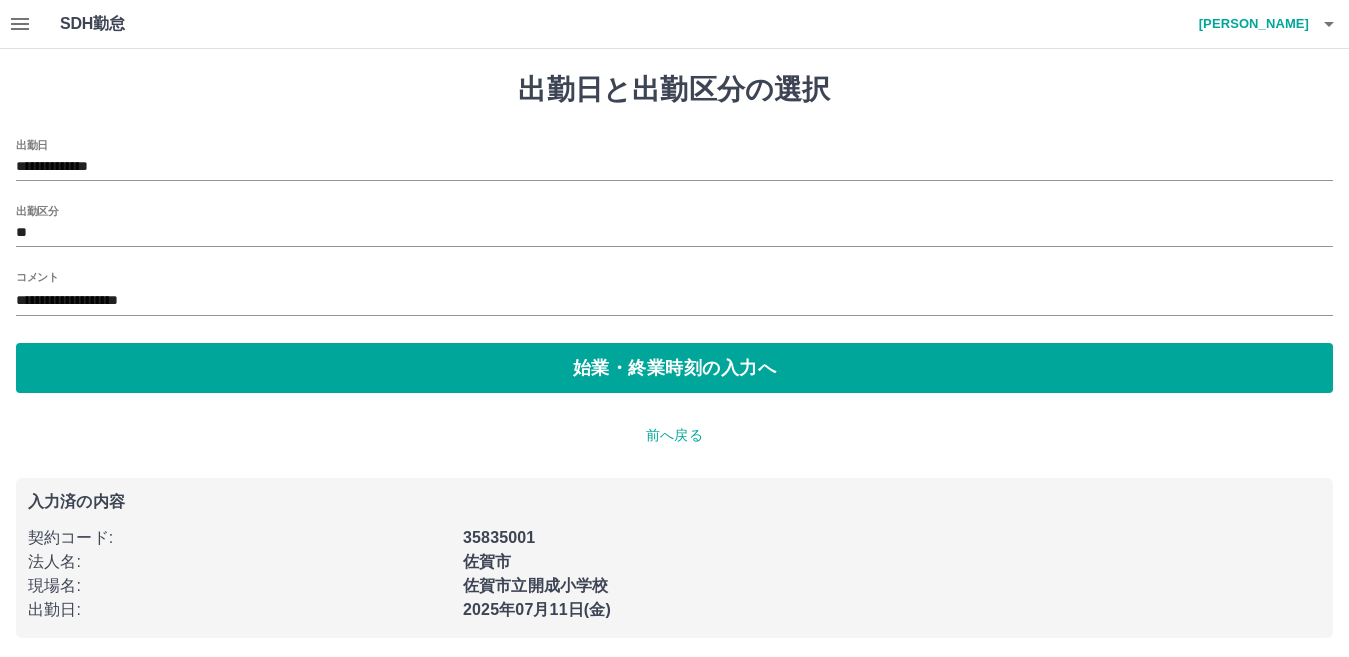 click on "**********" at bounding box center [674, 266] 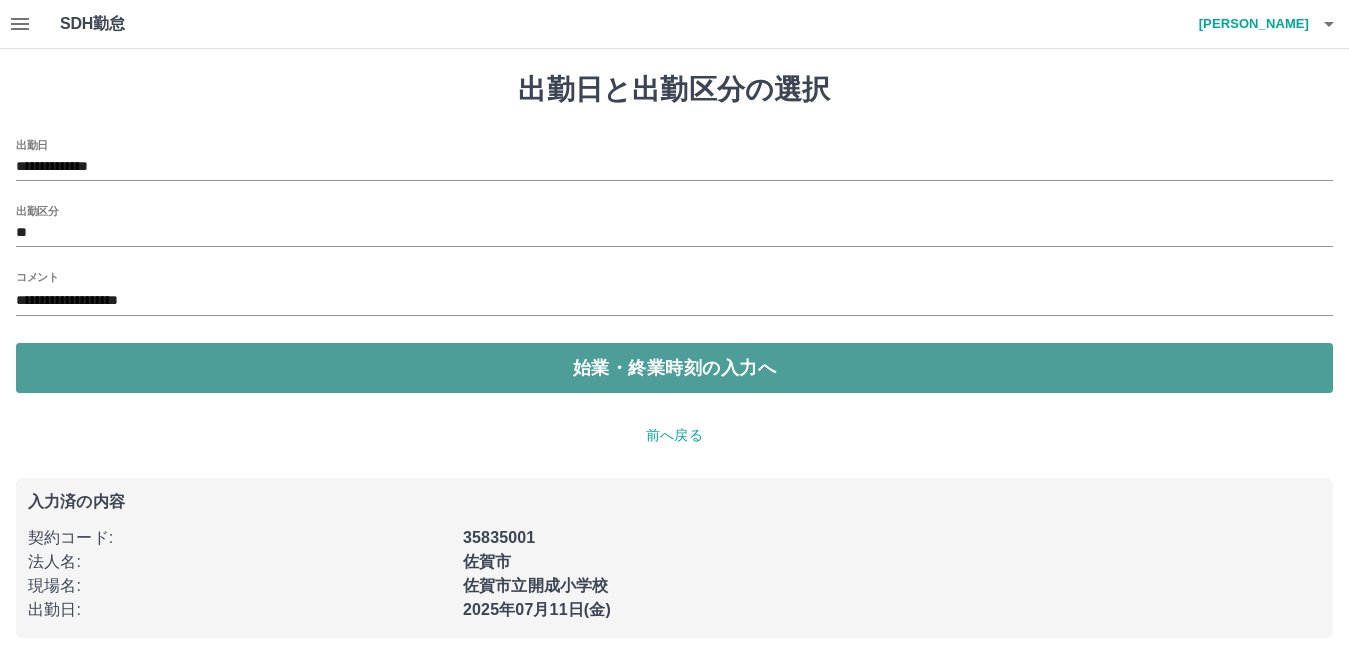 click on "始業・終業時刻の入力へ" at bounding box center [674, 368] 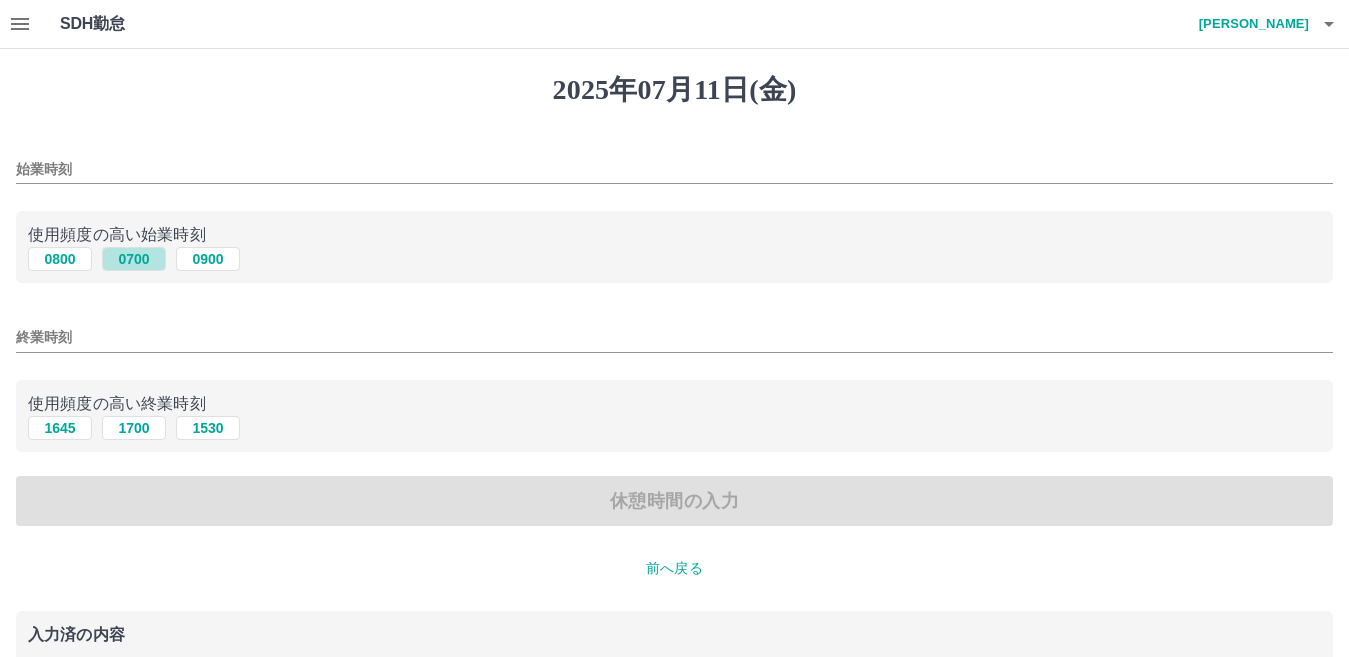 drag, startPoint x: 130, startPoint y: 260, endPoint x: 119, endPoint y: 246, distance: 17.804493 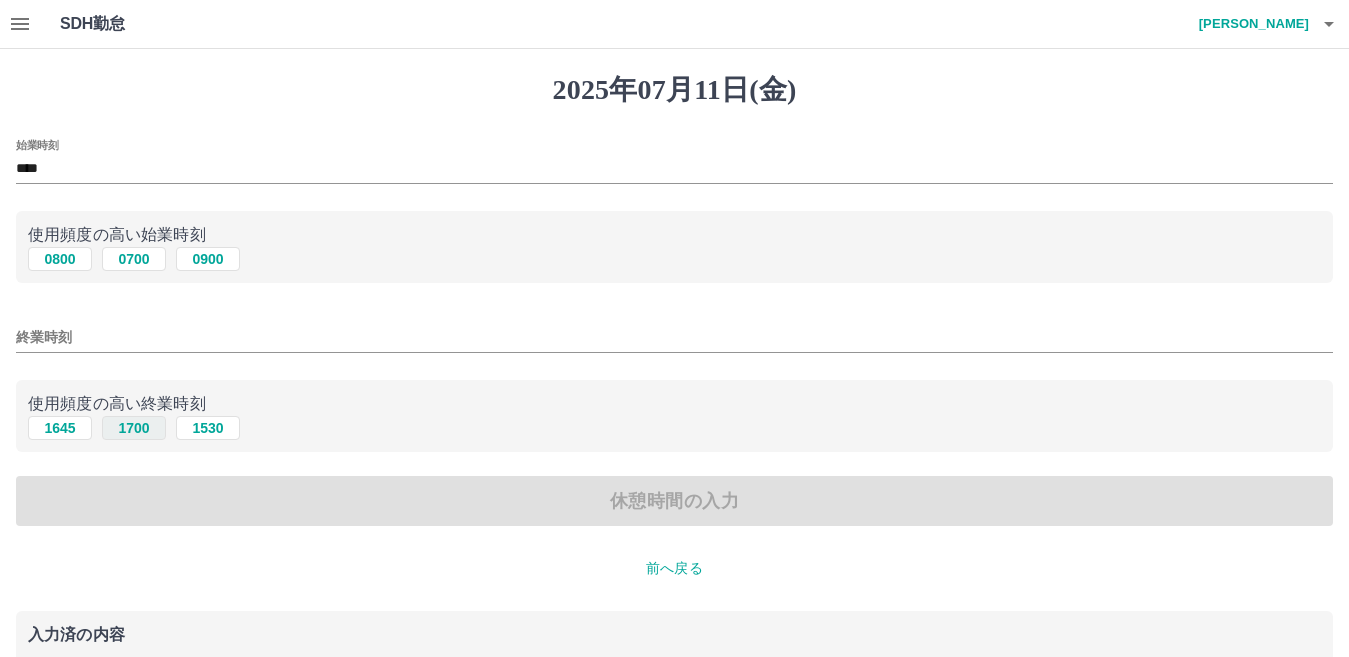 click on "1700" at bounding box center (134, 428) 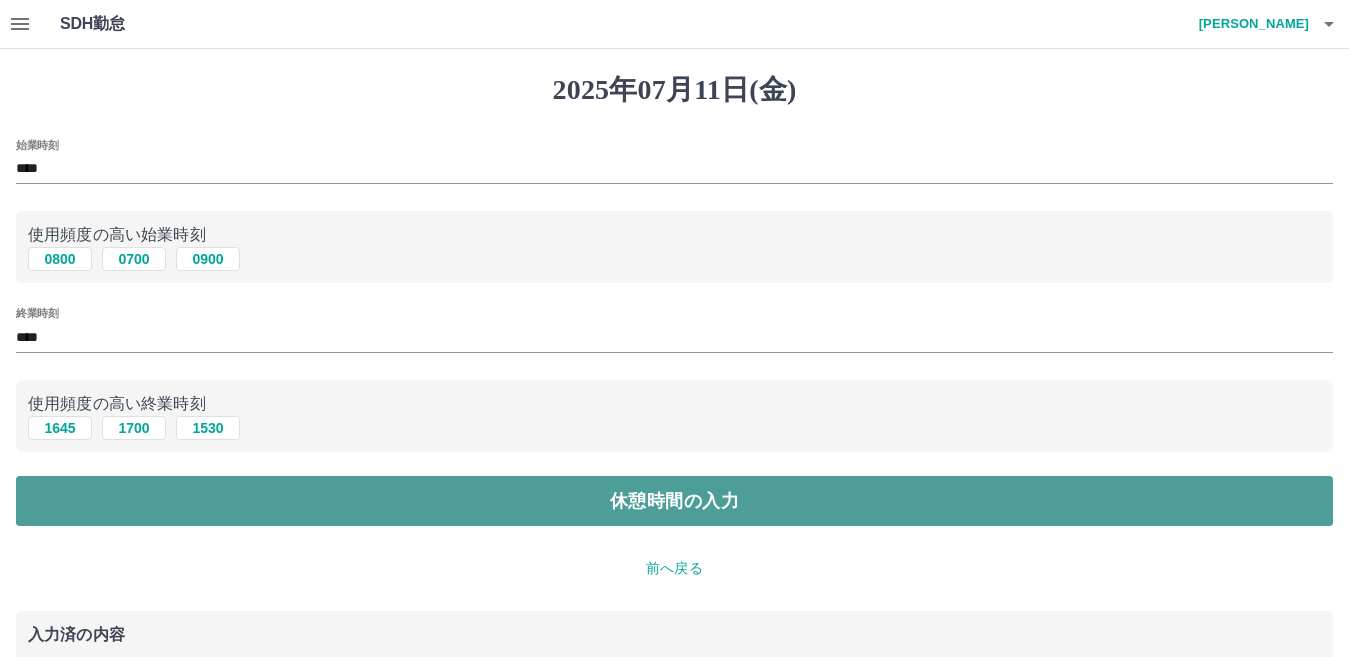 click on "休憩時間の入力" at bounding box center [674, 501] 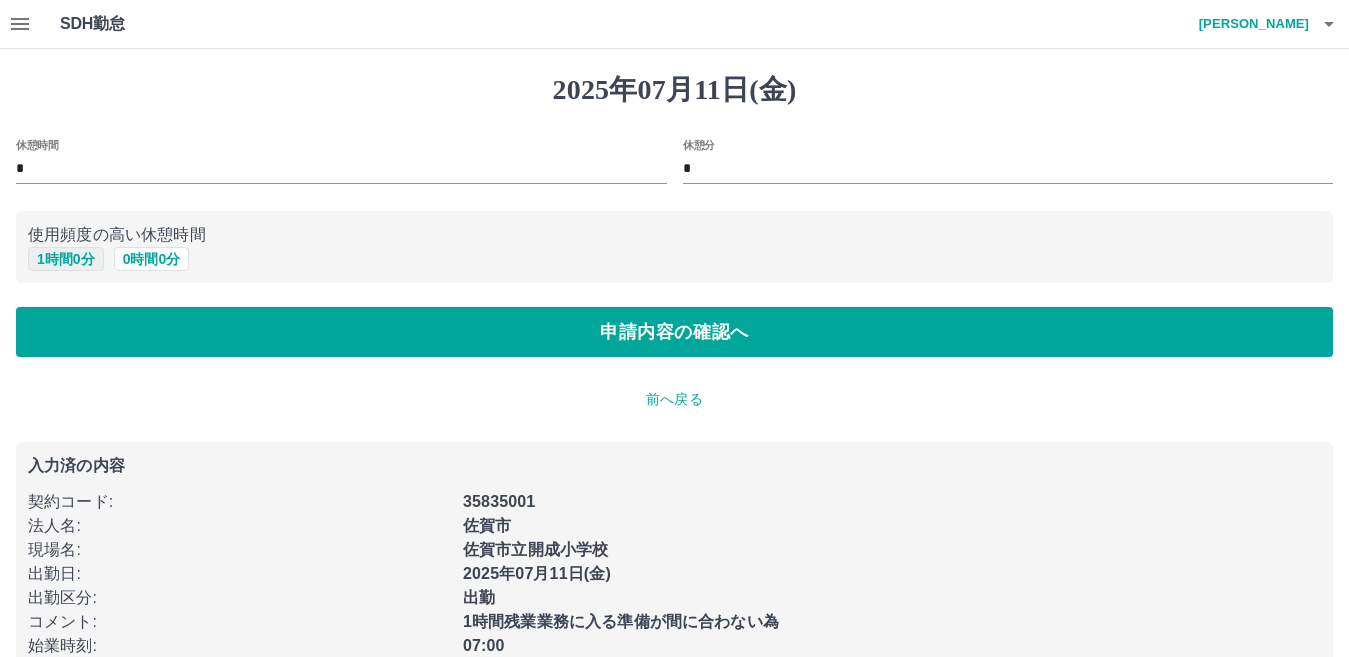 click on "1 時間 0 分" at bounding box center [66, 259] 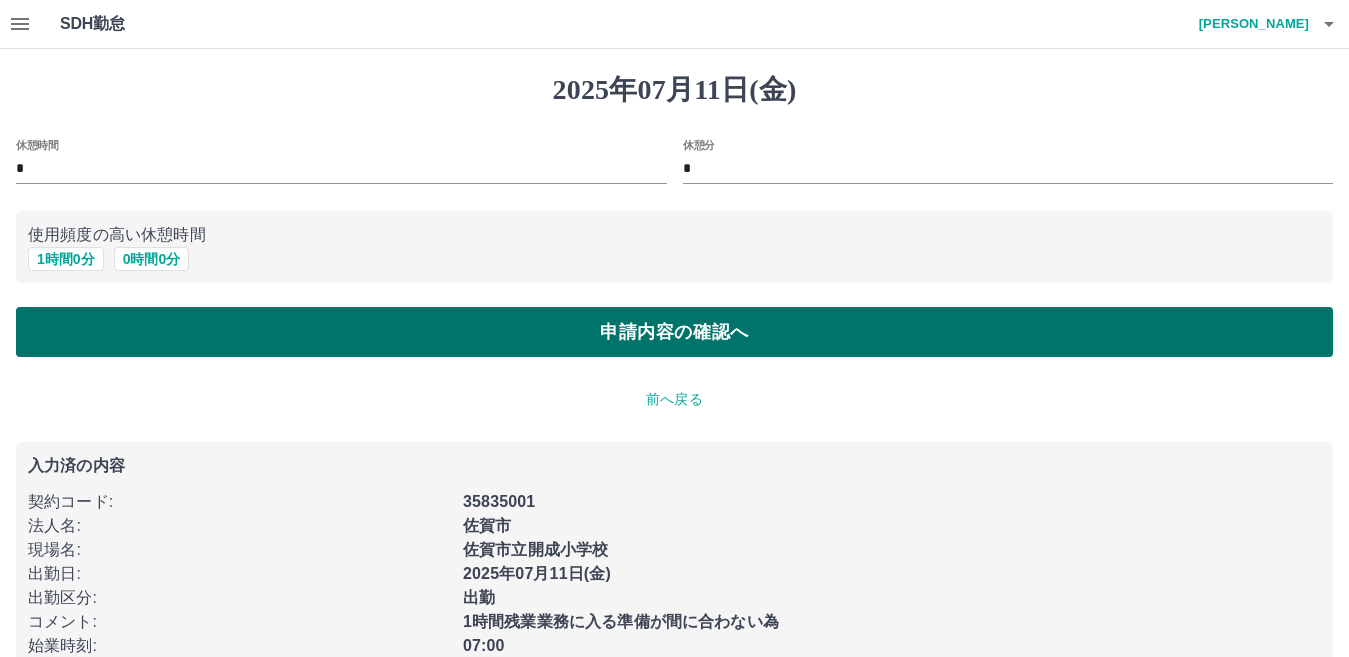 click on "申請内容の確認へ" at bounding box center (674, 332) 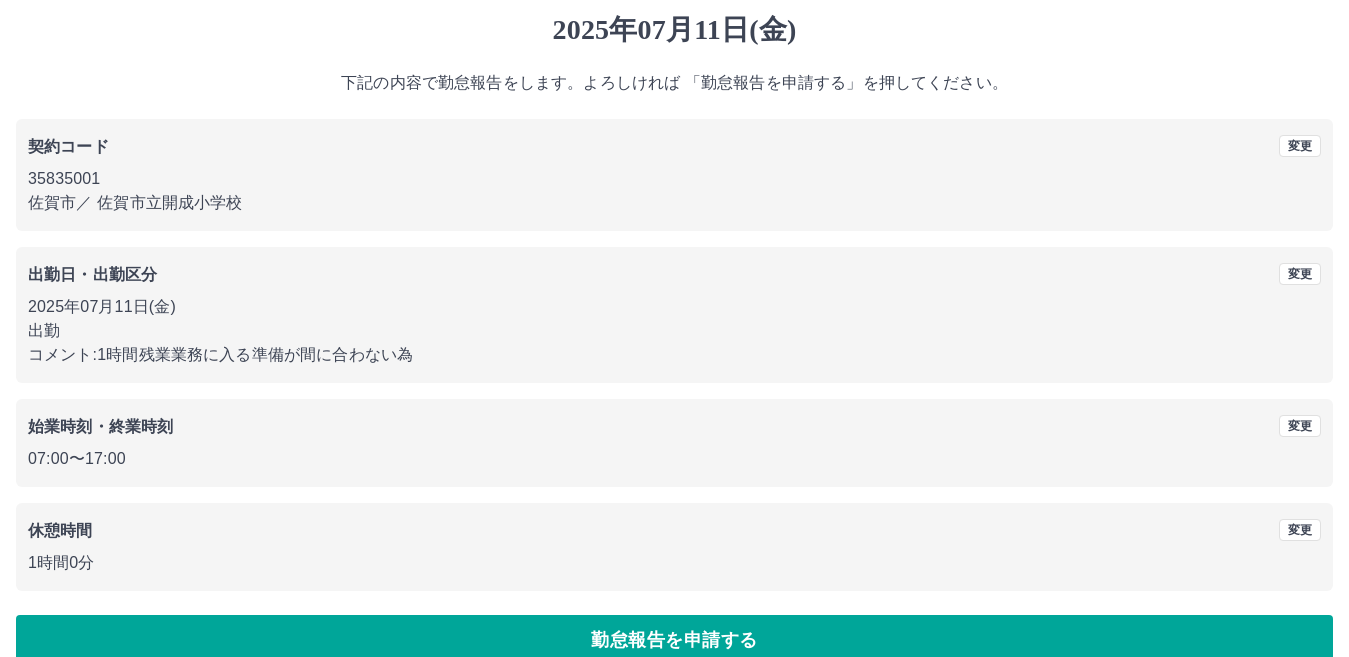 scroll, scrollTop: 92, scrollLeft: 0, axis: vertical 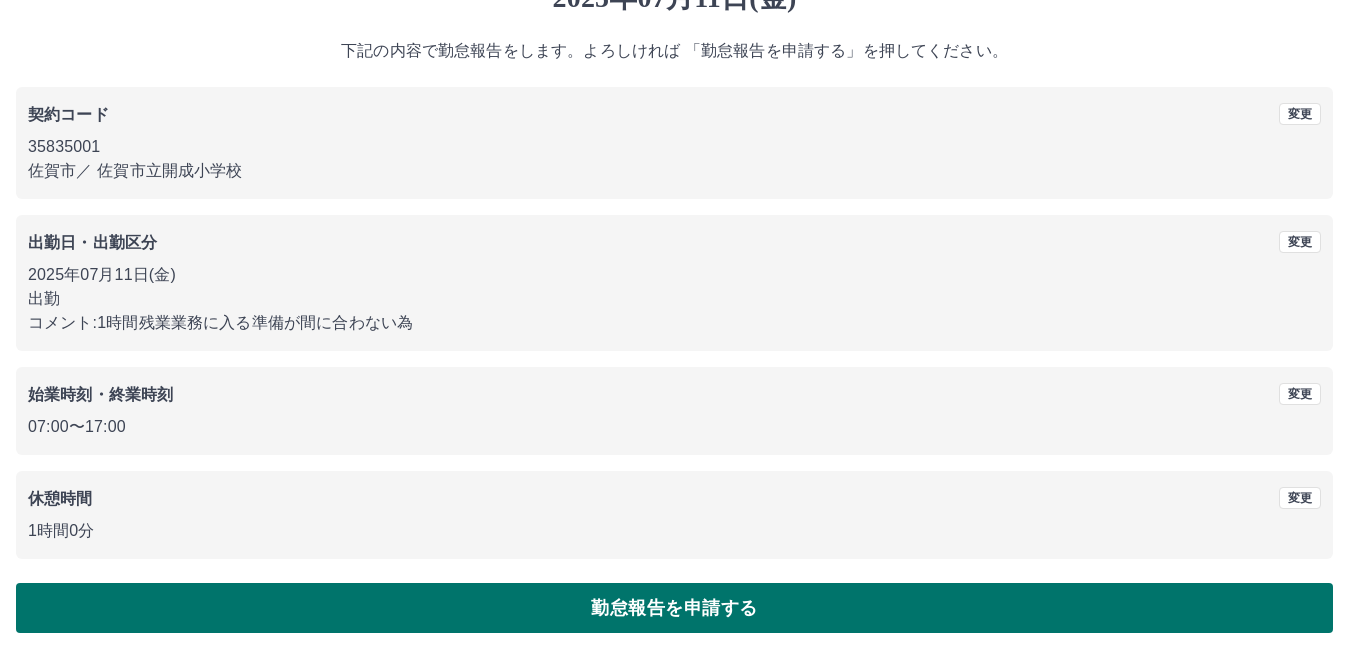 click on "勤怠報告を申請する" at bounding box center (674, 608) 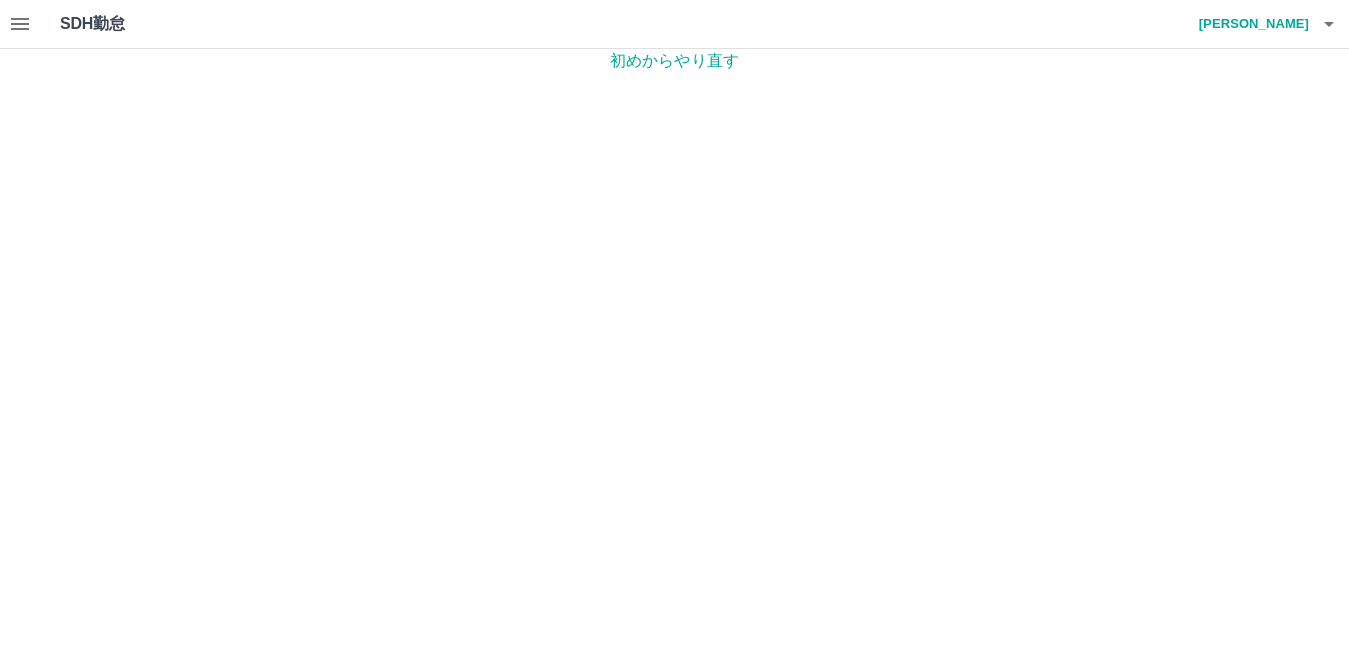 scroll, scrollTop: 0, scrollLeft: 0, axis: both 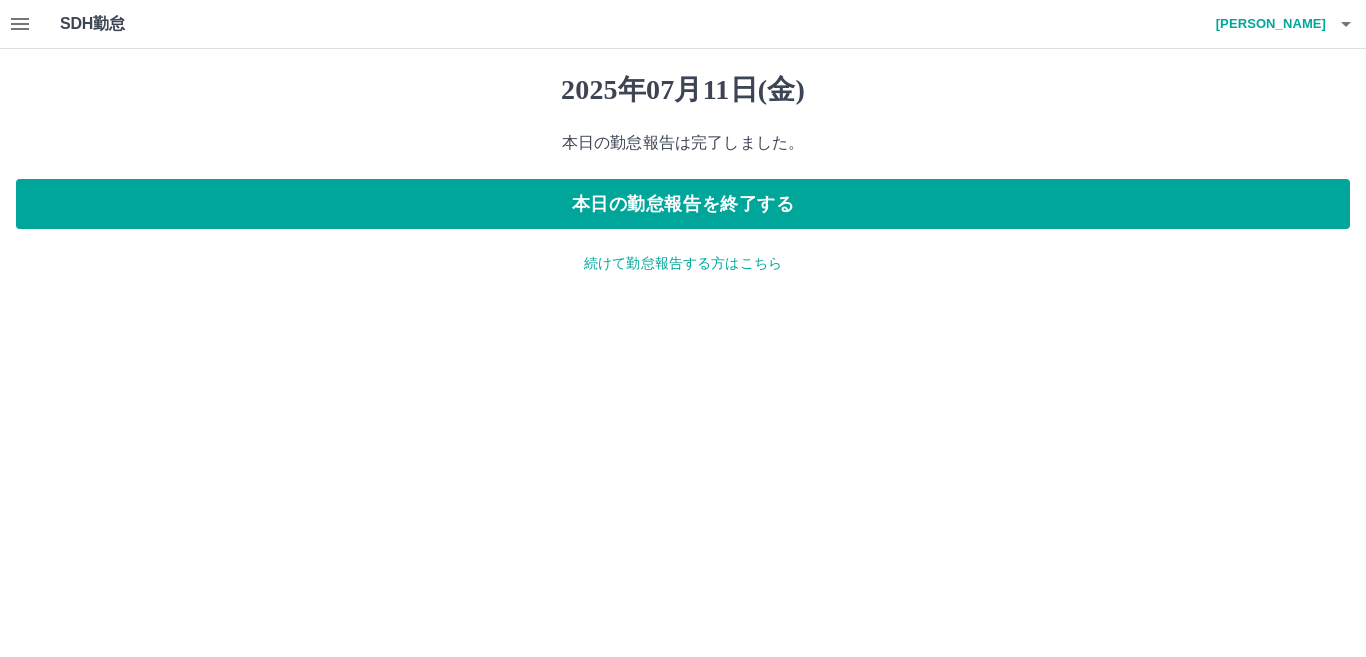 click on "続けて勤怠報告する方はこちら" at bounding box center (683, 263) 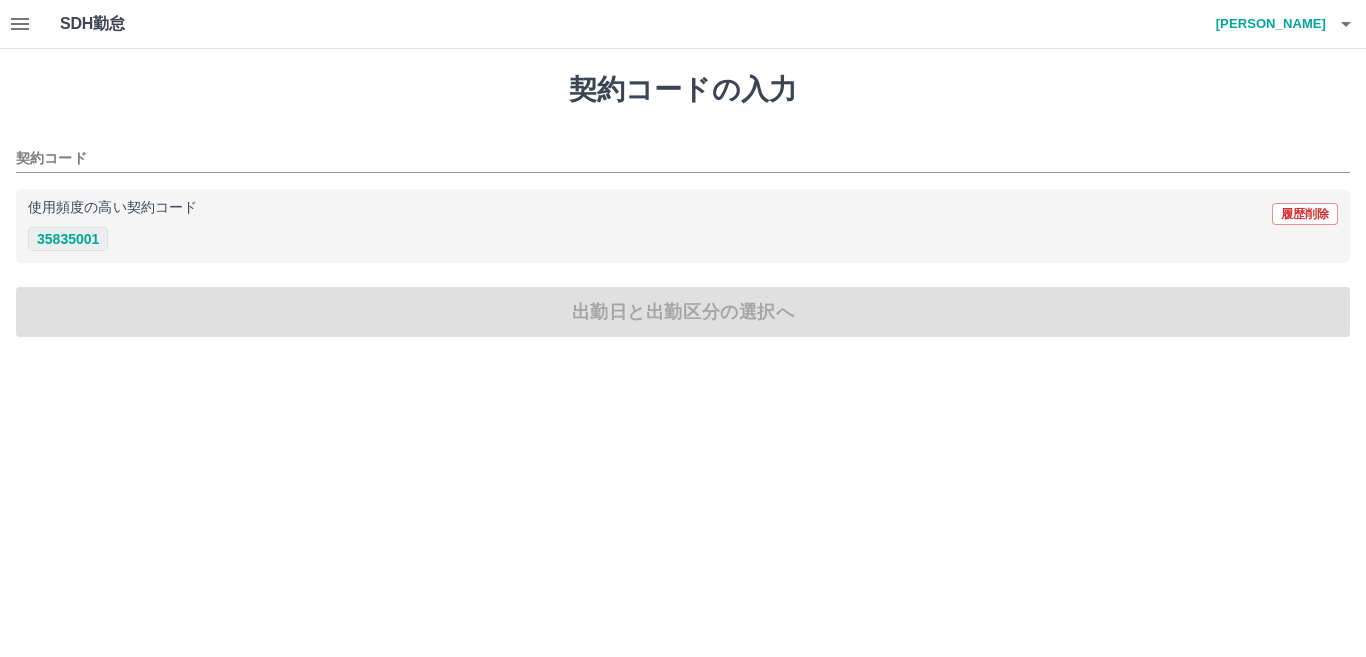 click on "35835001" at bounding box center (68, 239) 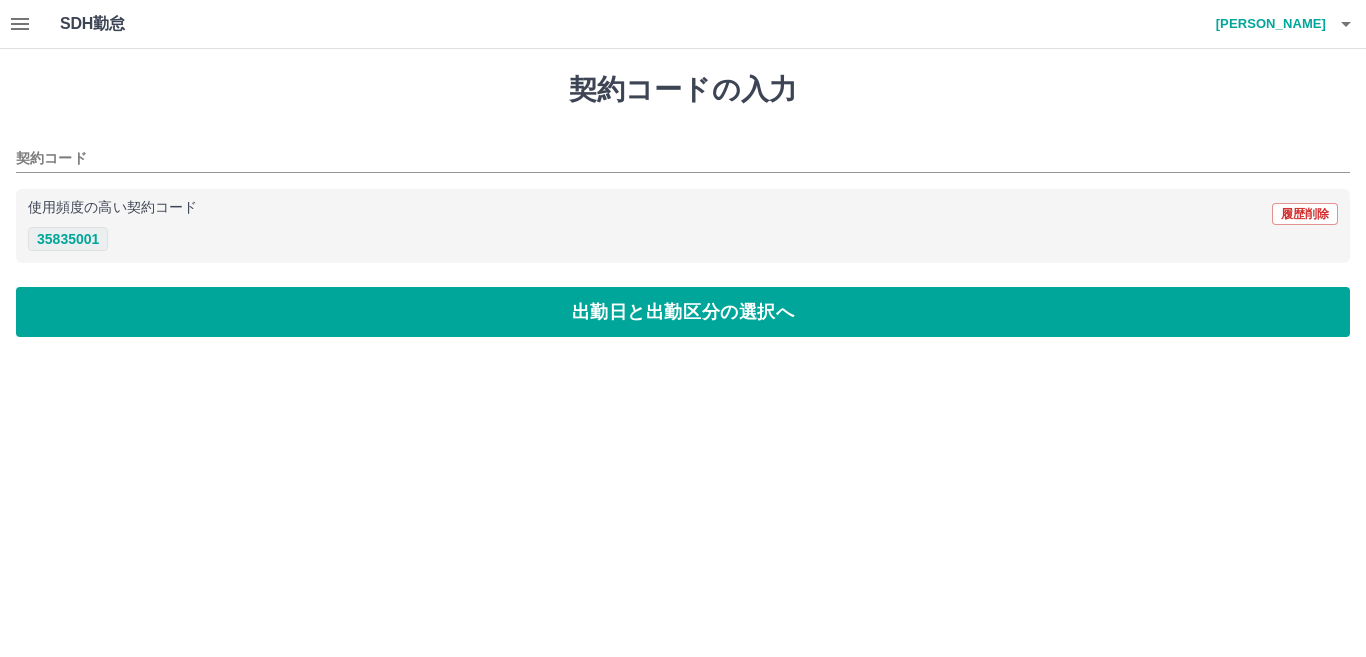 type on "********" 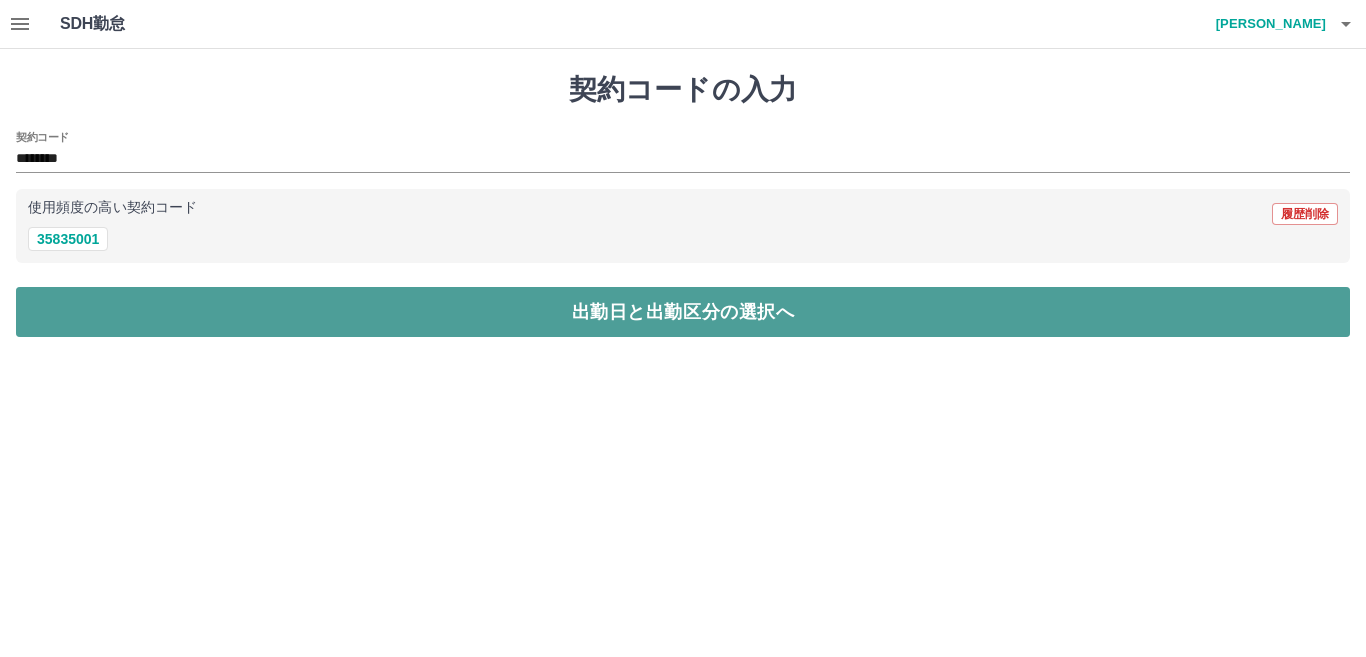 click on "出勤日と出勤区分の選択へ" at bounding box center (683, 312) 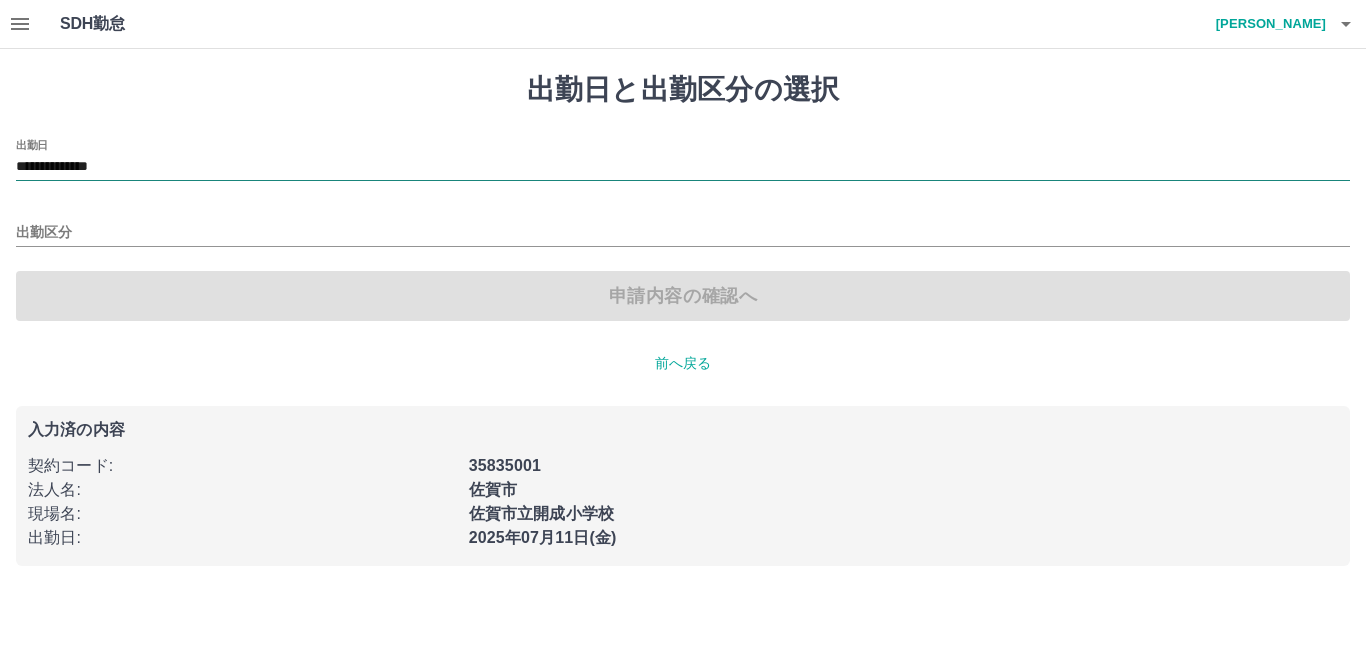 click on "**********" at bounding box center [683, 167] 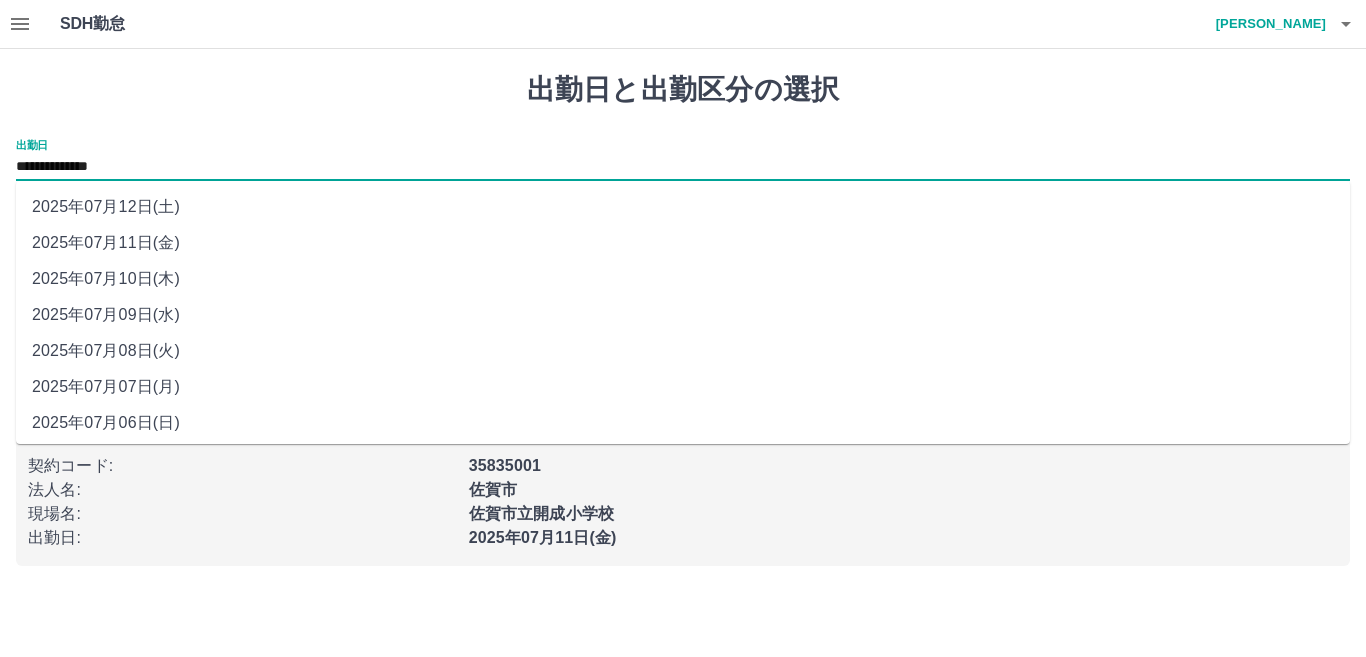 click on "2025年07月12日(土)" at bounding box center [683, 207] 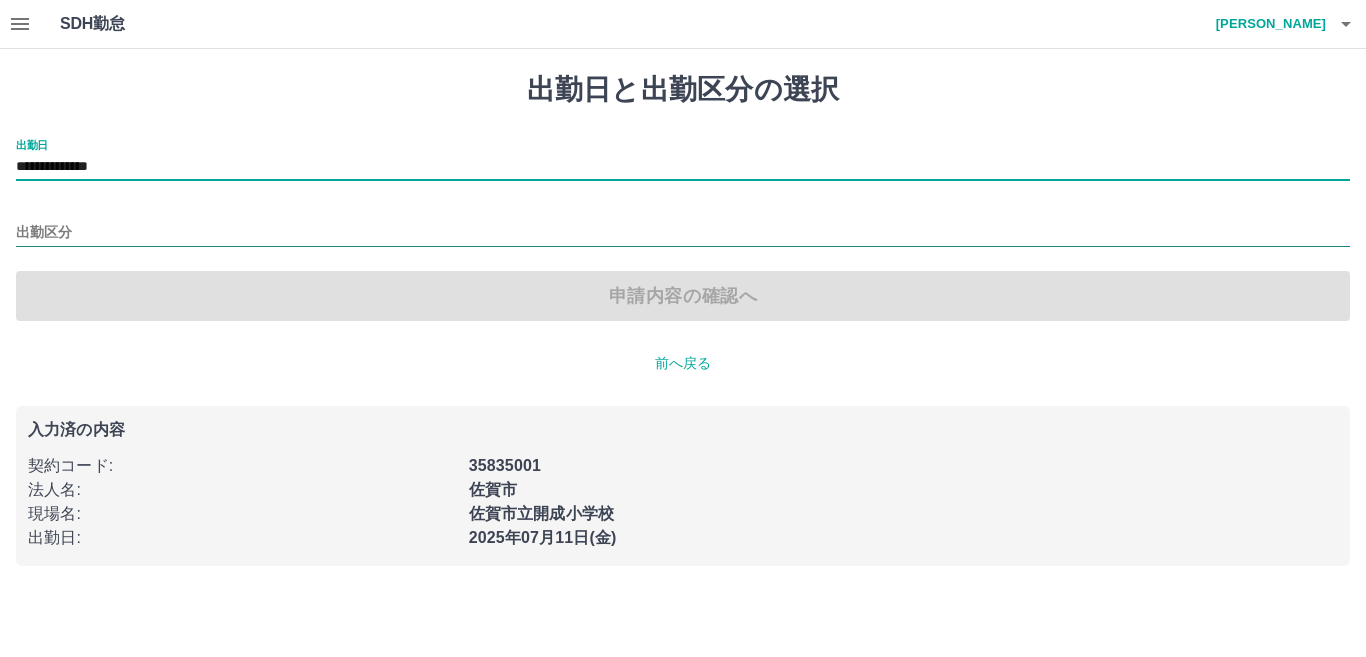 click on "出勤区分" at bounding box center [683, 233] 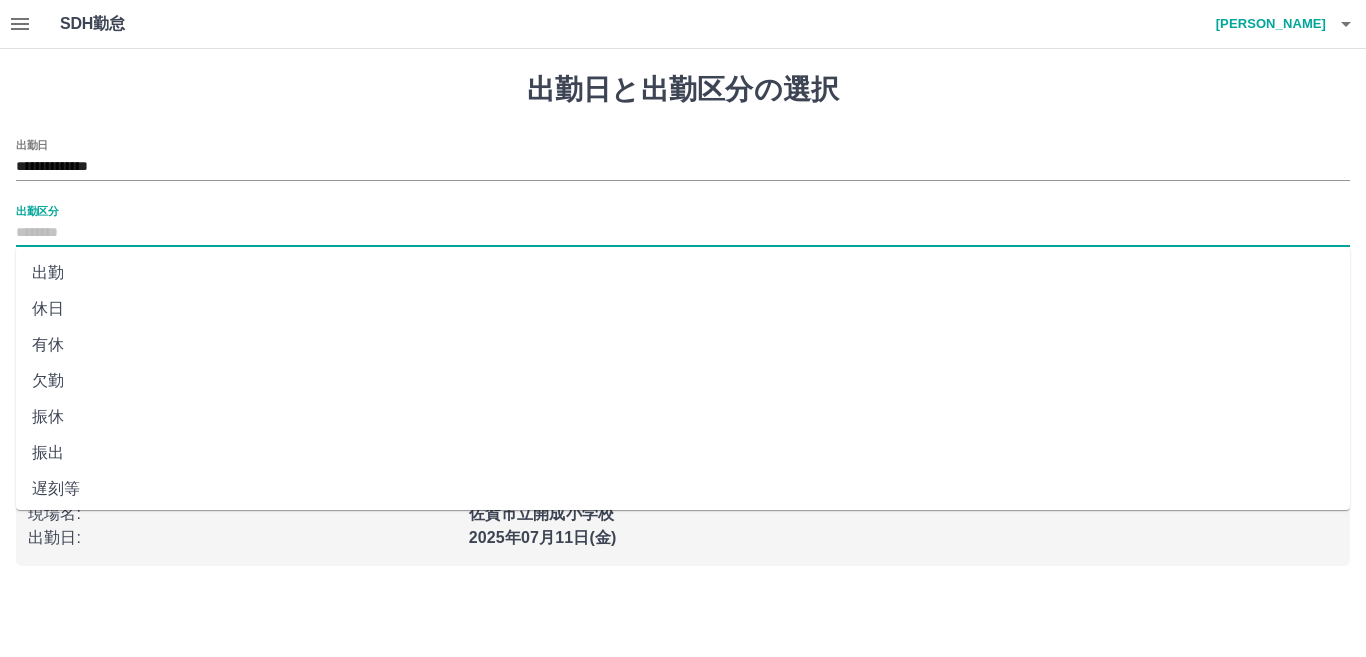 click on "休日" at bounding box center (683, 309) 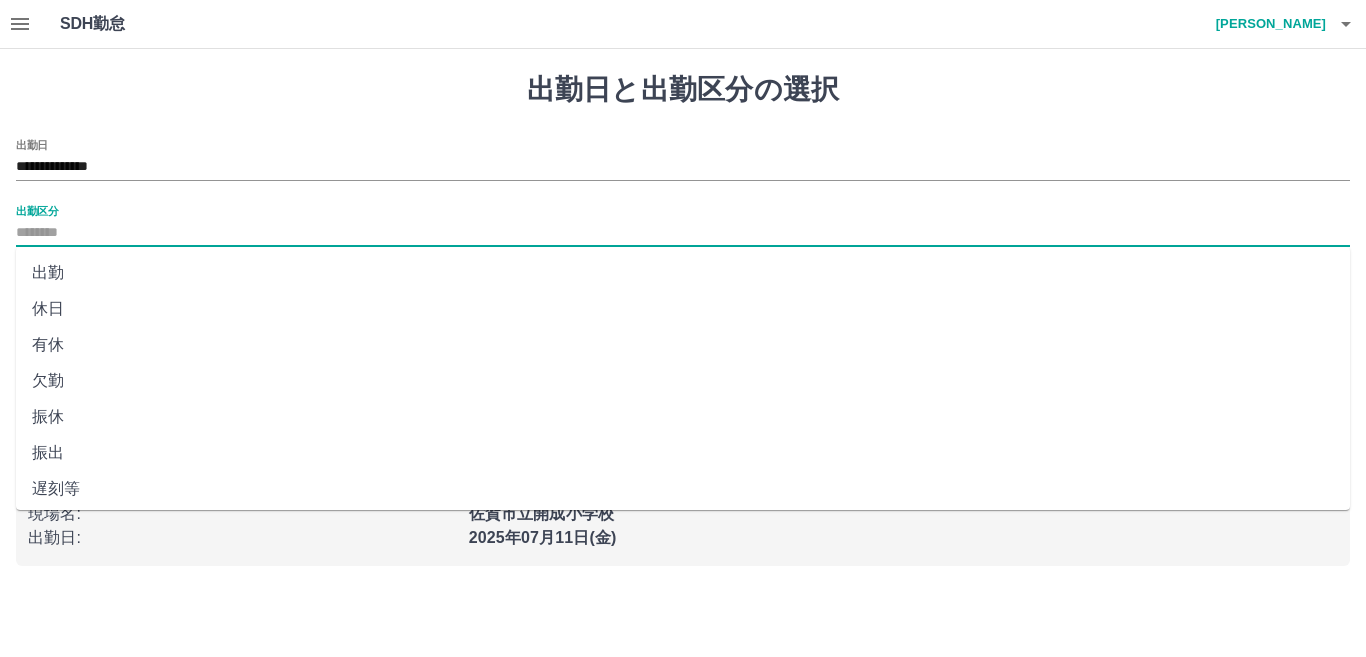 type on "**" 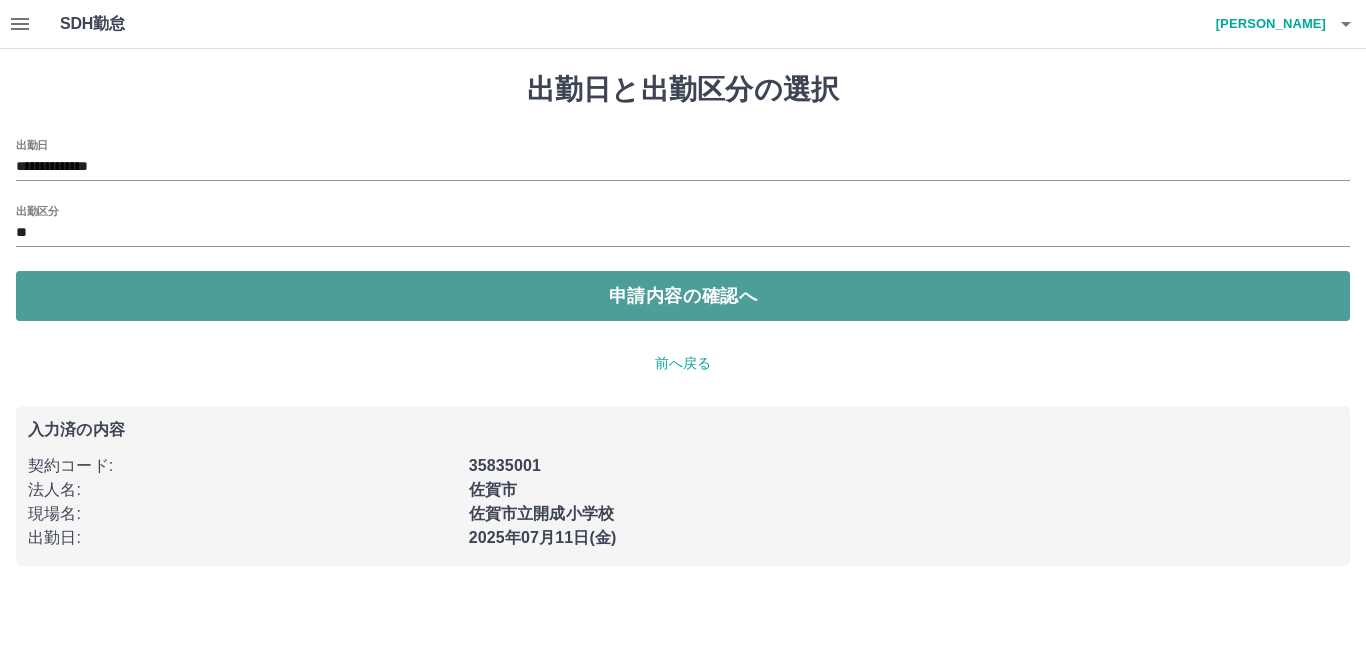 click on "申請内容の確認へ" at bounding box center [683, 296] 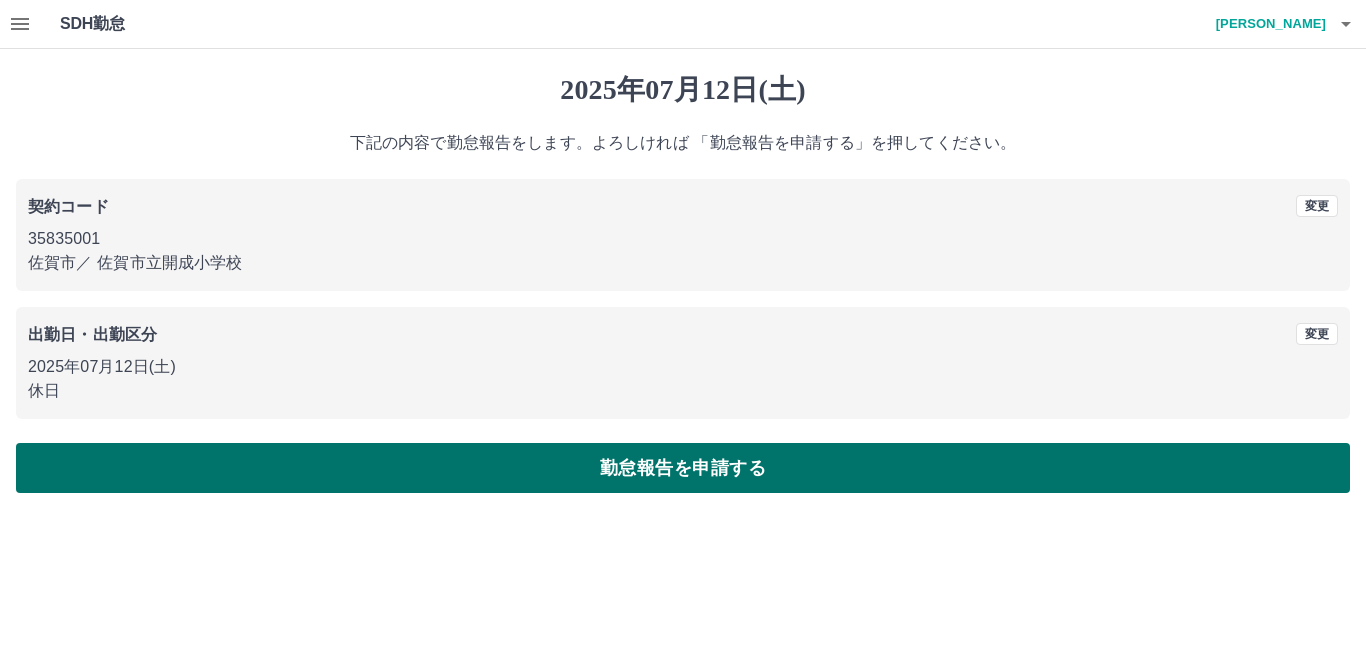 click on "勤怠報告を申請する" at bounding box center [683, 468] 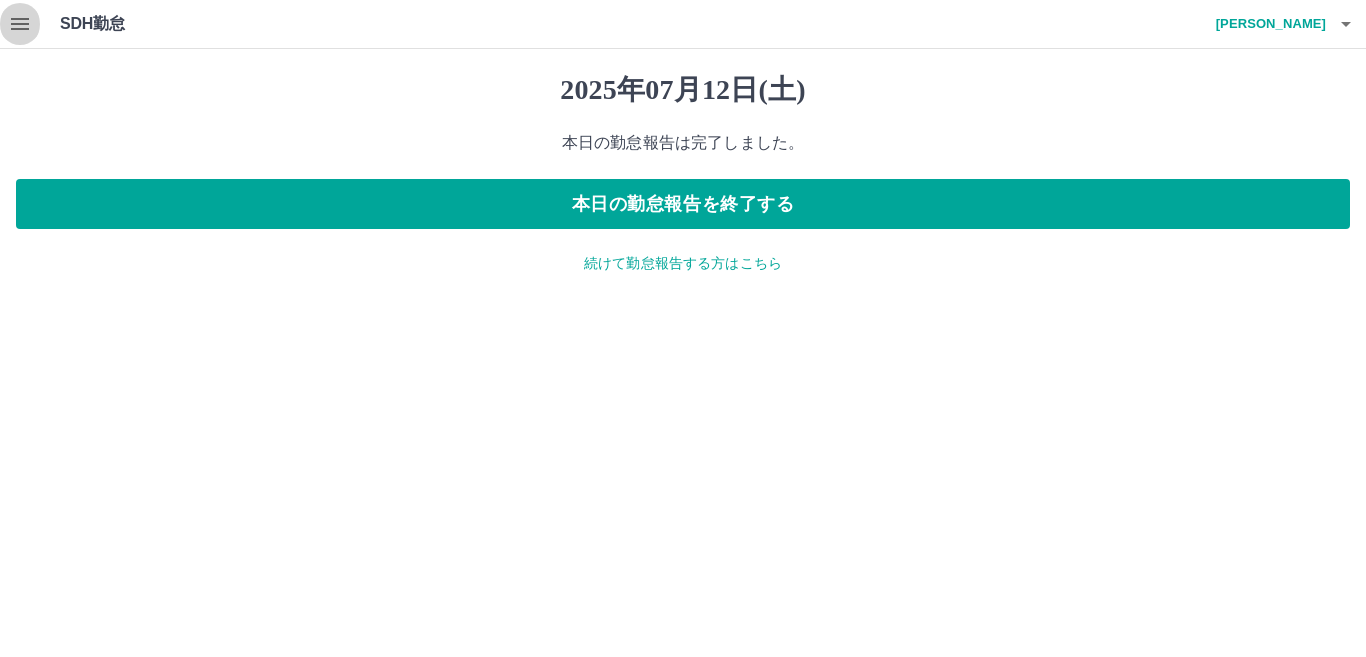 click 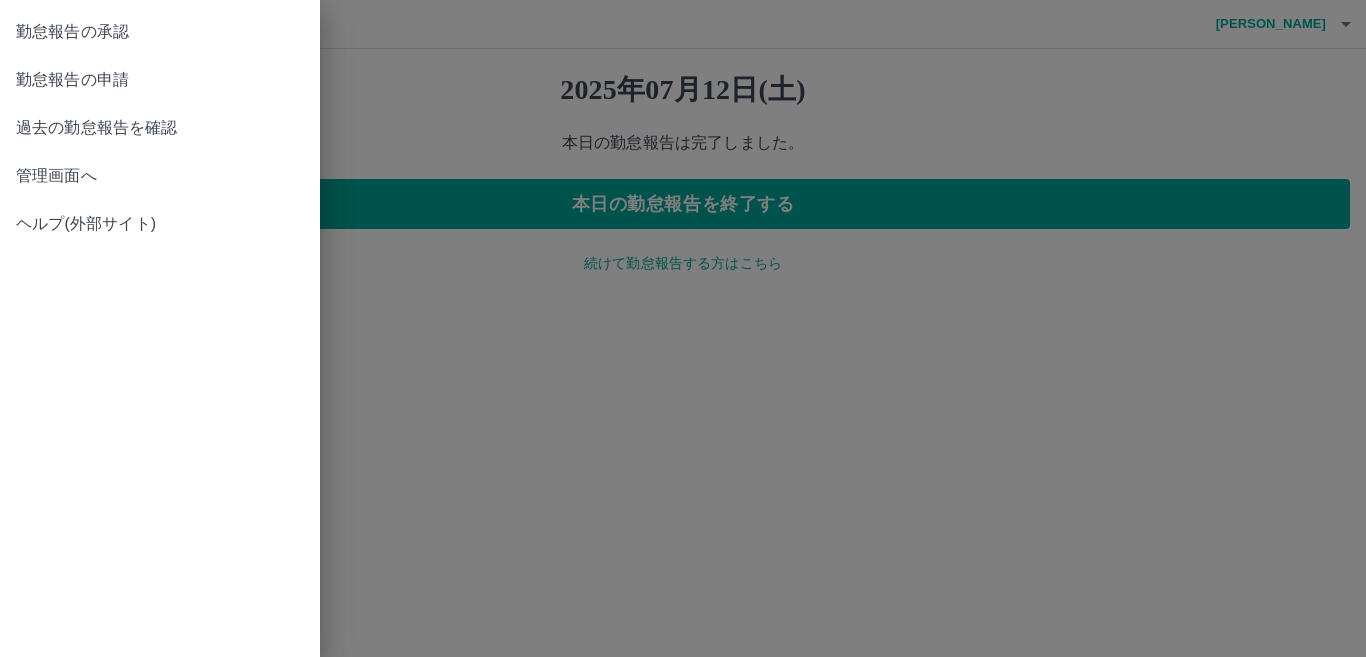 click on "勤怠報告の承認" at bounding box center (160, 32) 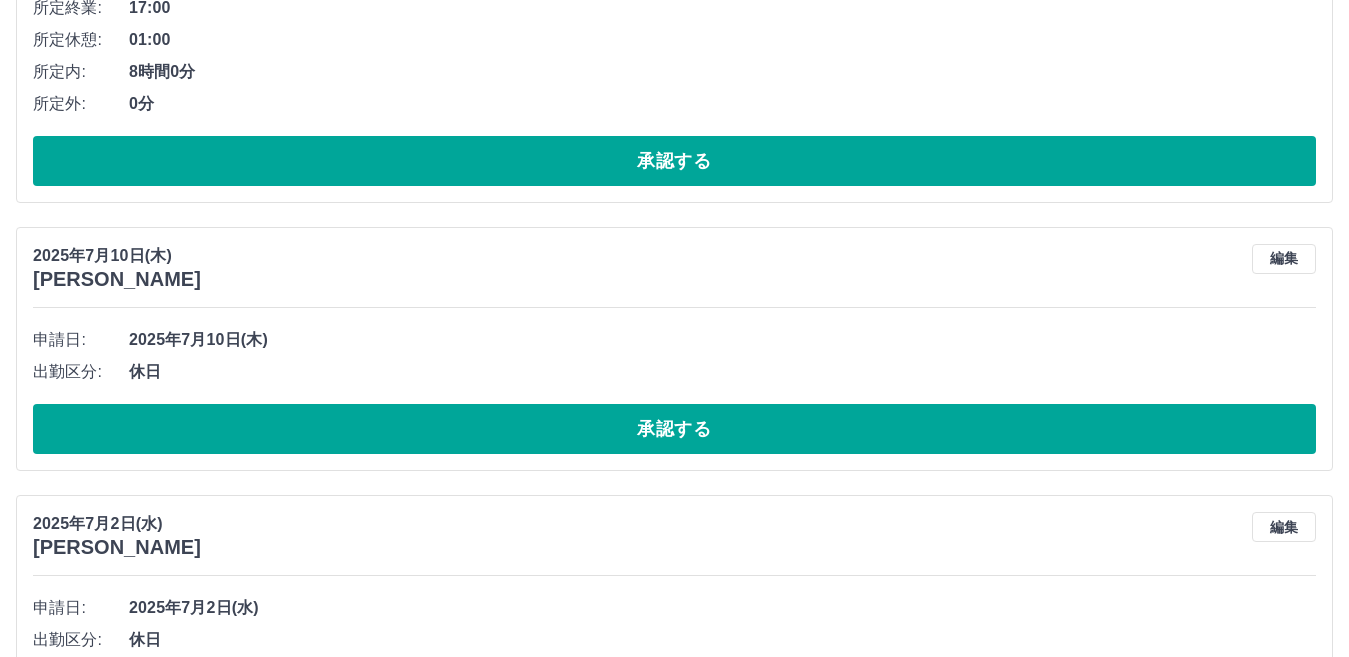 scroll, scrollTop: 5510, scrollLeft: 0, axis: vertical 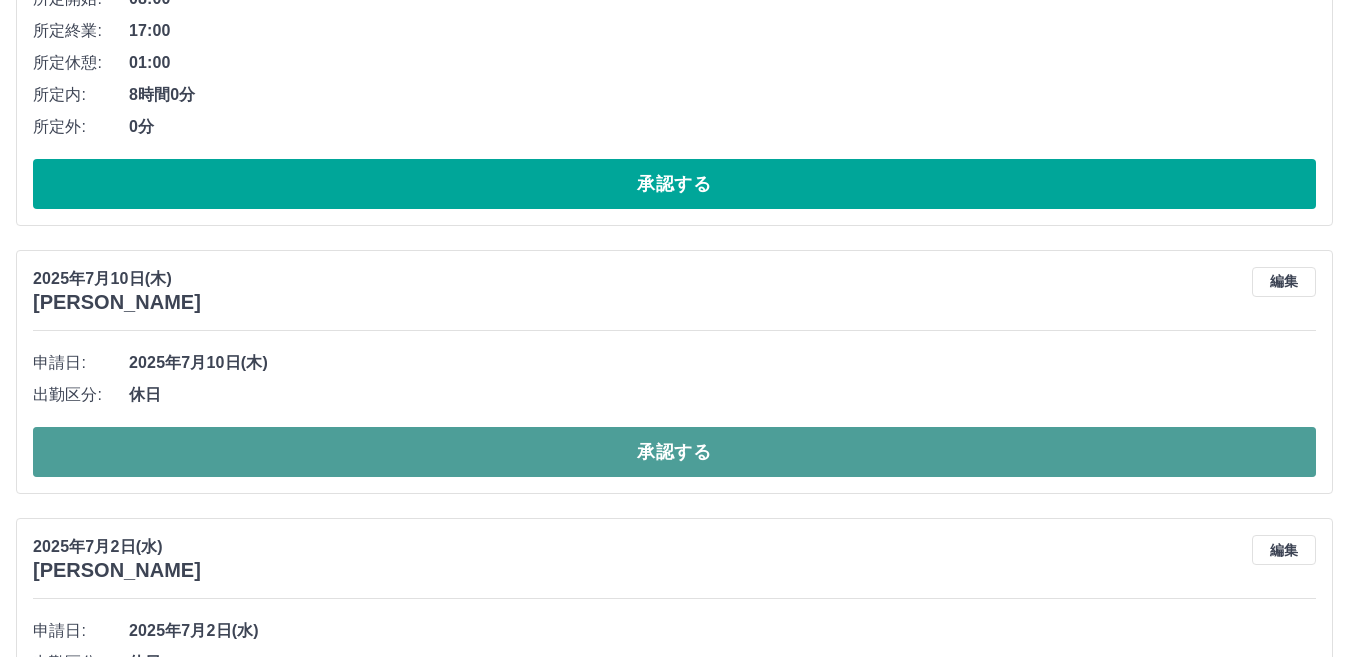 drag, startPoint x: 204, startPoint y: 458, endPoint x: 198, endPoint y: 473, distance: 16.155495 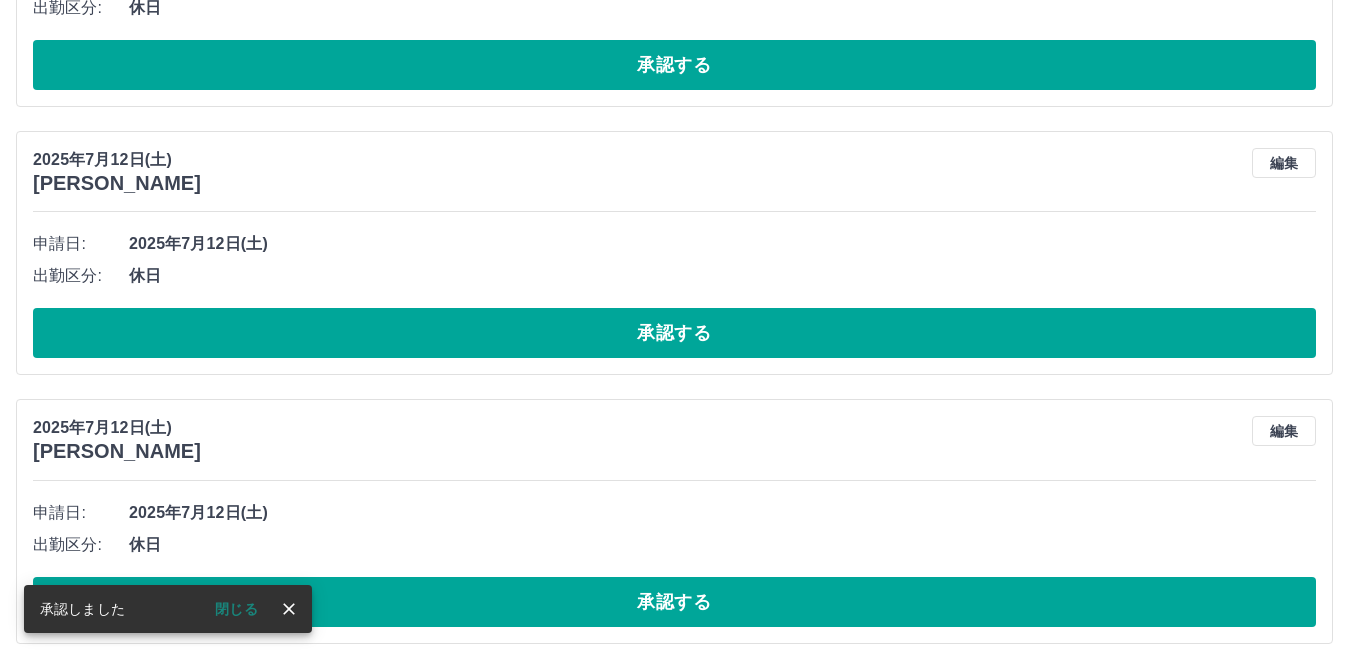 scroll, scrollTop: 0, scrollLeft: 0, axis: both 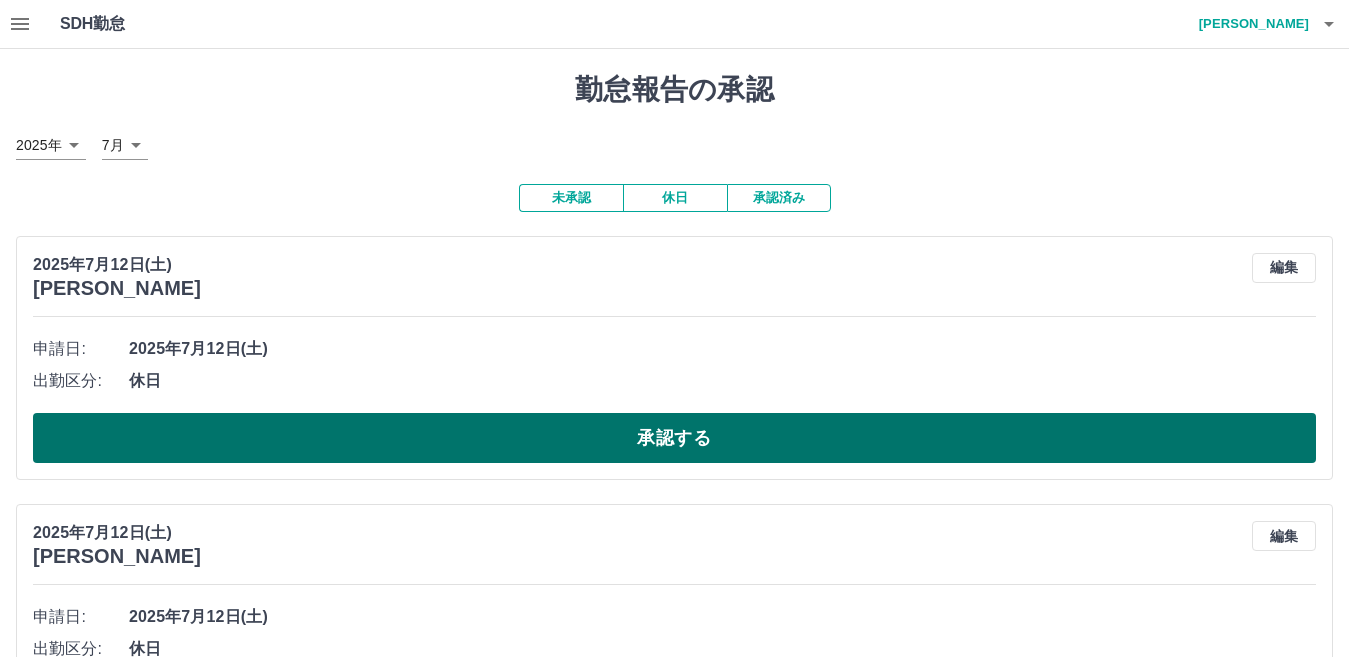 click on "承認する" at bounding box center (674, 438) 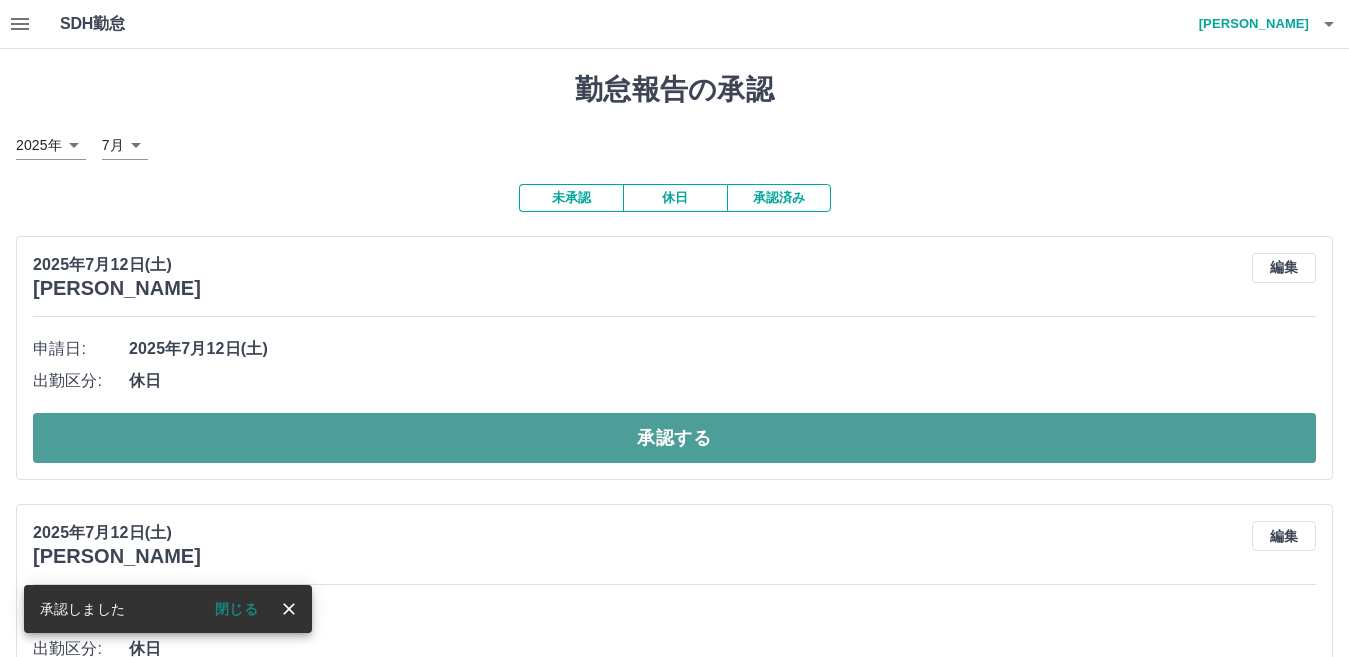 click on "承認する" at bounding box center (674, 438) 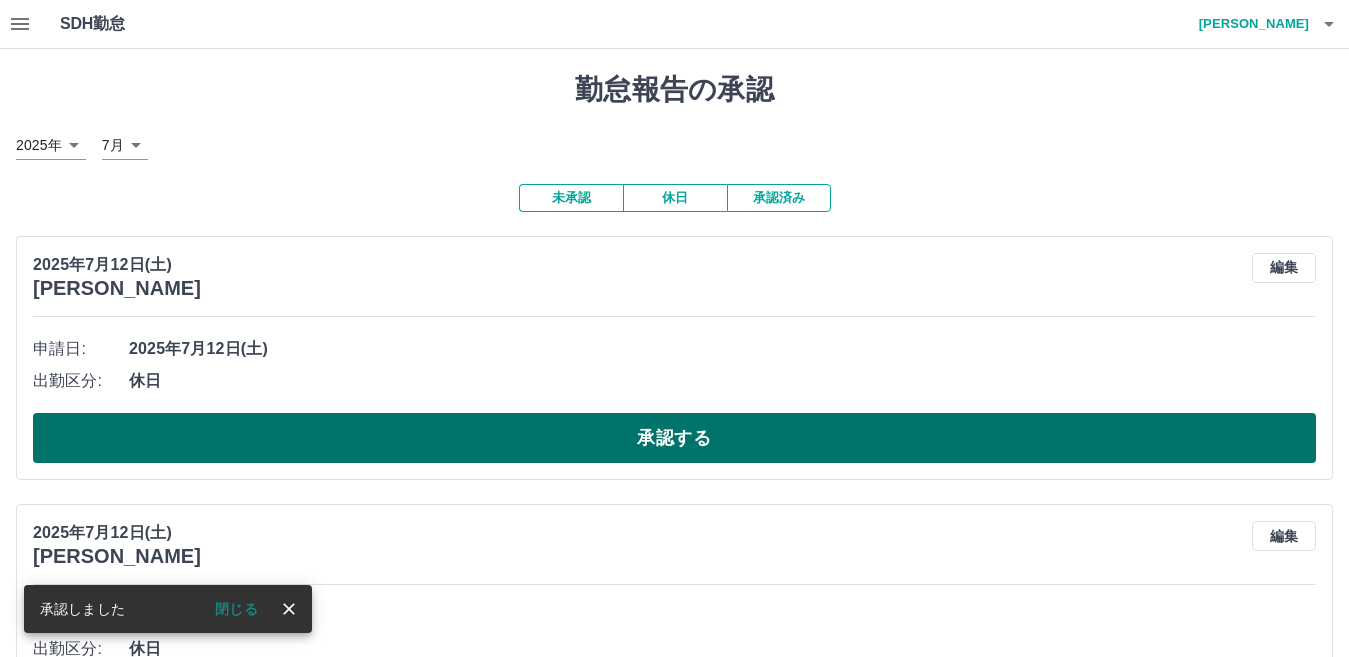 click on "承認する" at bounding box center (674, 438) 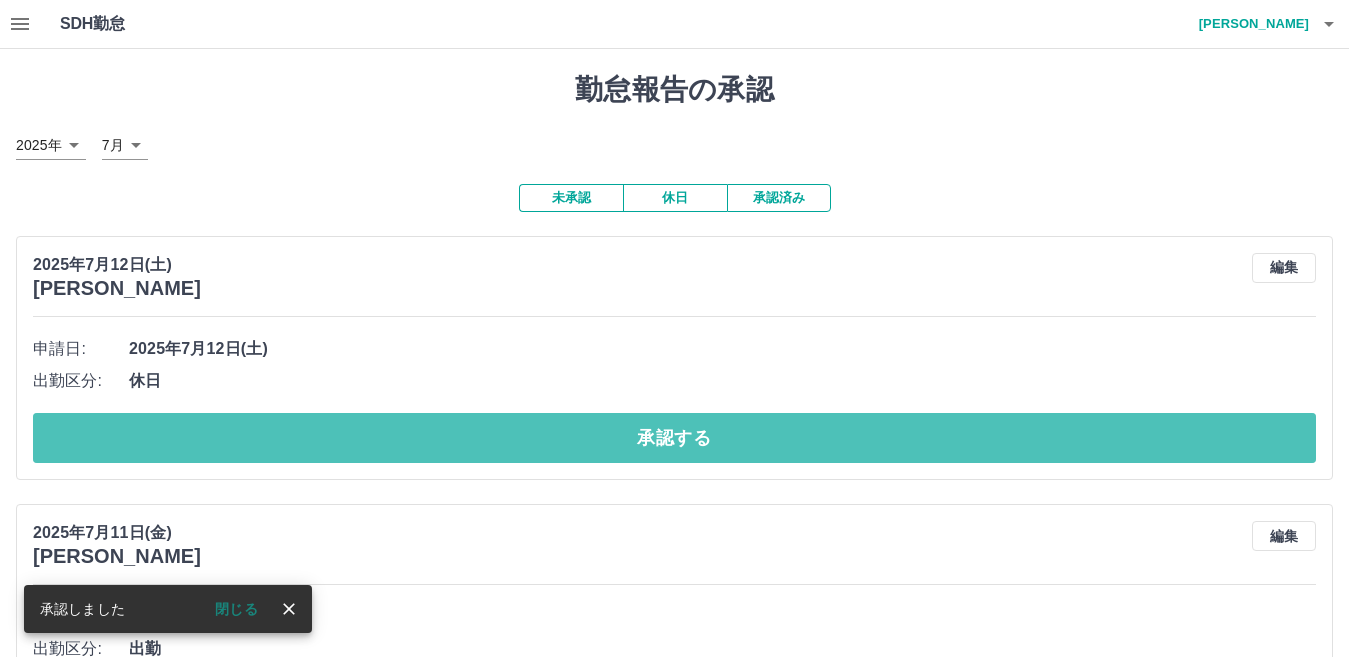 drag, startPoint x: 190, startPoint y: 449, endPoint x: 200, endPoint y: 479, distance: 31.622776 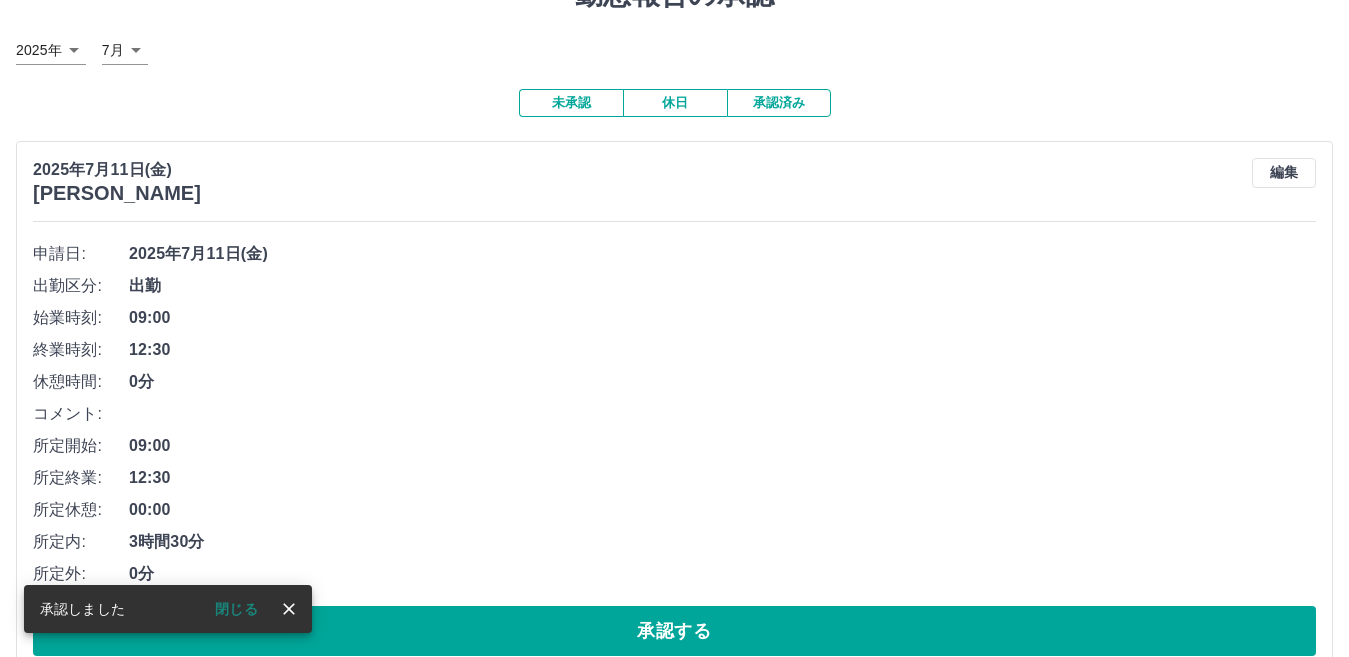 scroll, scrollTop: 200, scrollLeft: 0, axis: vertical 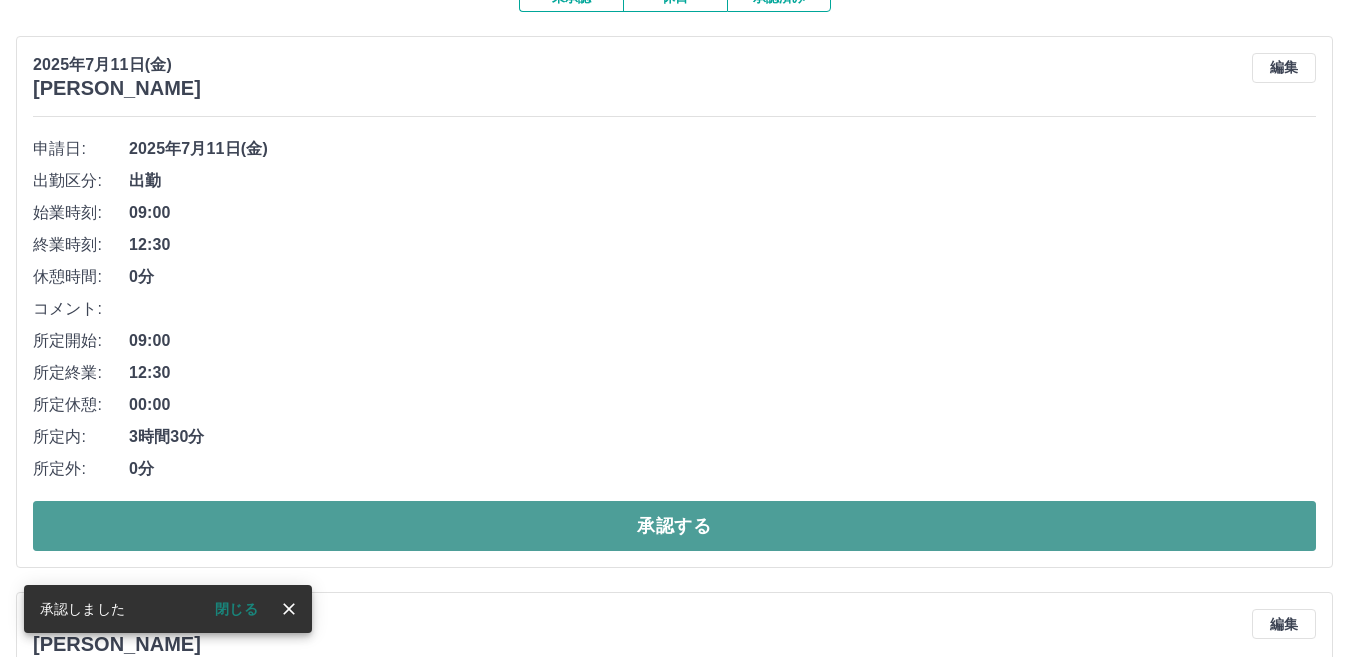 click on "承認する" at bounding box center (674, 526) 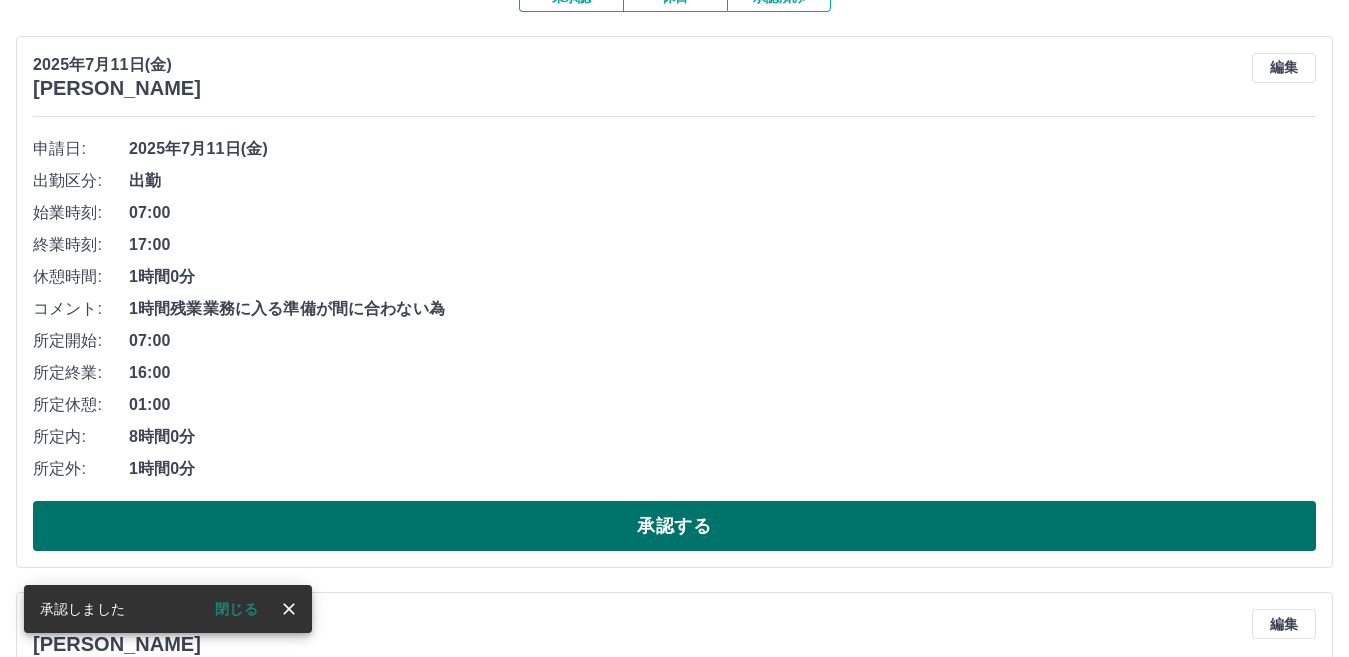 click on "承認する" at bounding box center (674, 526) 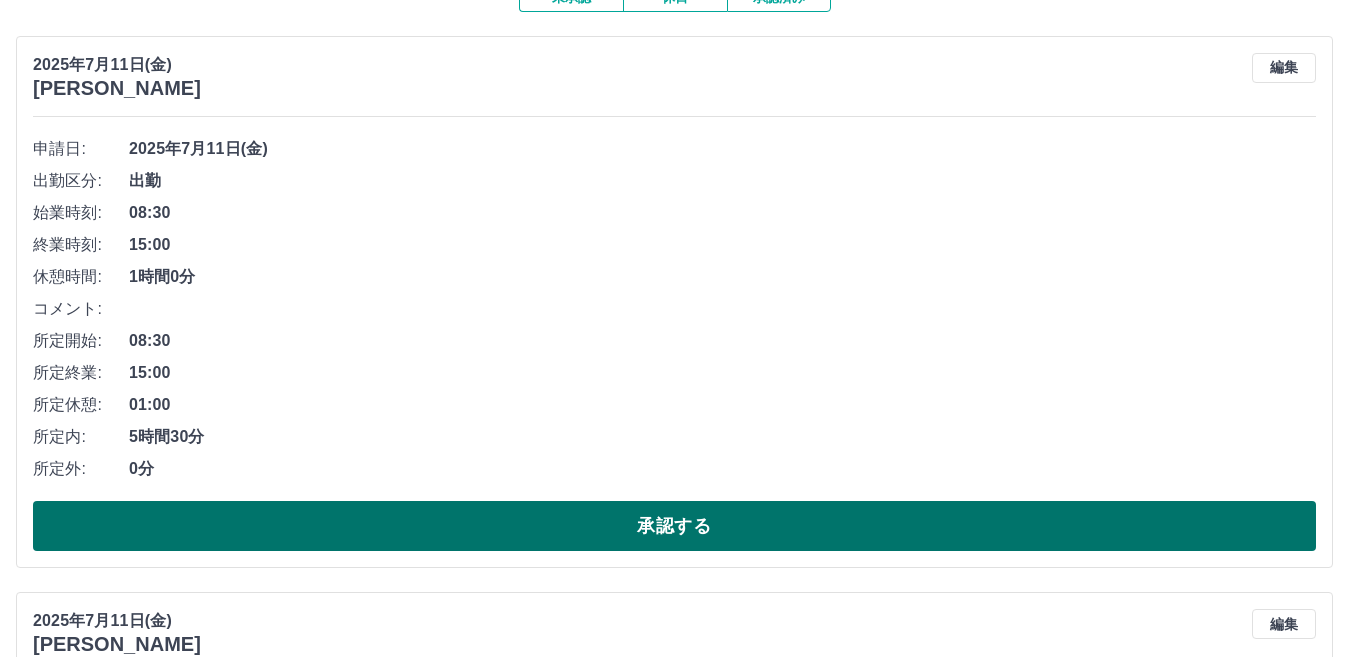 click on "承認する" at bounding box center [674, 526] 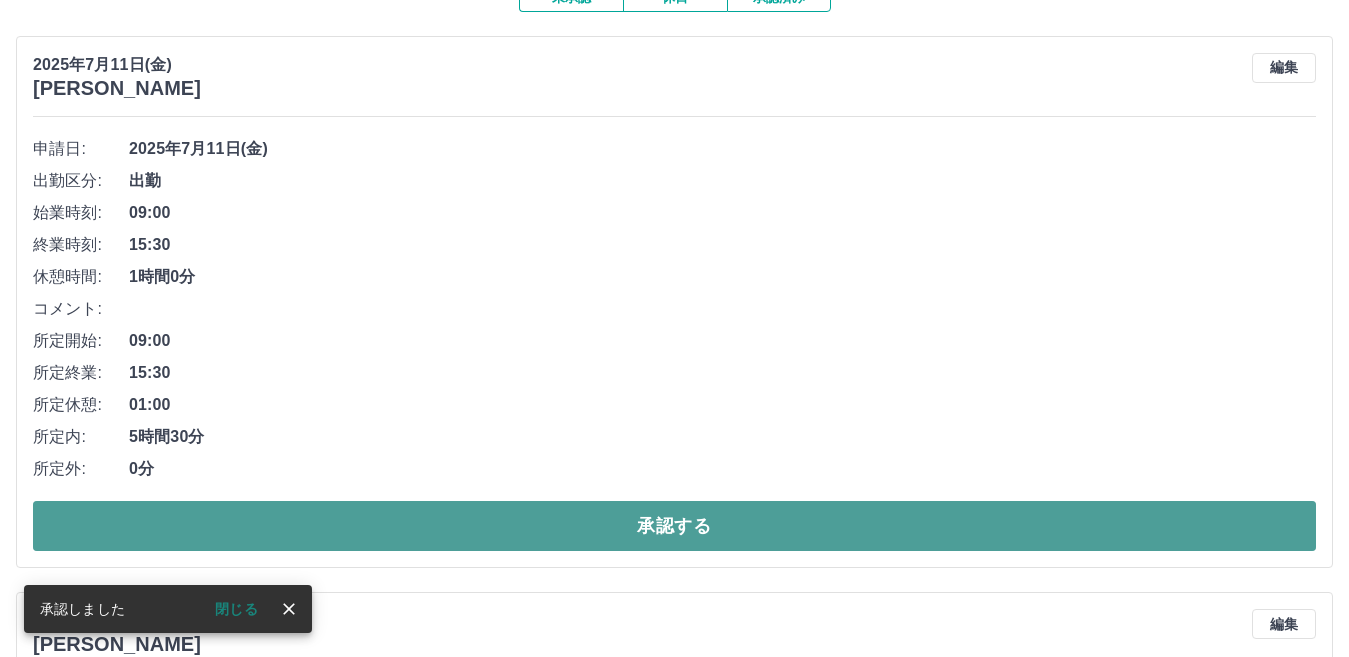click on "承認する" at bounding box center (674, 526) 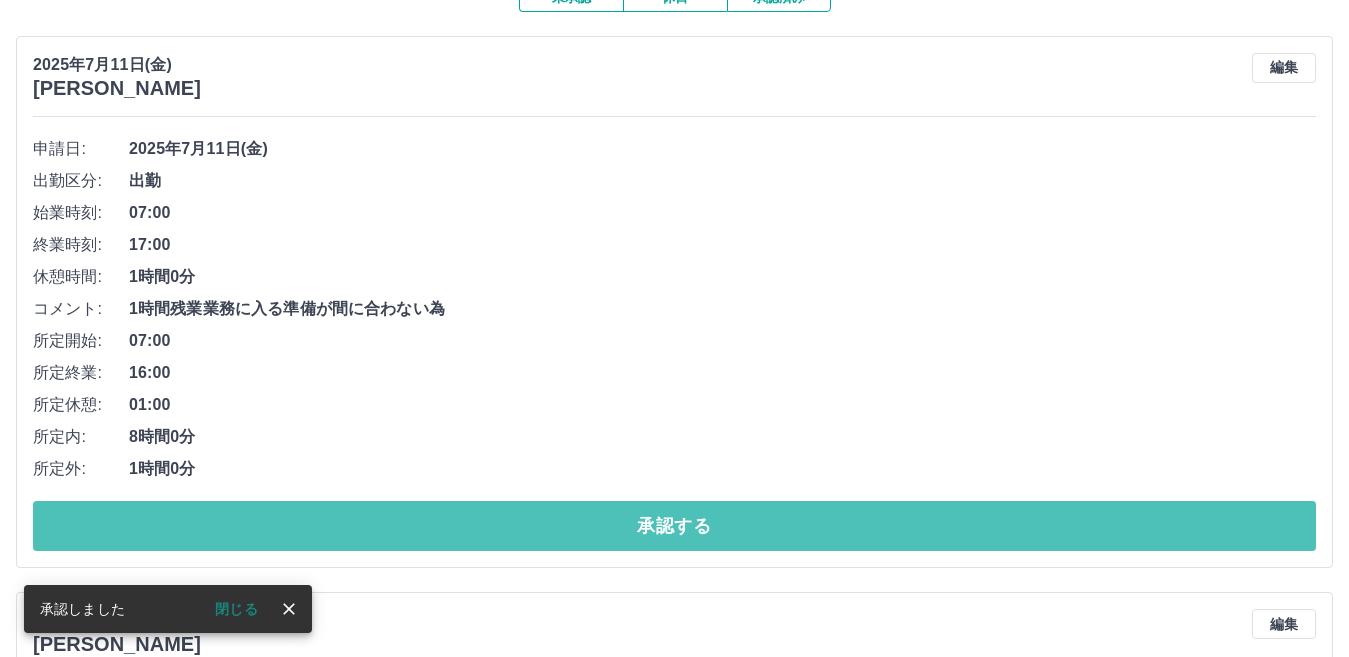 click on "承認する" at bounding box center [674, 526] 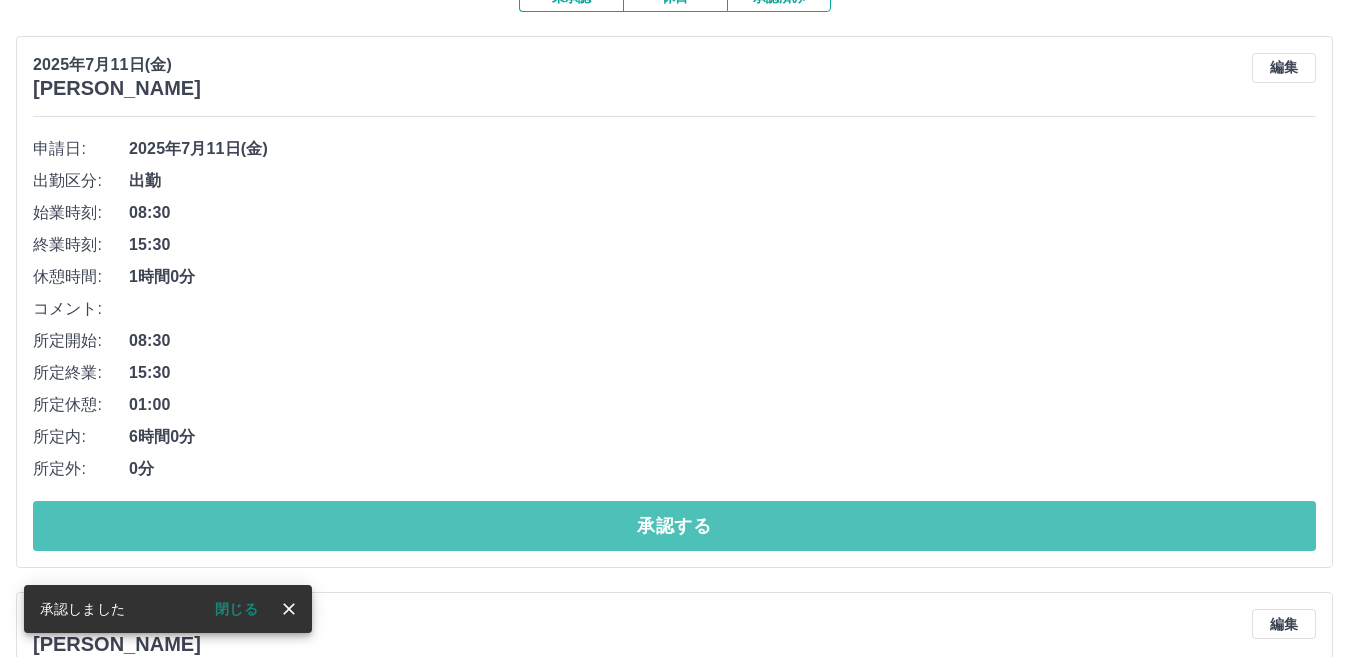 click on "承認する" at bounding box center [674, 526] 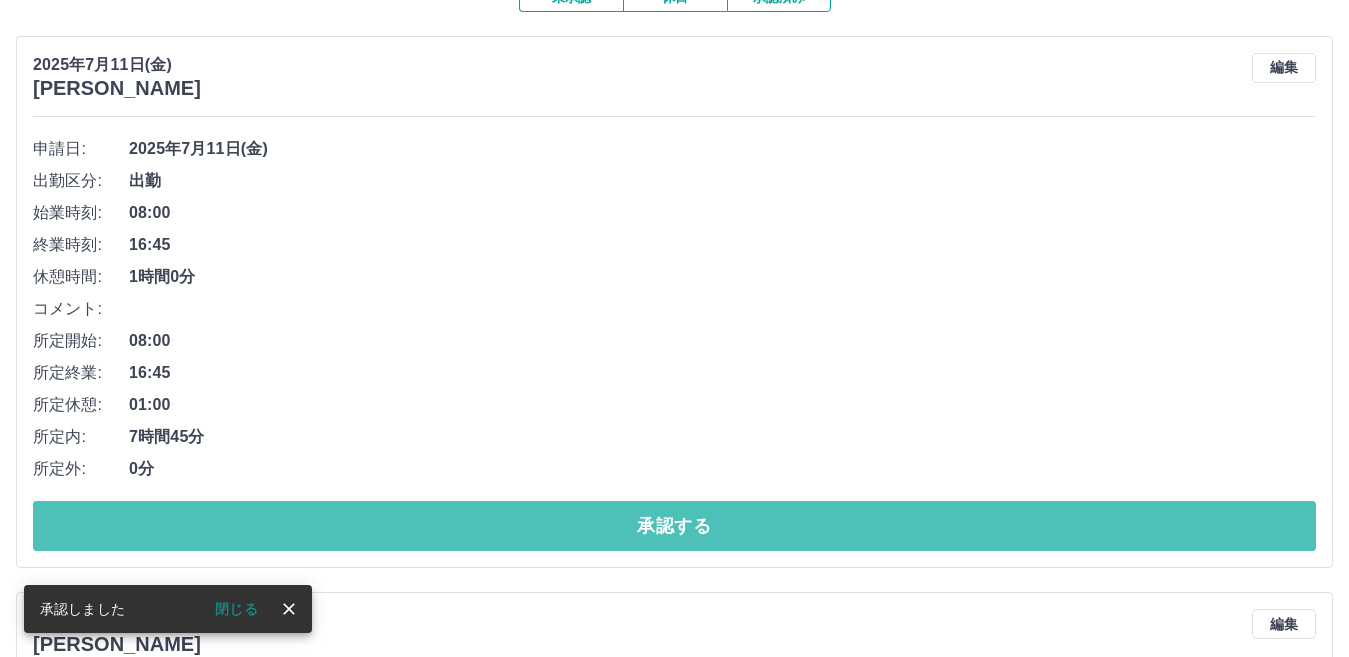 click on "承認する" at bounding box center [674, 526] 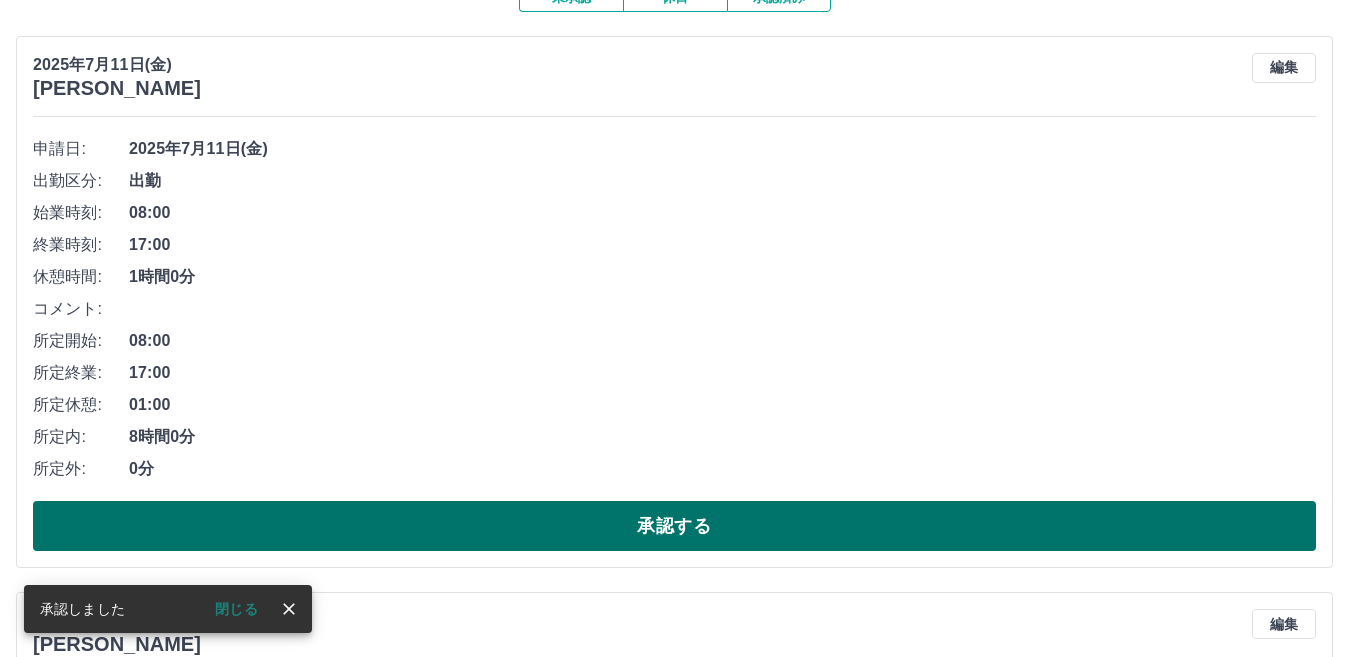 click on "承認する" at bounding box center [674, 526] 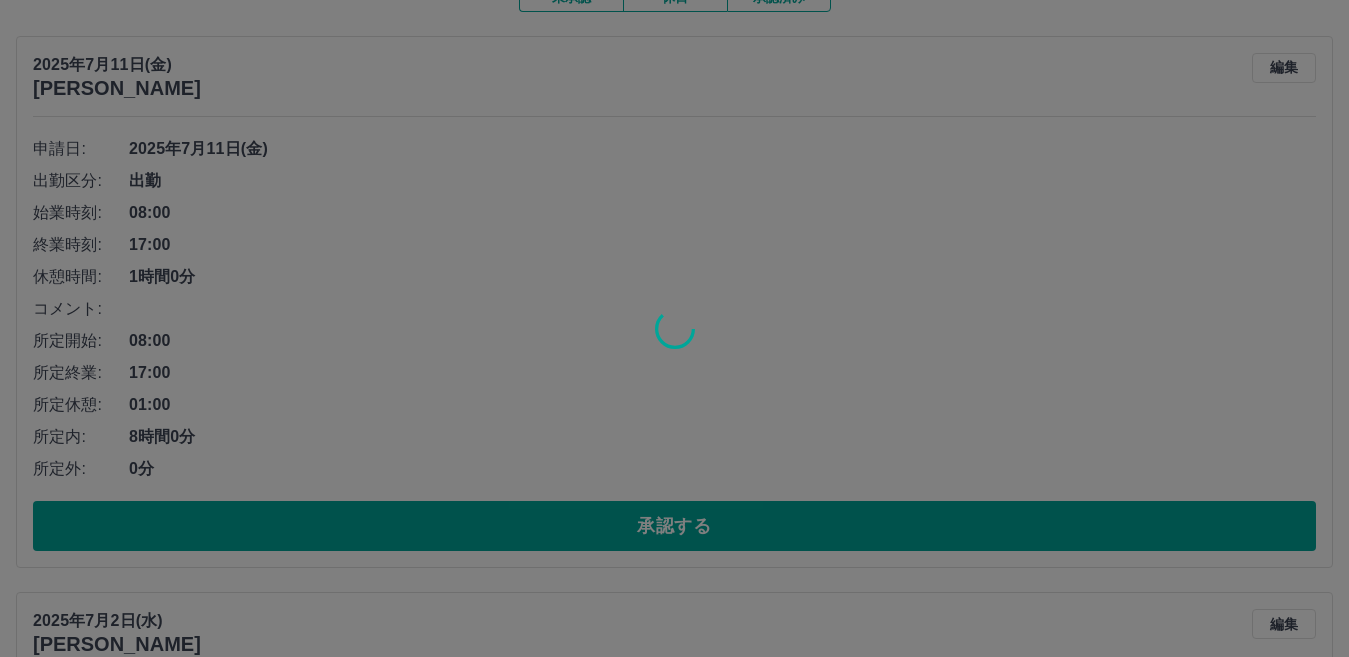 scroll, scrollTop: 117, scrollLeft: 0, axis: vertical 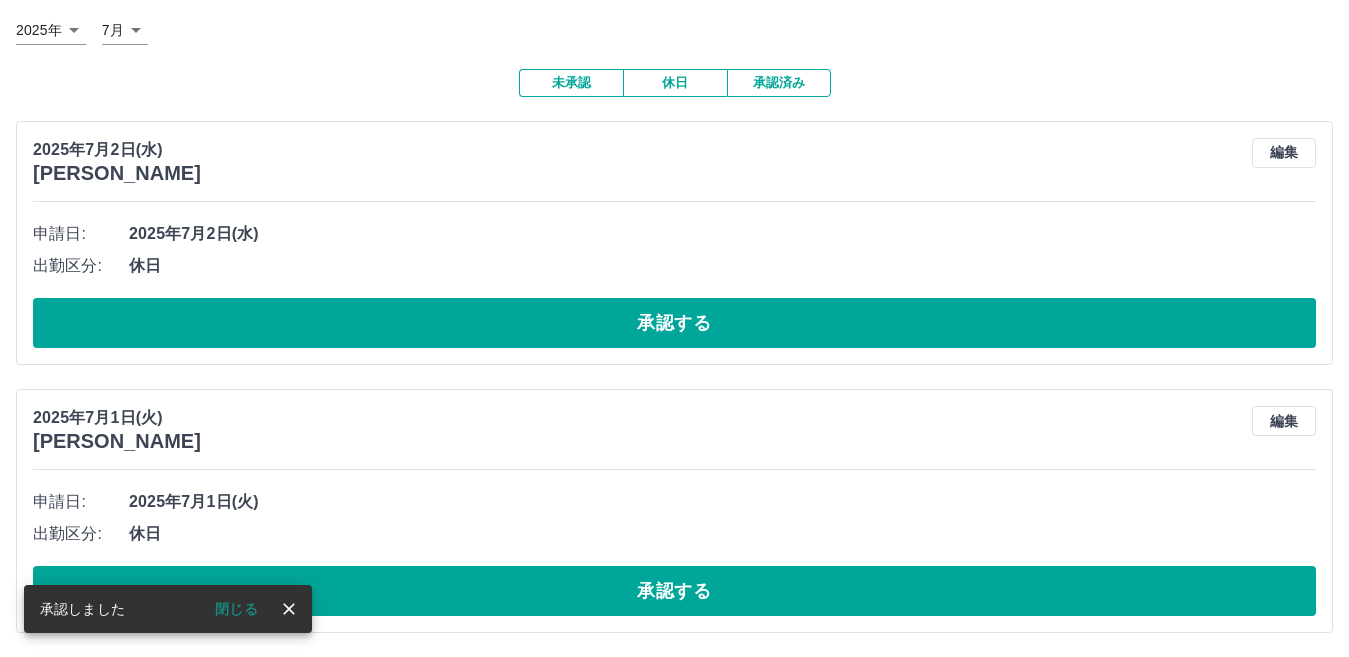 click on "承認済み" at bounding box center (779, 83) 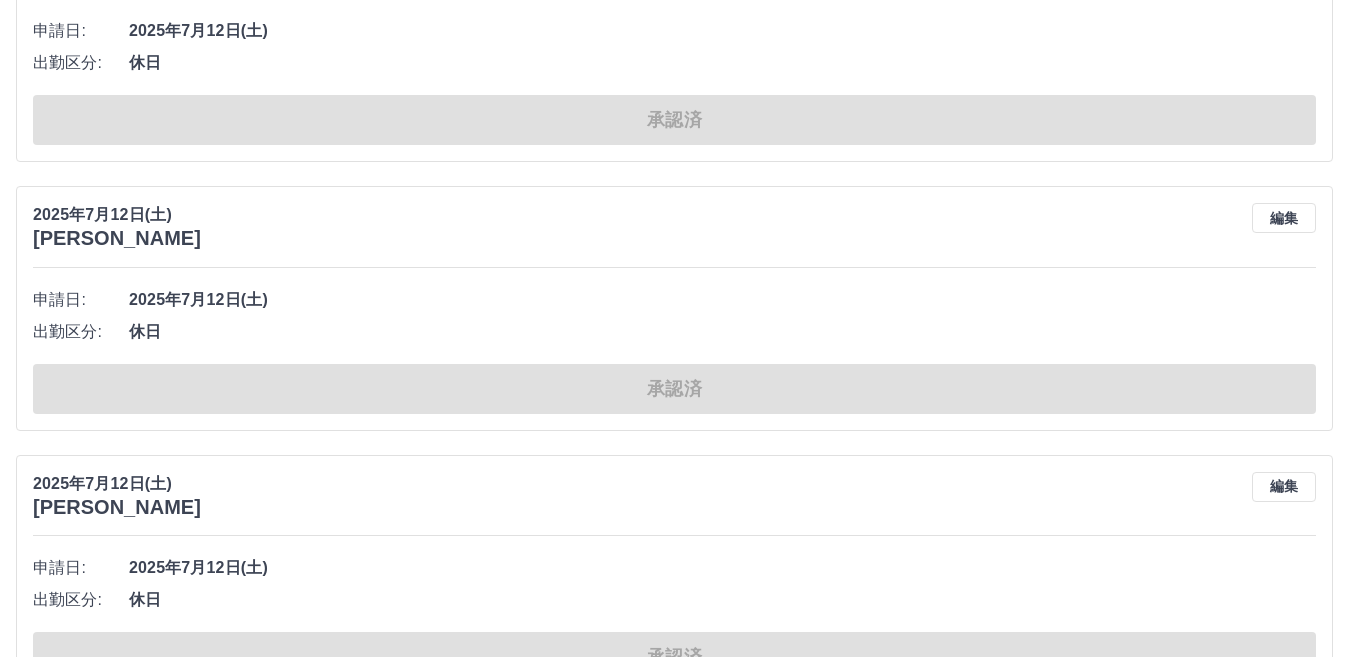 scroll, scrollTop: 635, scrollLeft: 0, axis: vertical 